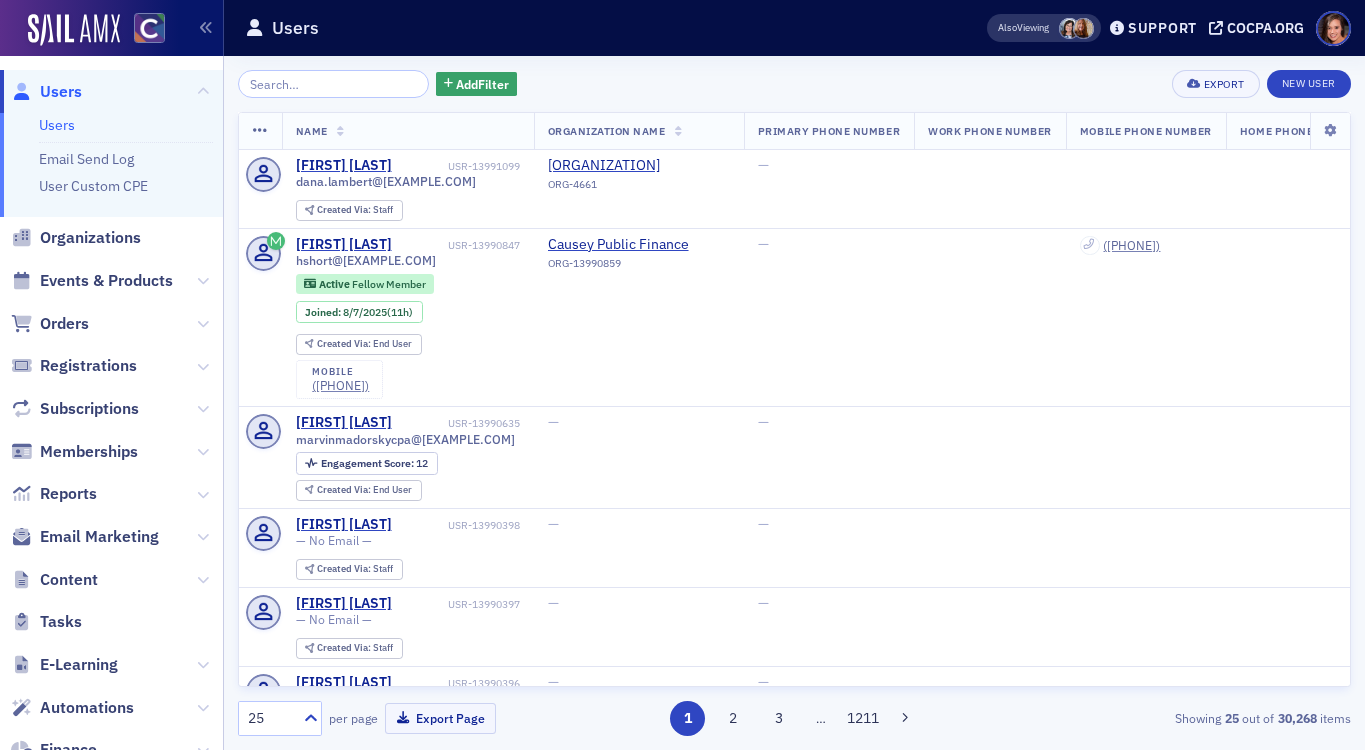 scroll, scrollTop: 0, scrollLeft: 0, axis: both 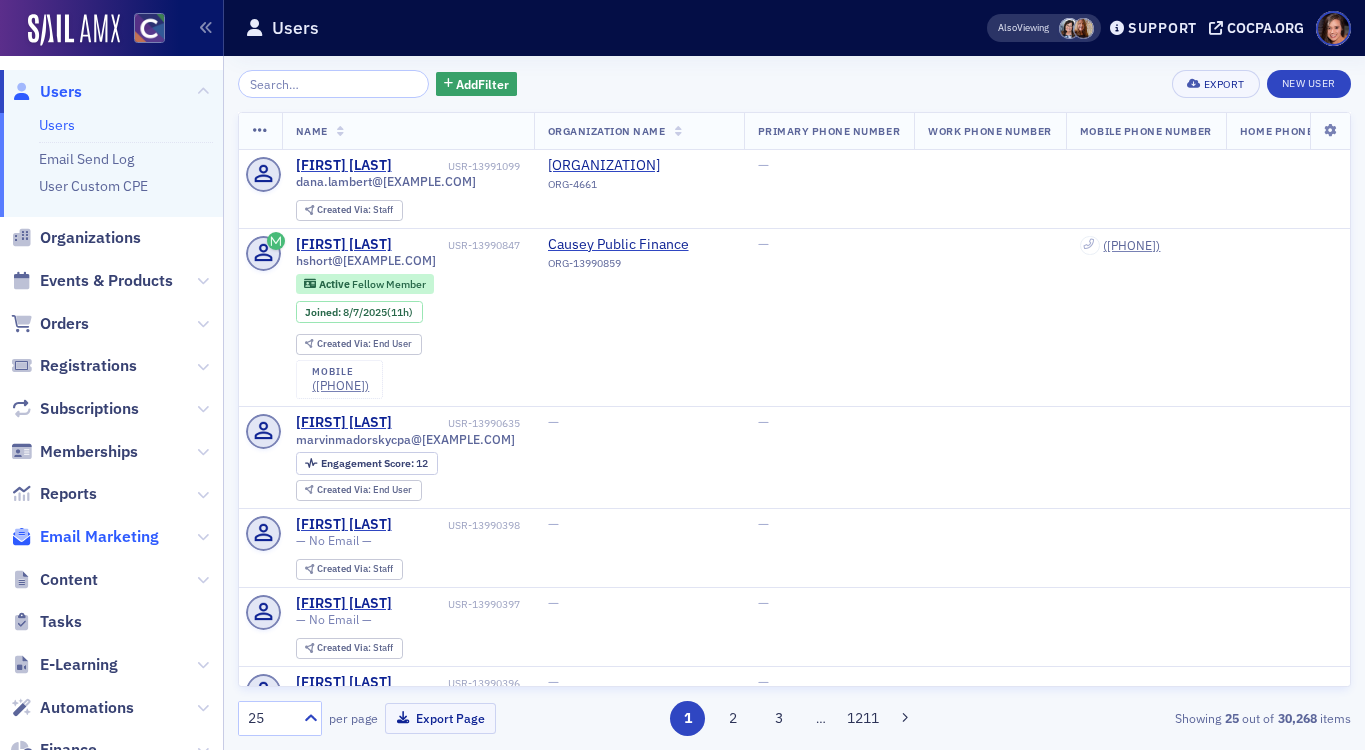 click on "Email Marketing" 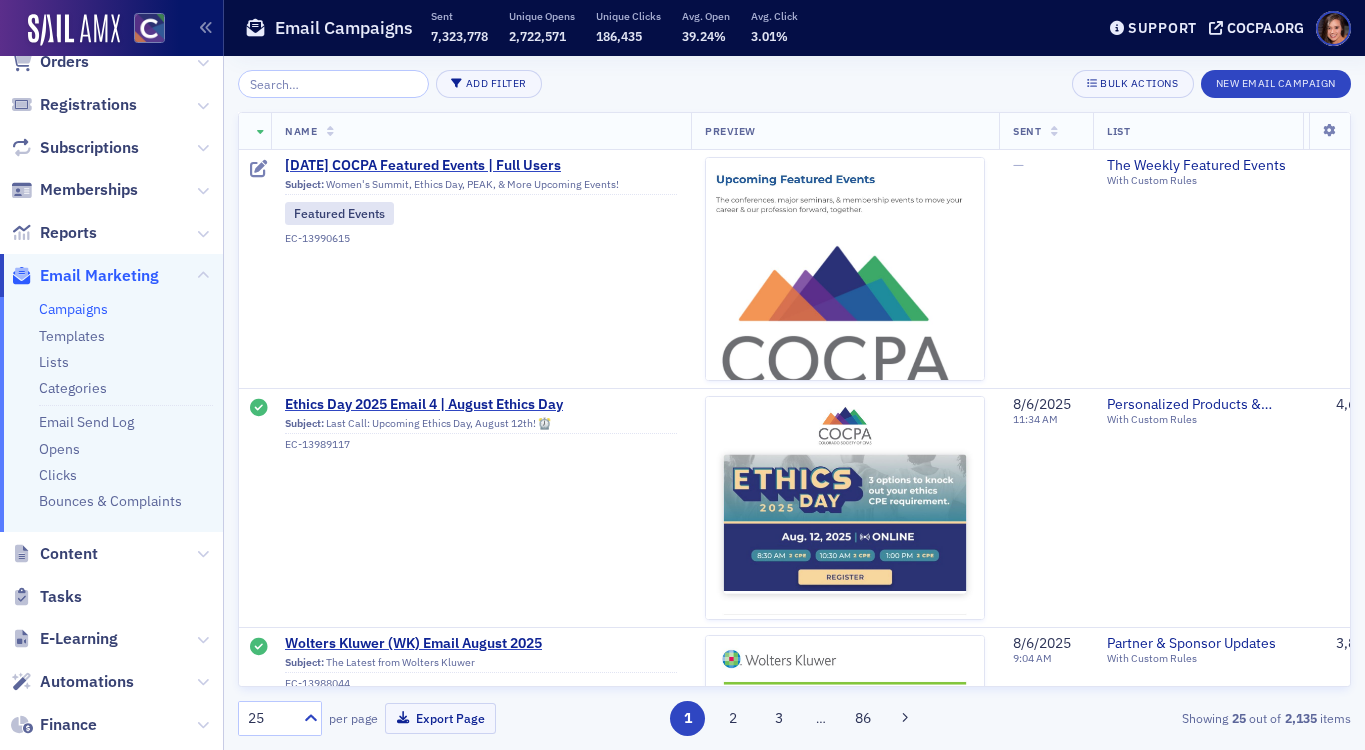 scroll, scrollTop: 248, scrollLeft: 0, axis: vertical 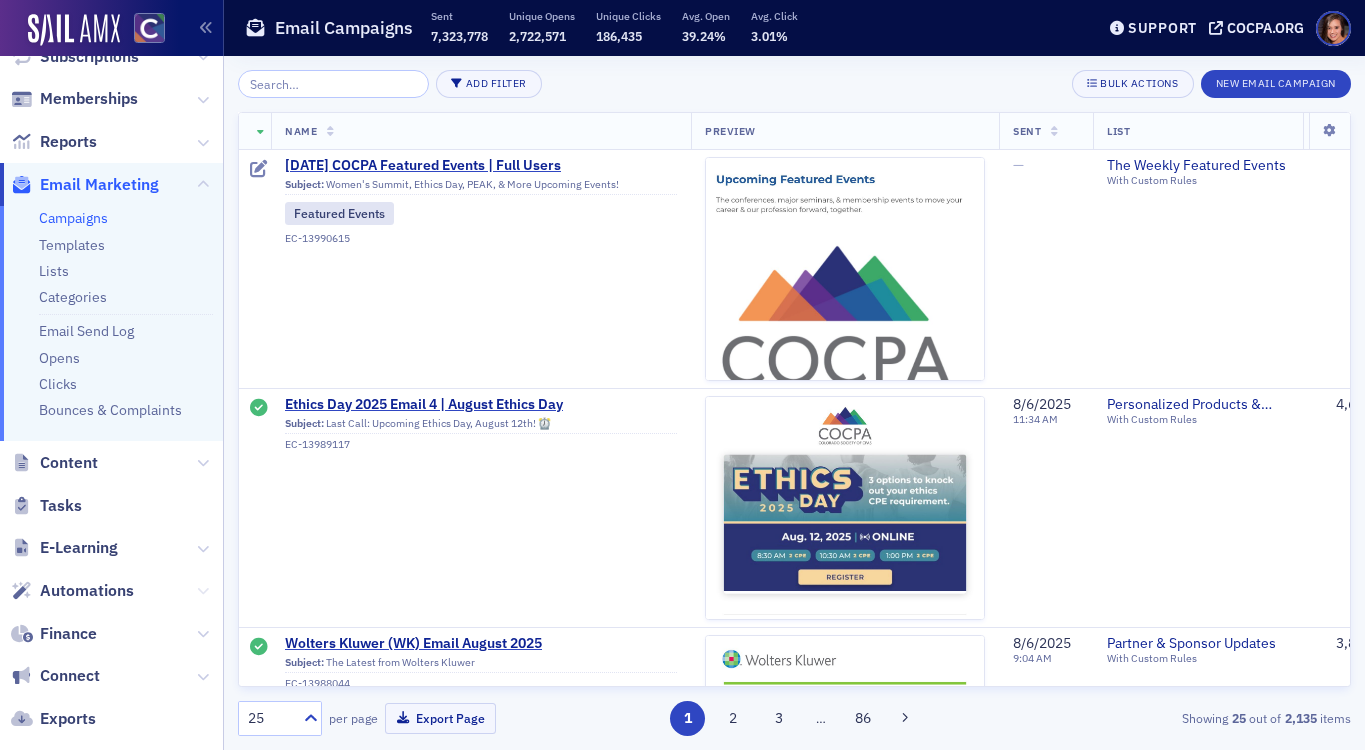 click 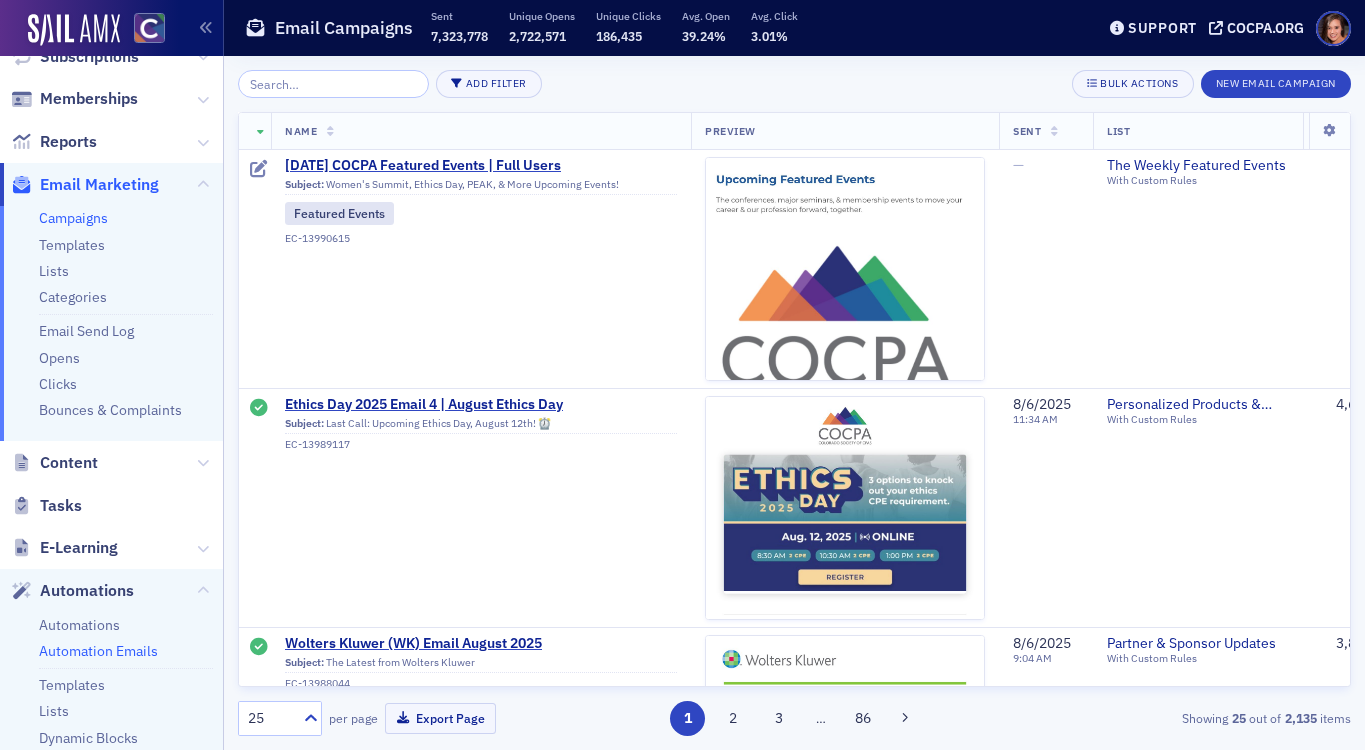 click on "Automation Emails" 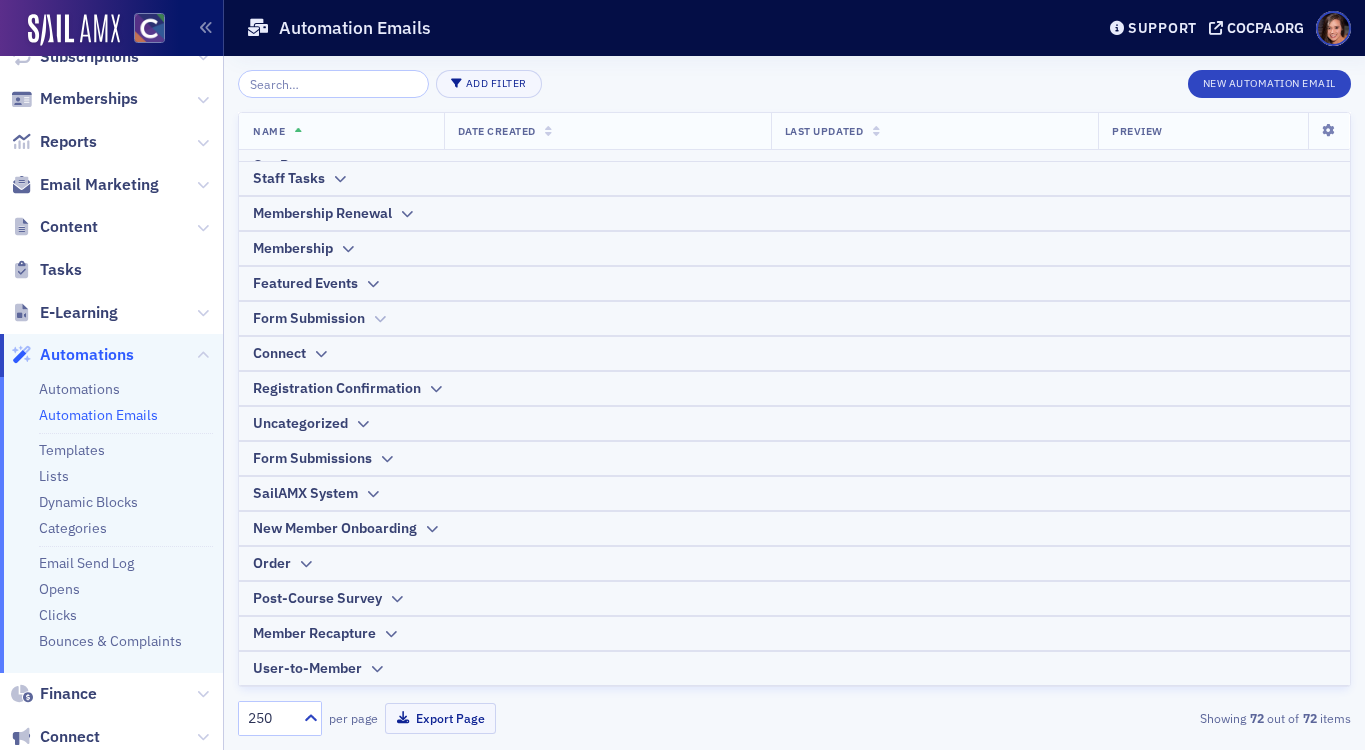 scroll, scrollTop: 0, scrollLeft: 0, axis: both 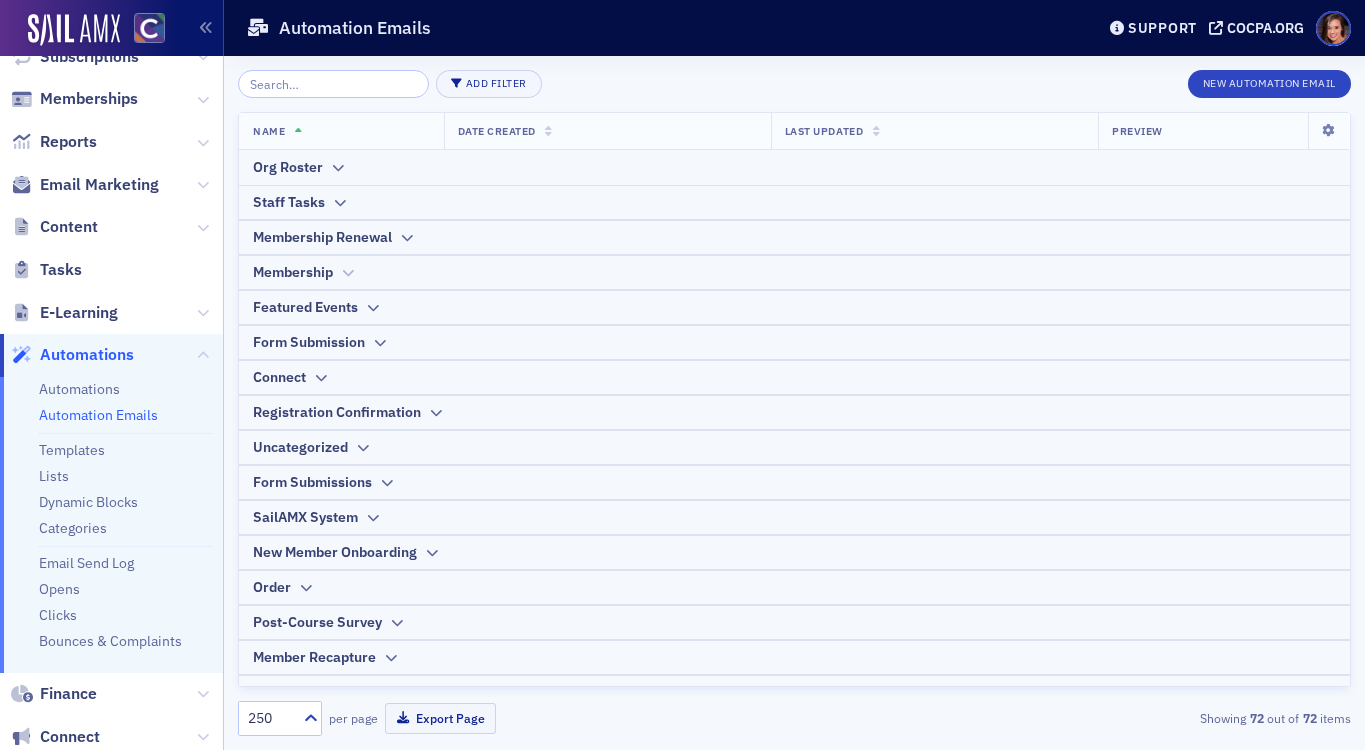 click 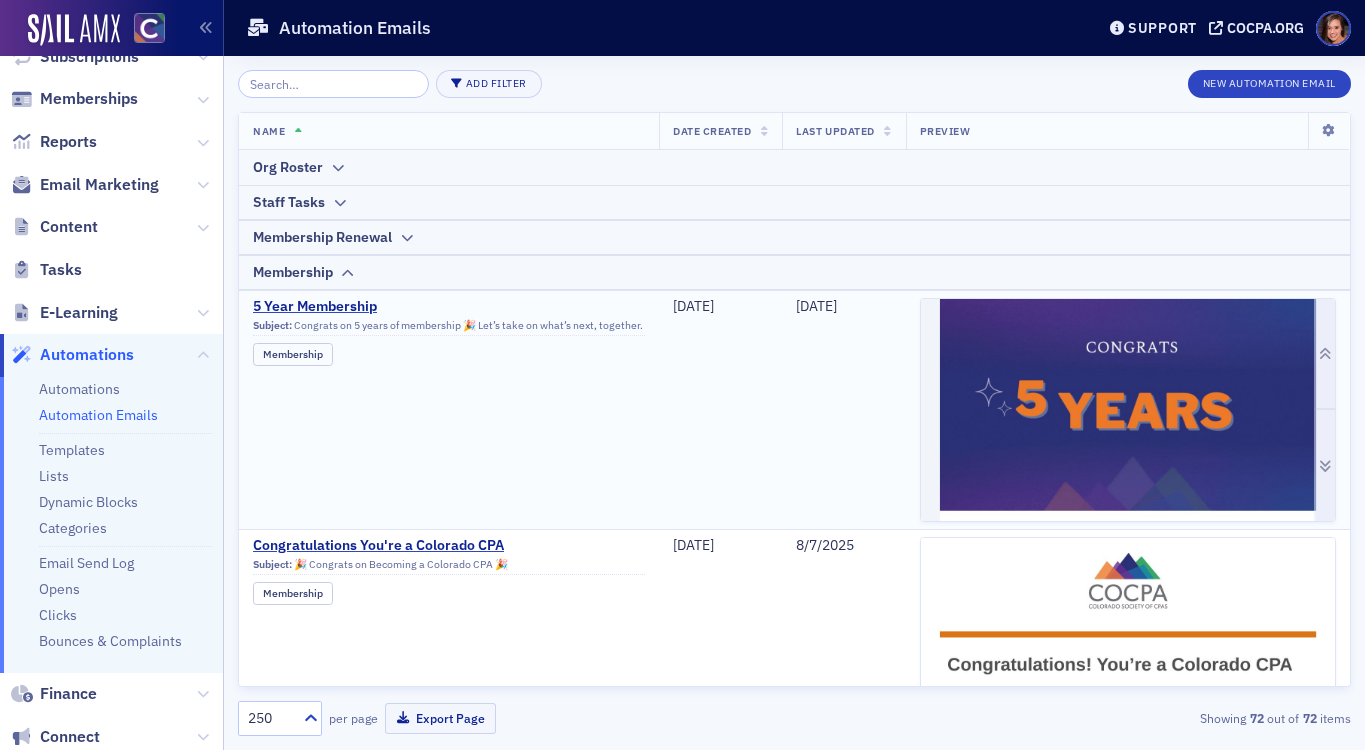 click 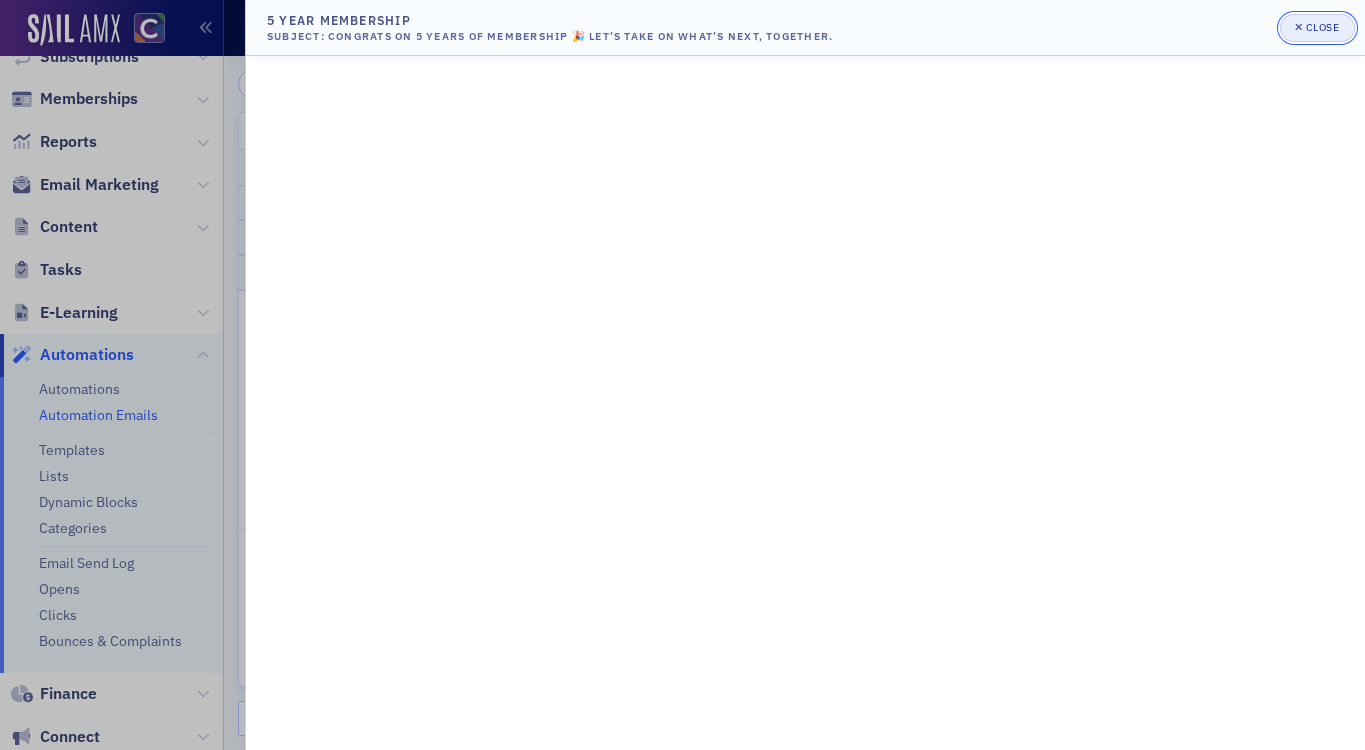 click on "Close" at bounding box center [1323, 27] 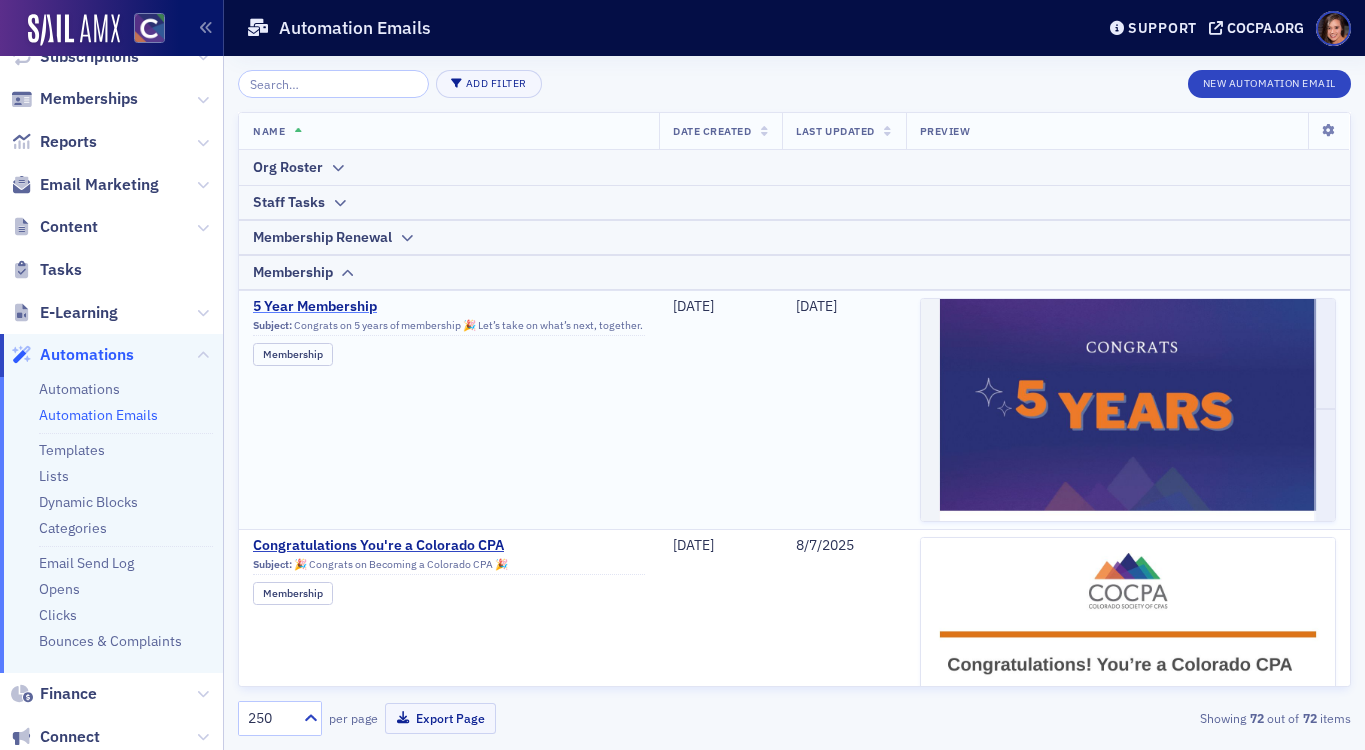 click on "5 Year Membership" 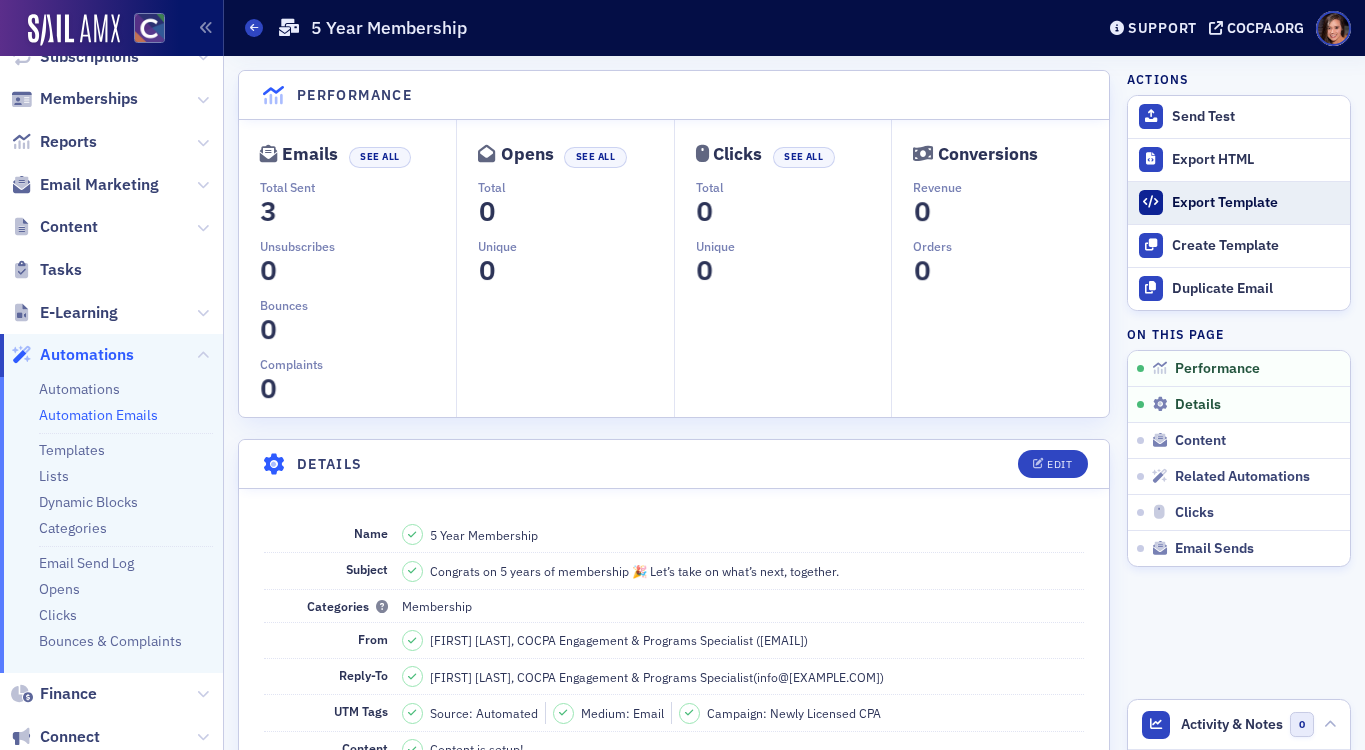 click on "Export Template" 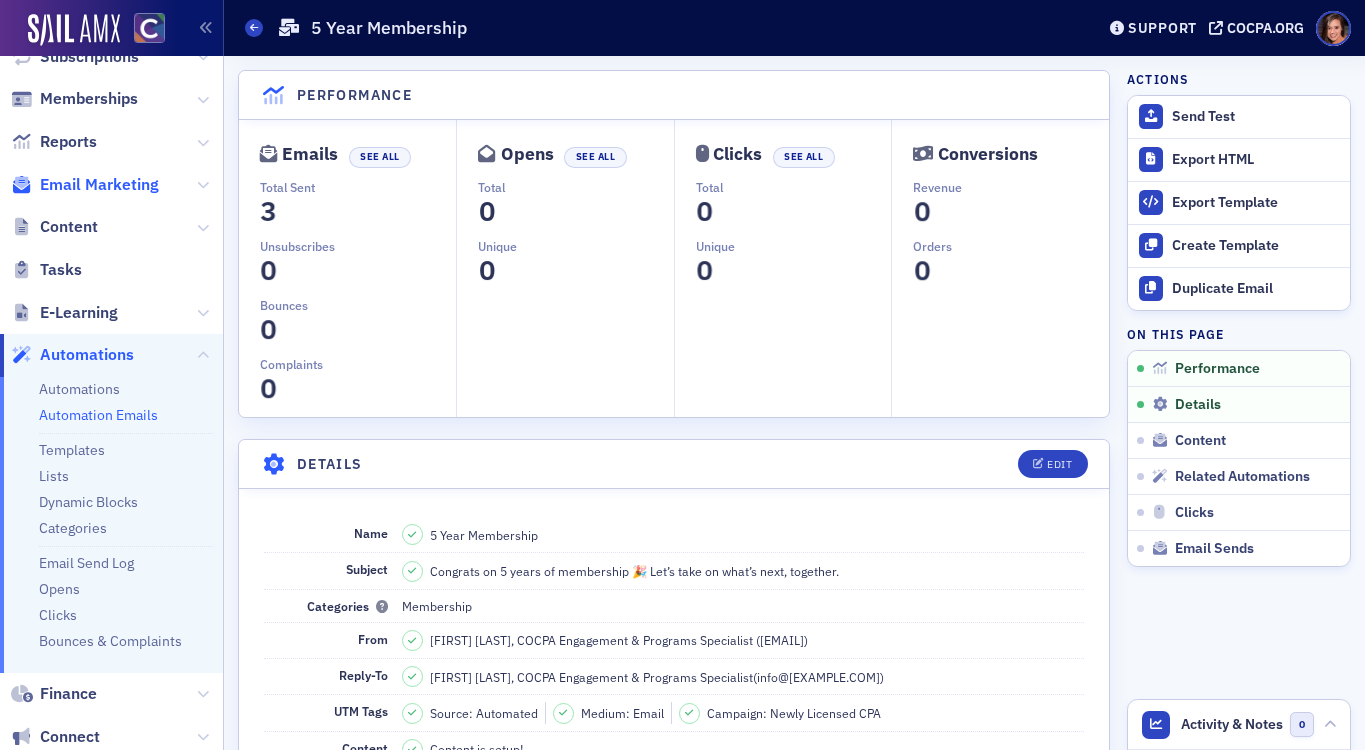 click on "Email Marketing" 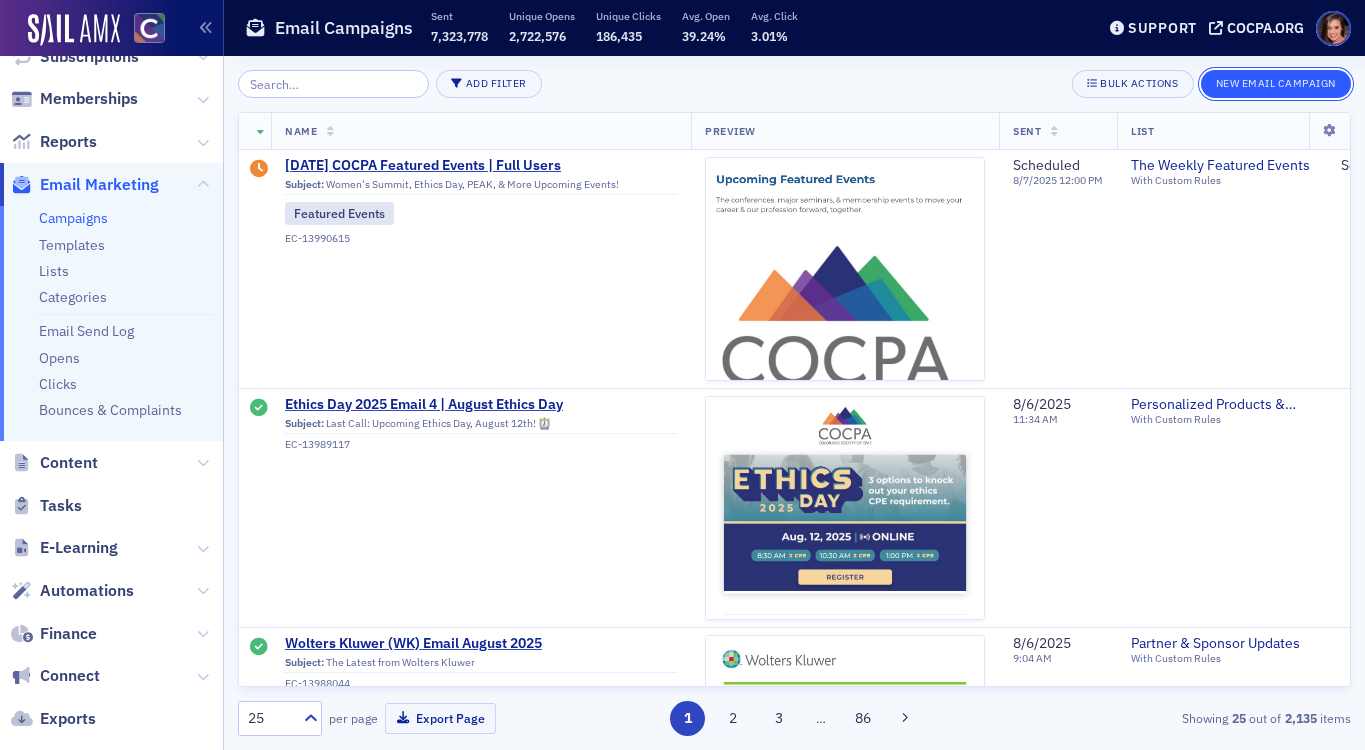 click on "New Email Campaign" 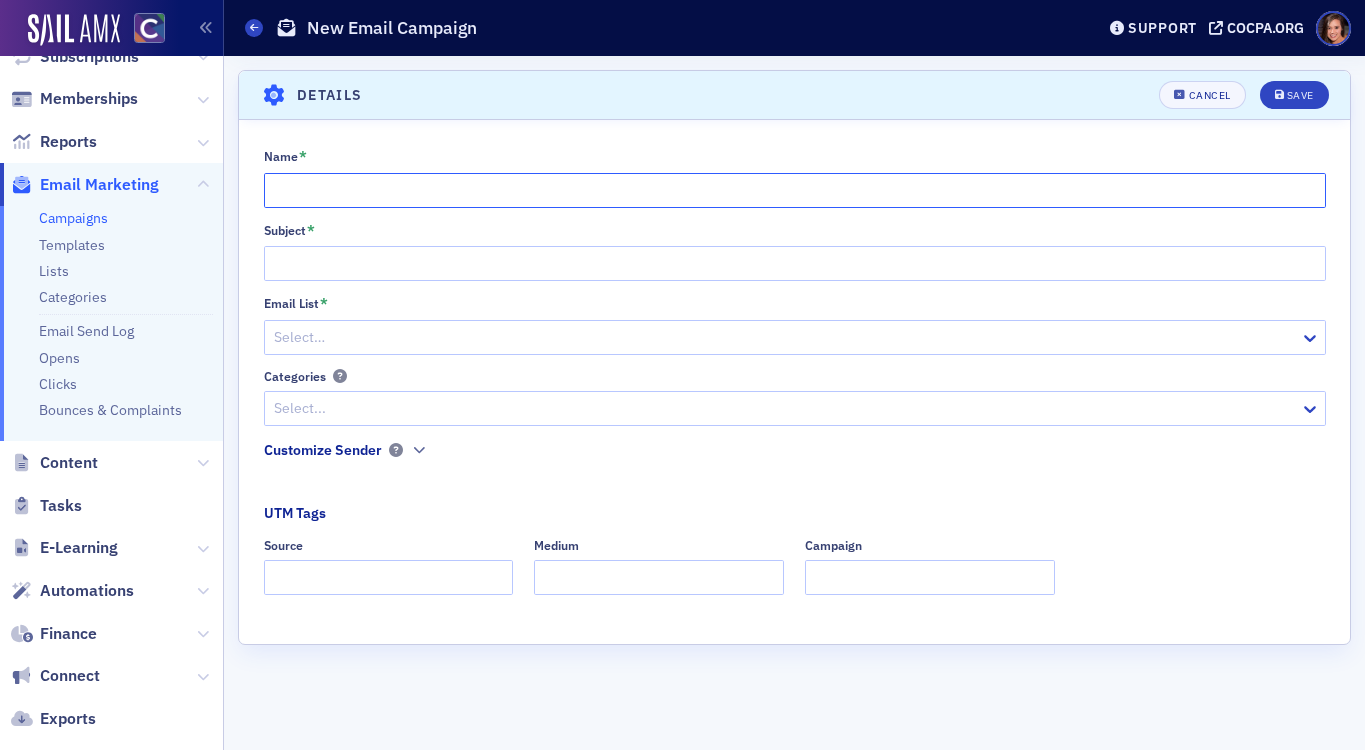 click on "Name *" 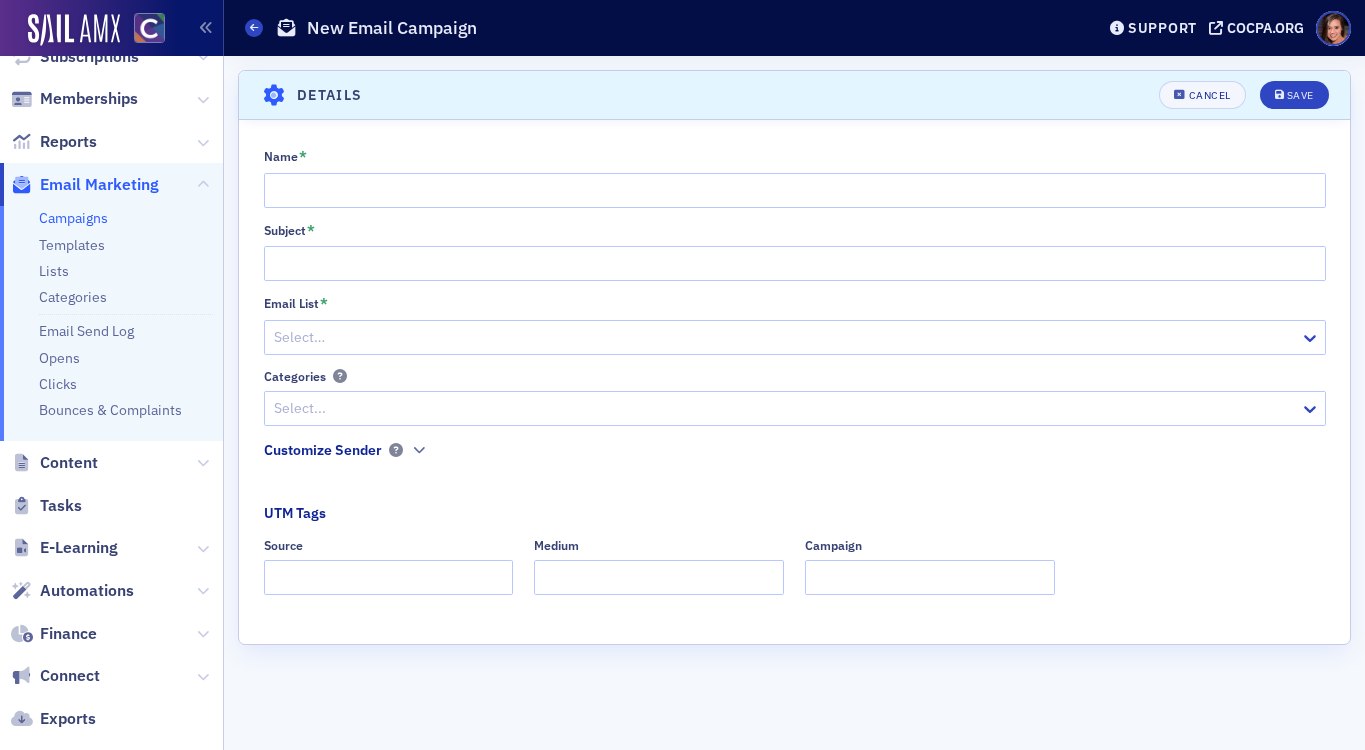 click 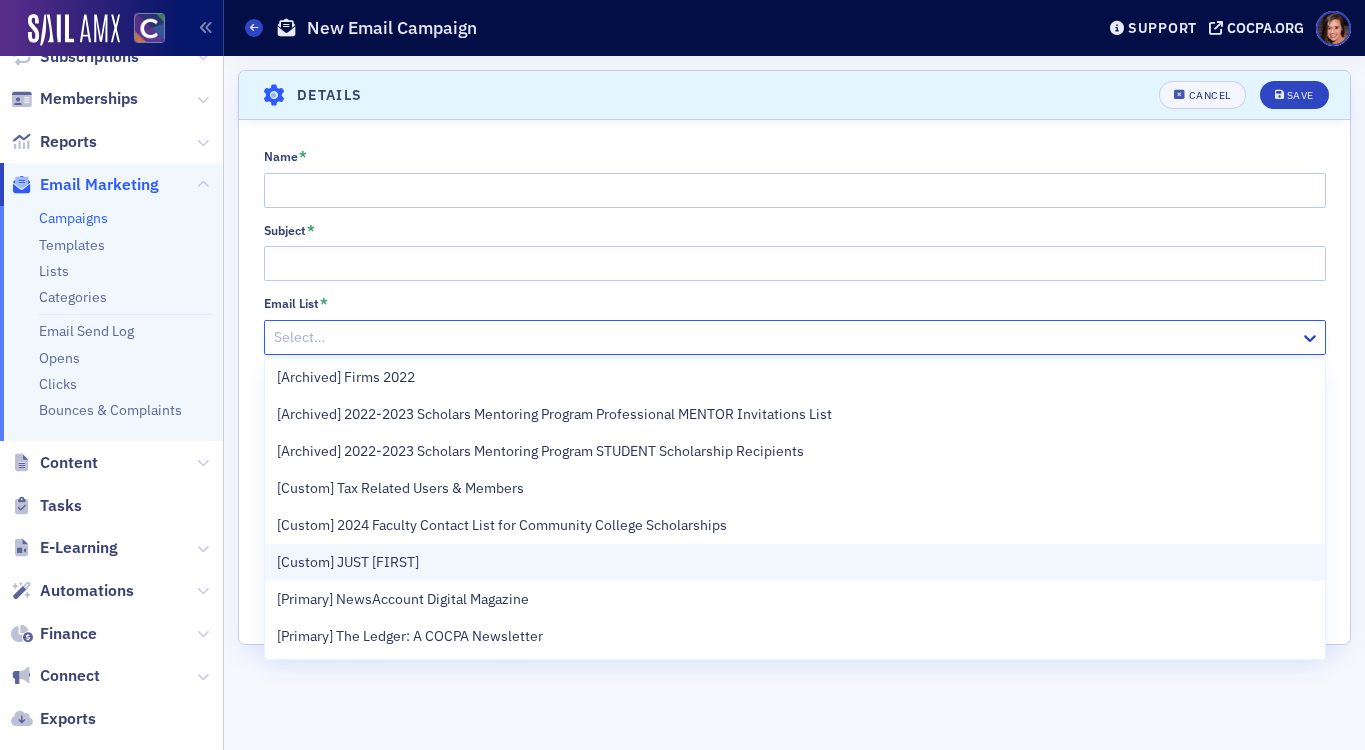 scroll, scrollTop: 0, scrollLeft: 0, axis: both 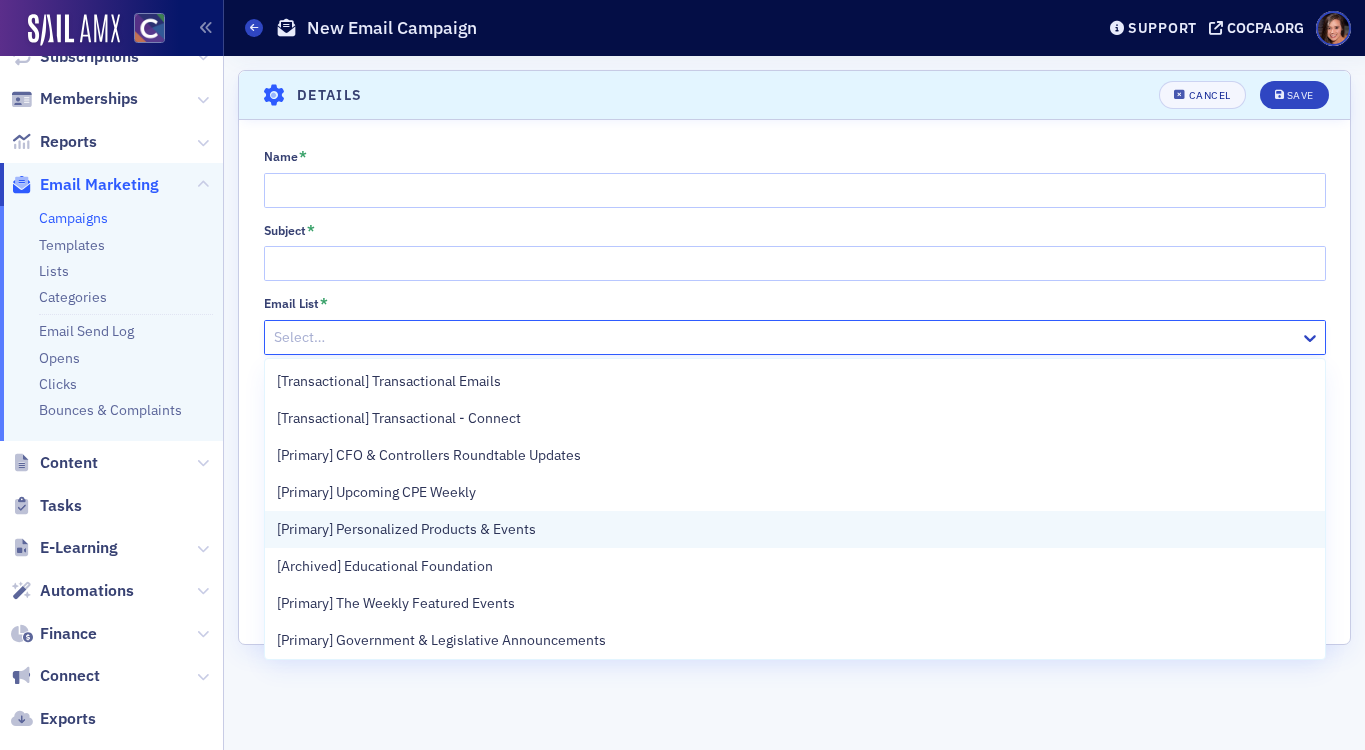 click on "[Primary] Personalized Products & Events" at bounding box center (795, 529) 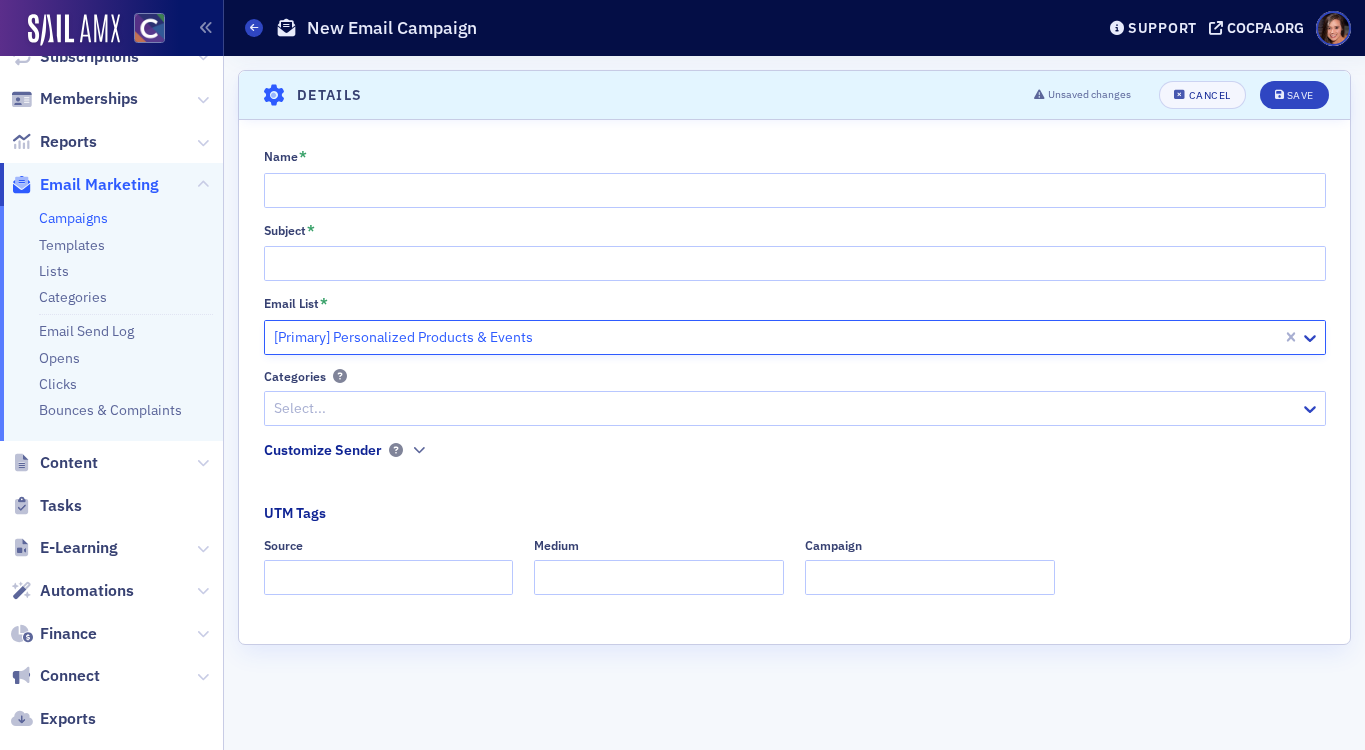 click 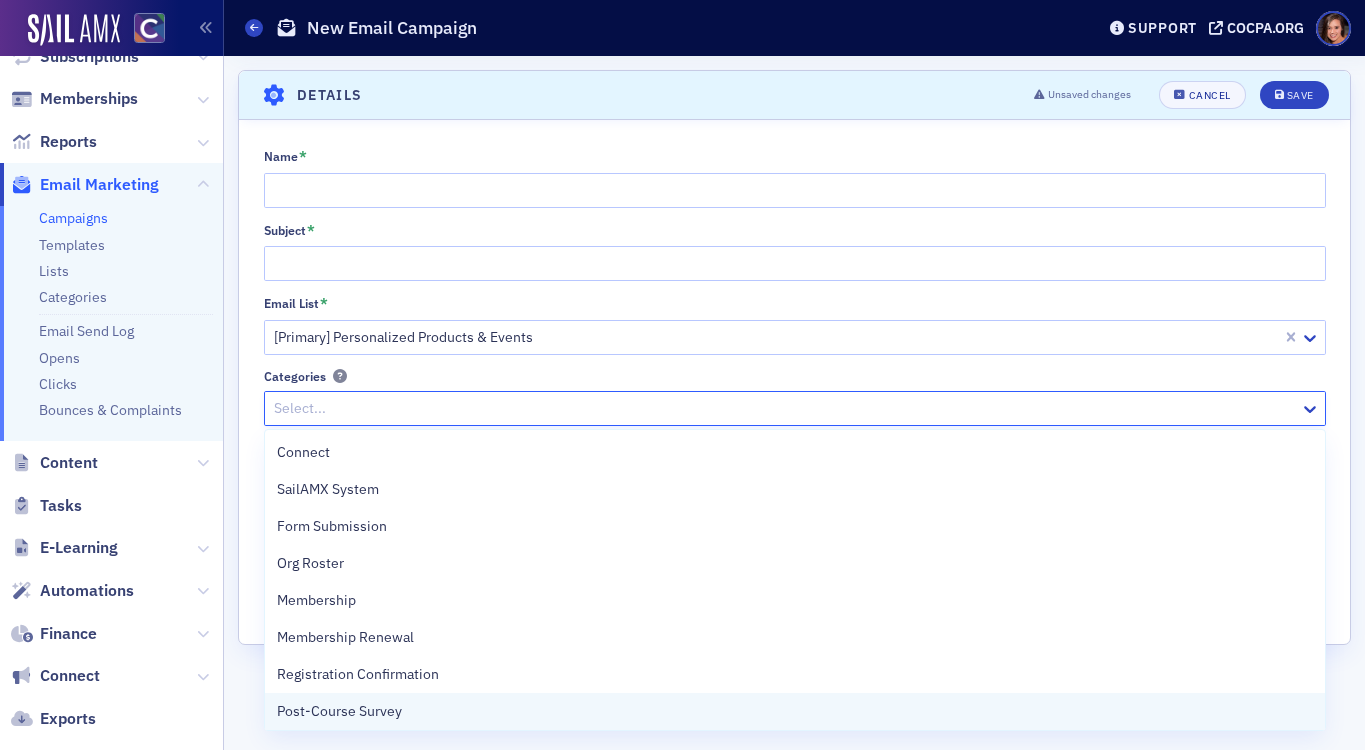 scroll, scrollTop: 77, scrollLeft: 0, axis: vertical 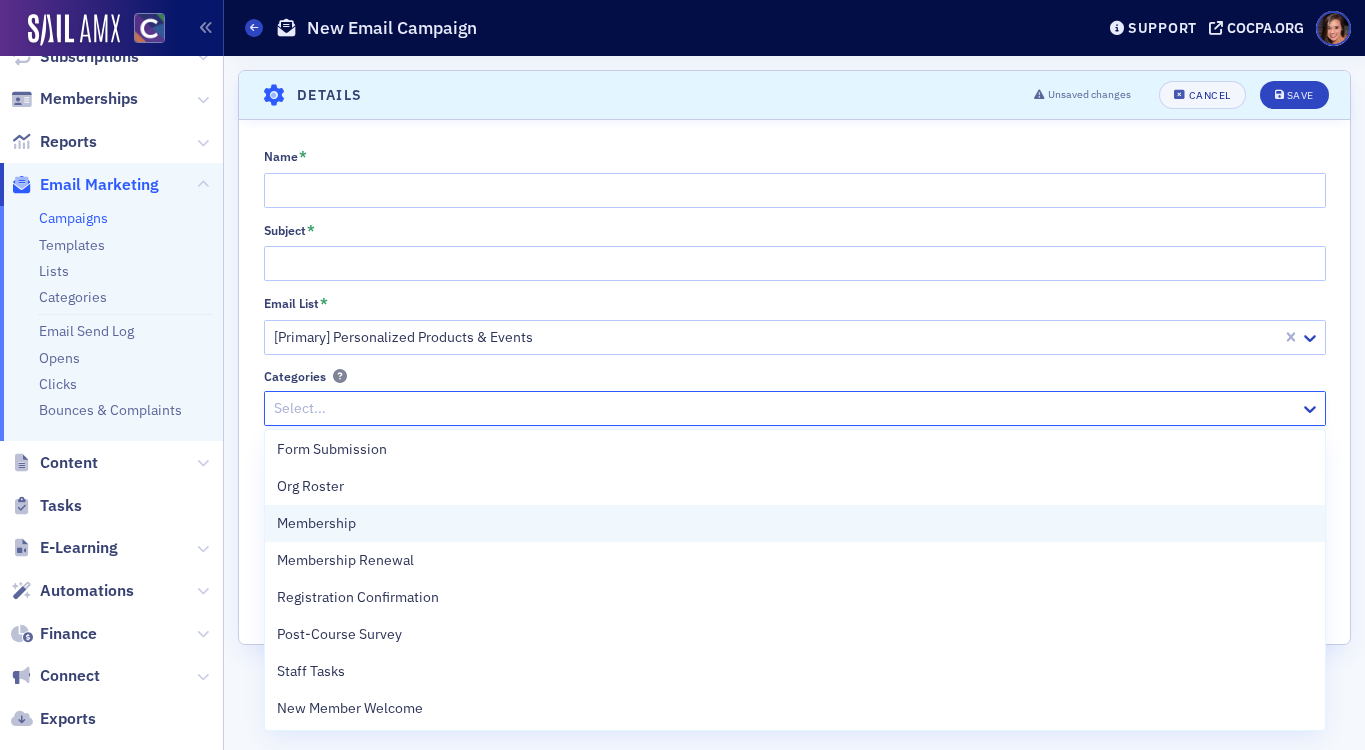 click on "Membership" at bounding box center (795, 523) 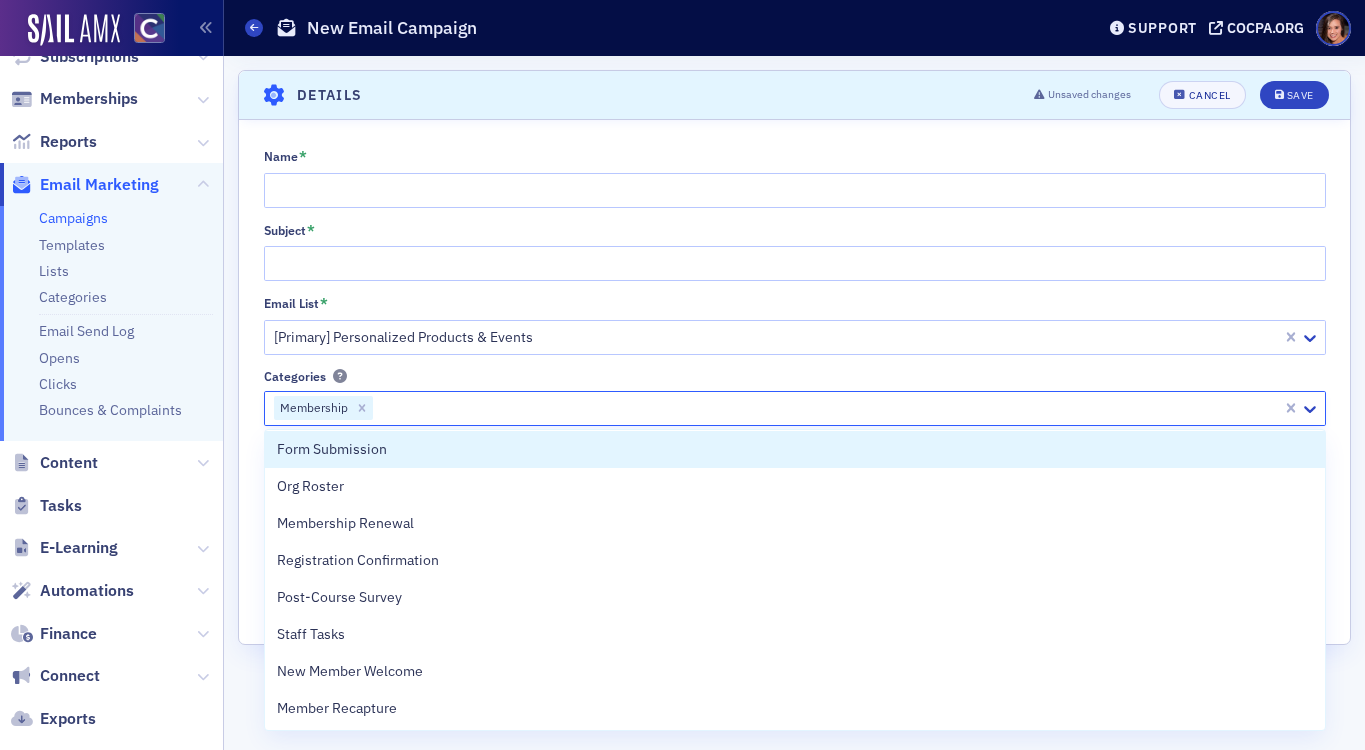 click on "Details Unsaved changes Cancel Save Name * Subject * Email List * [Primary] Personalized Products & Events Categories option Membership, selected. Form Submission, 3 of 20. 20 results available. Use Up and Down to choose options, press Enter to select the currently focused option, press Escape to exit the menu, press Tab to select the option and exit the menu. Membership Customize Sender UTM Tags Source Medium Campaign" 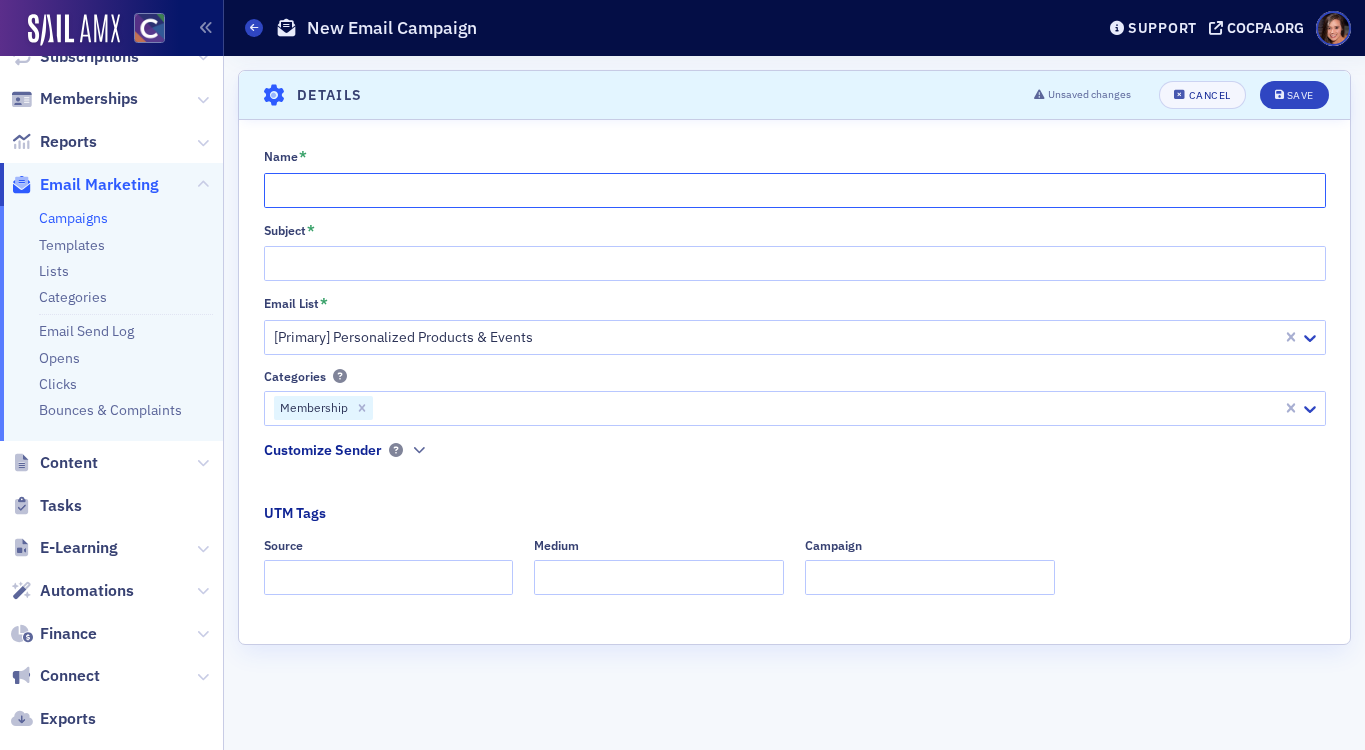 click on "Name *" 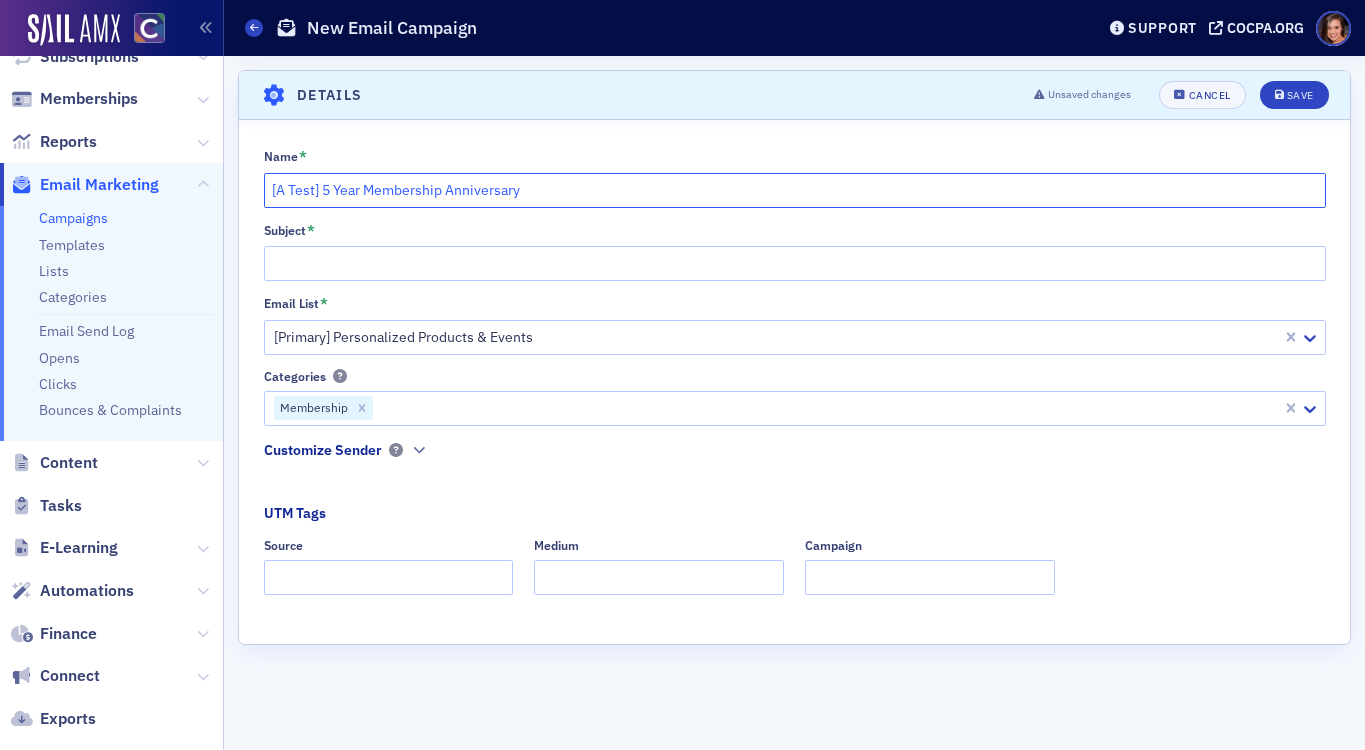 type on "[A Test] 5 Year Membership Anniversary" 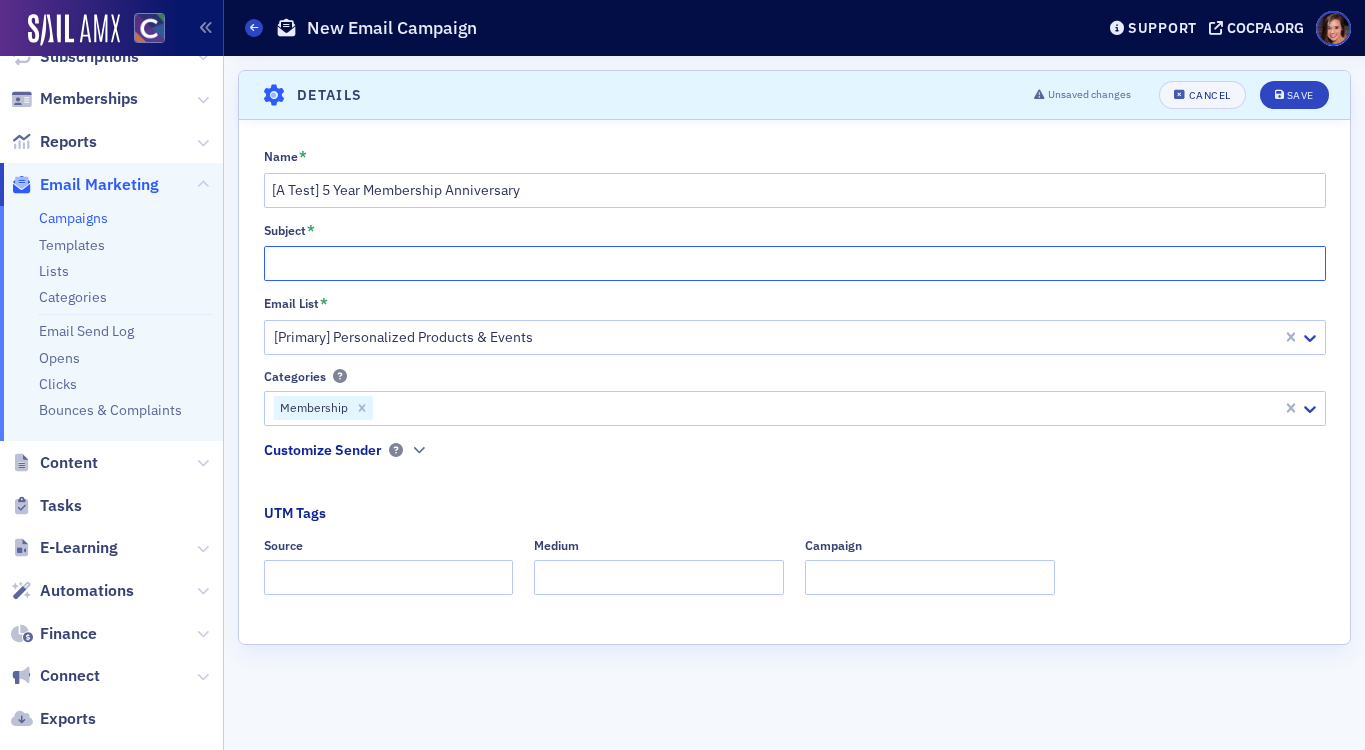 click on "Subject *" 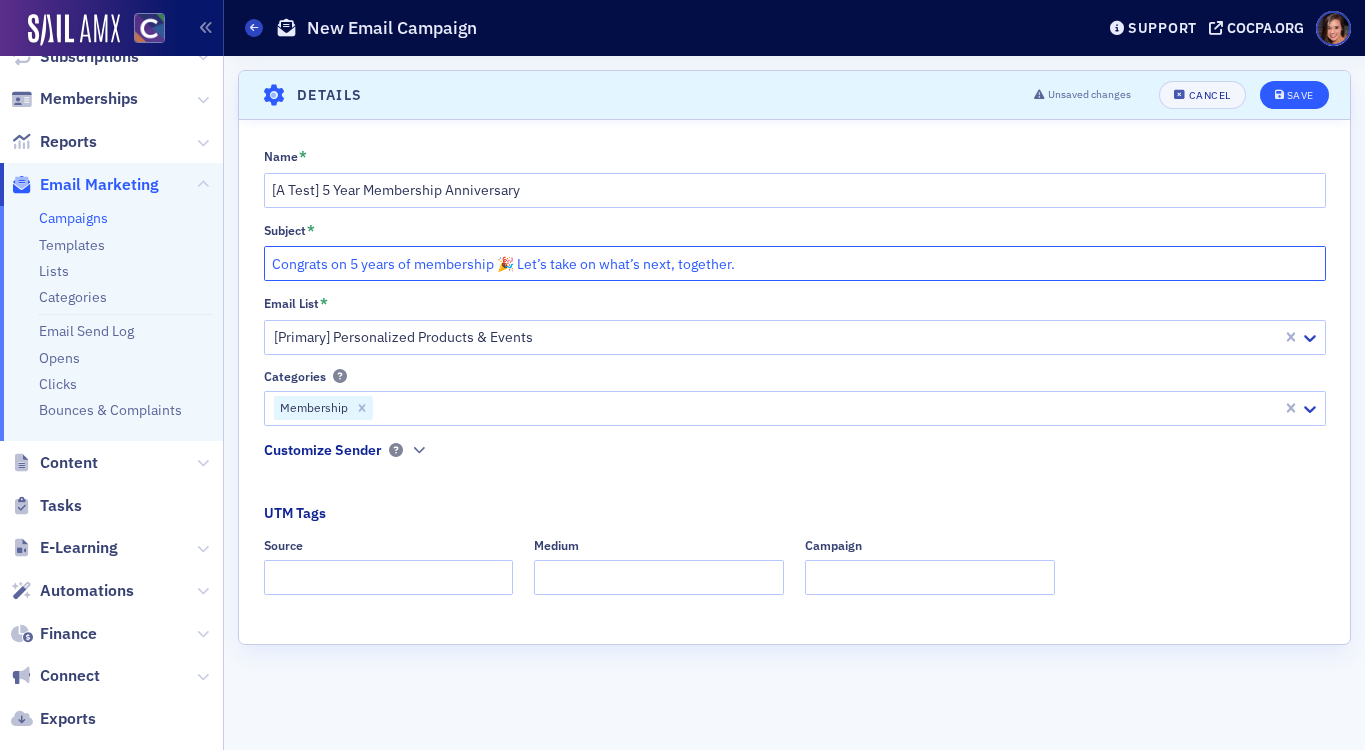 type on "Congrats on 5 years of membership 🎉 Let’s take on what’s next, together." 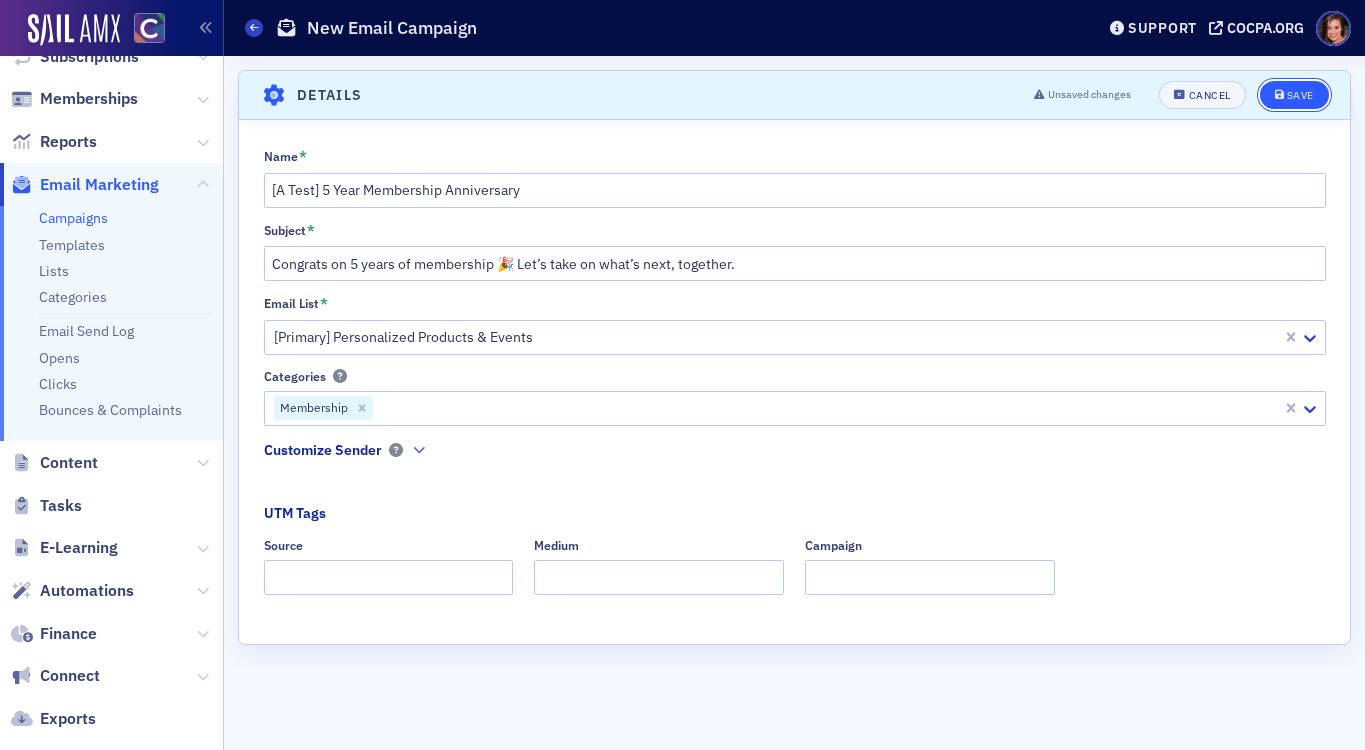 click on "Save" 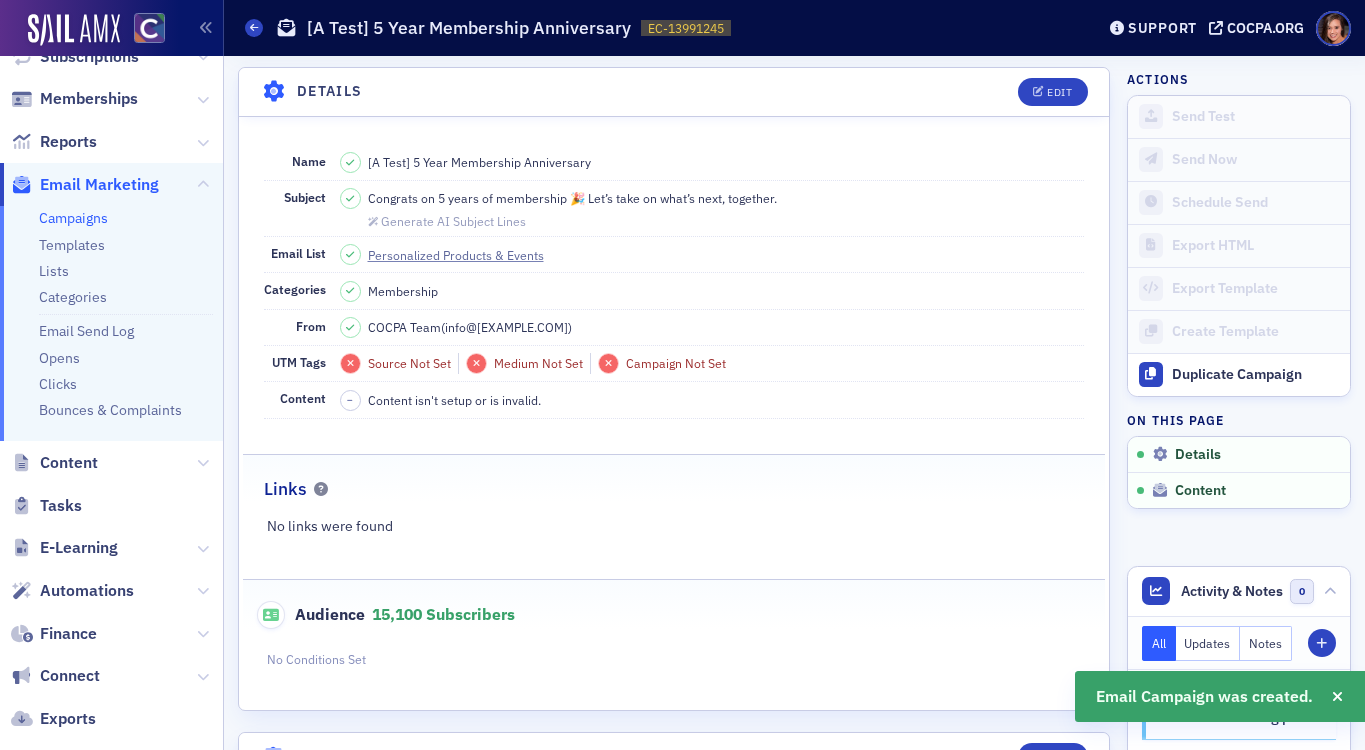 scroll, scrollTop: 264, scrollLeft: 0, axis: vertical 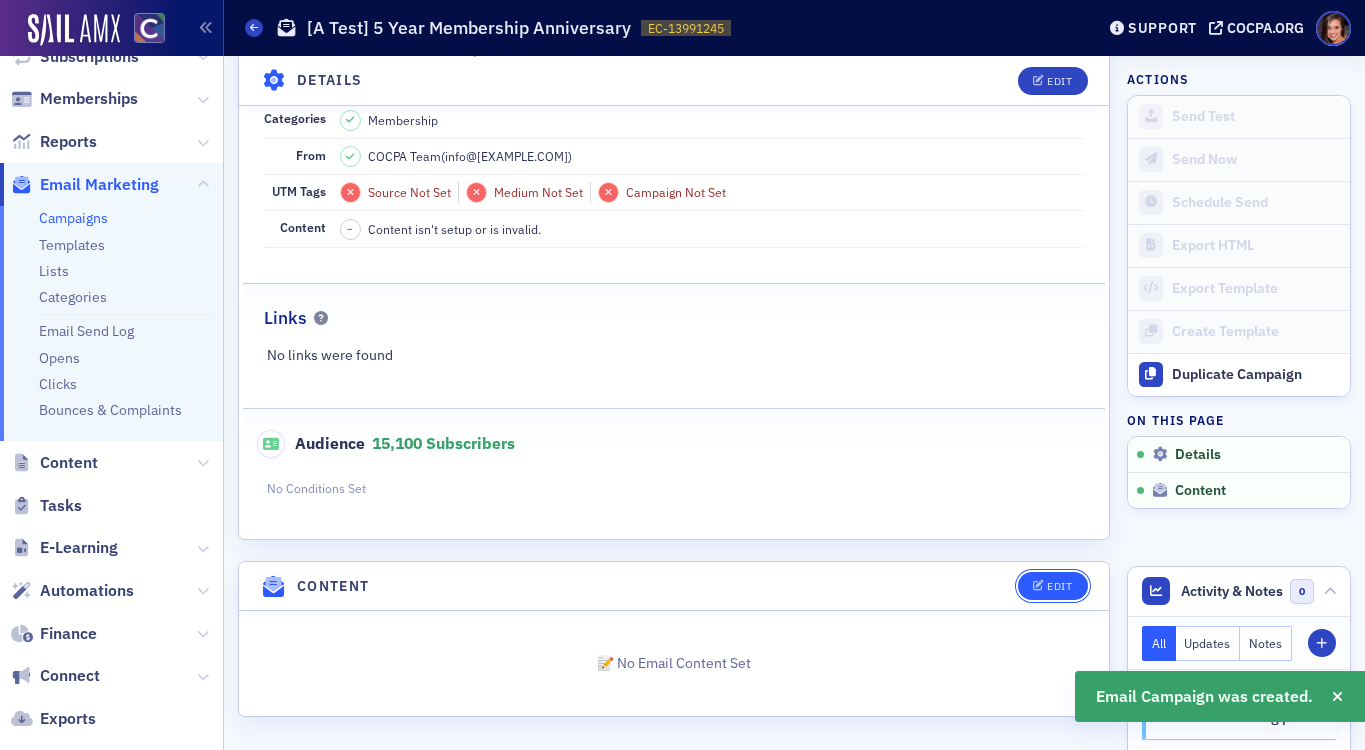 click on "Edit" 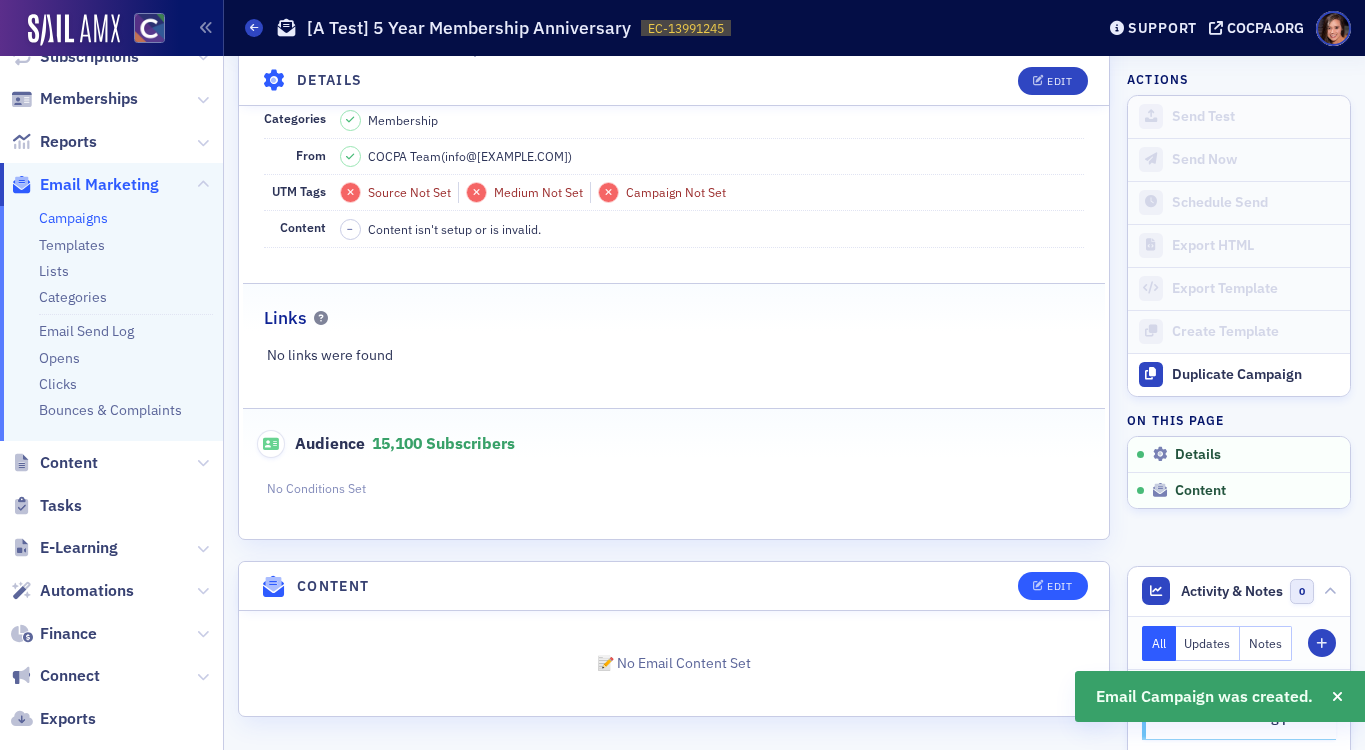 scroll, scrollTop: 87, scrollLeft: 0, axis: vertical 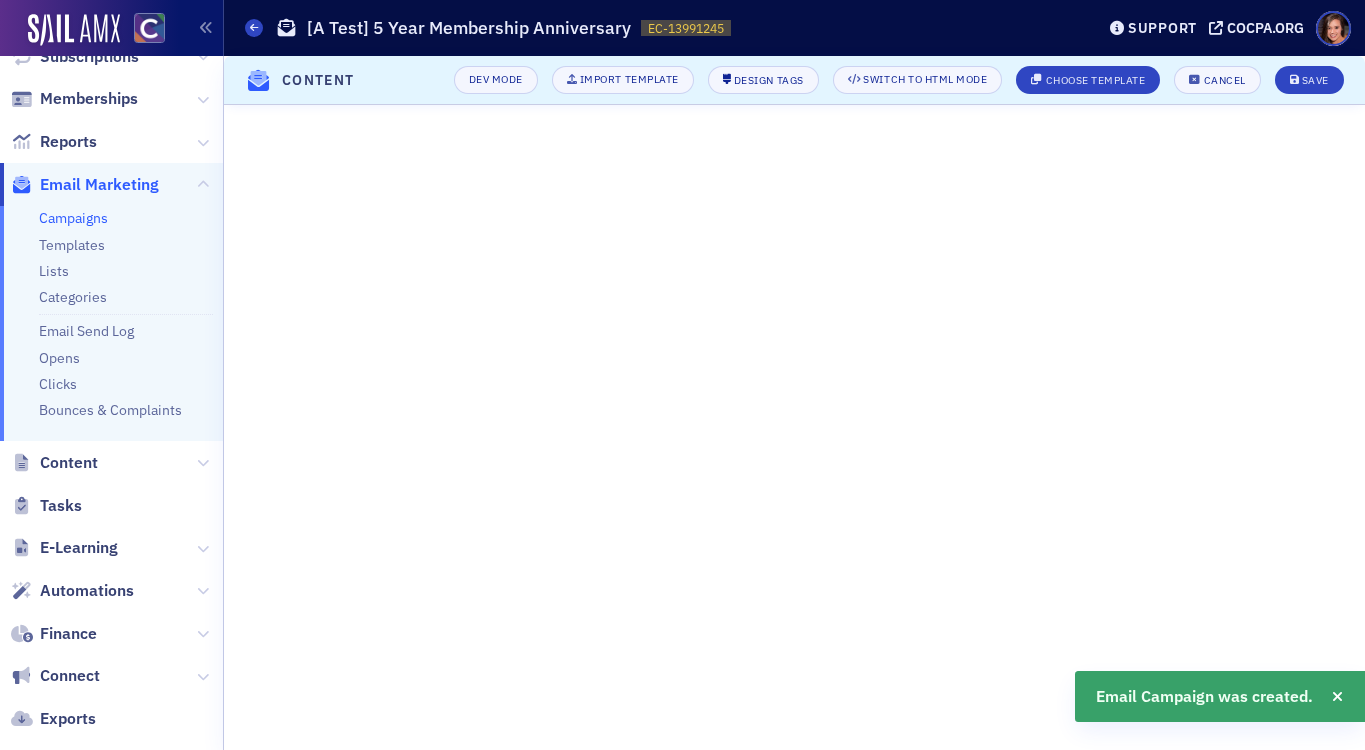 click on "Content Dev Mode Import Template Design Tags Switch to HTML Mode Choose Template Cancel Save" 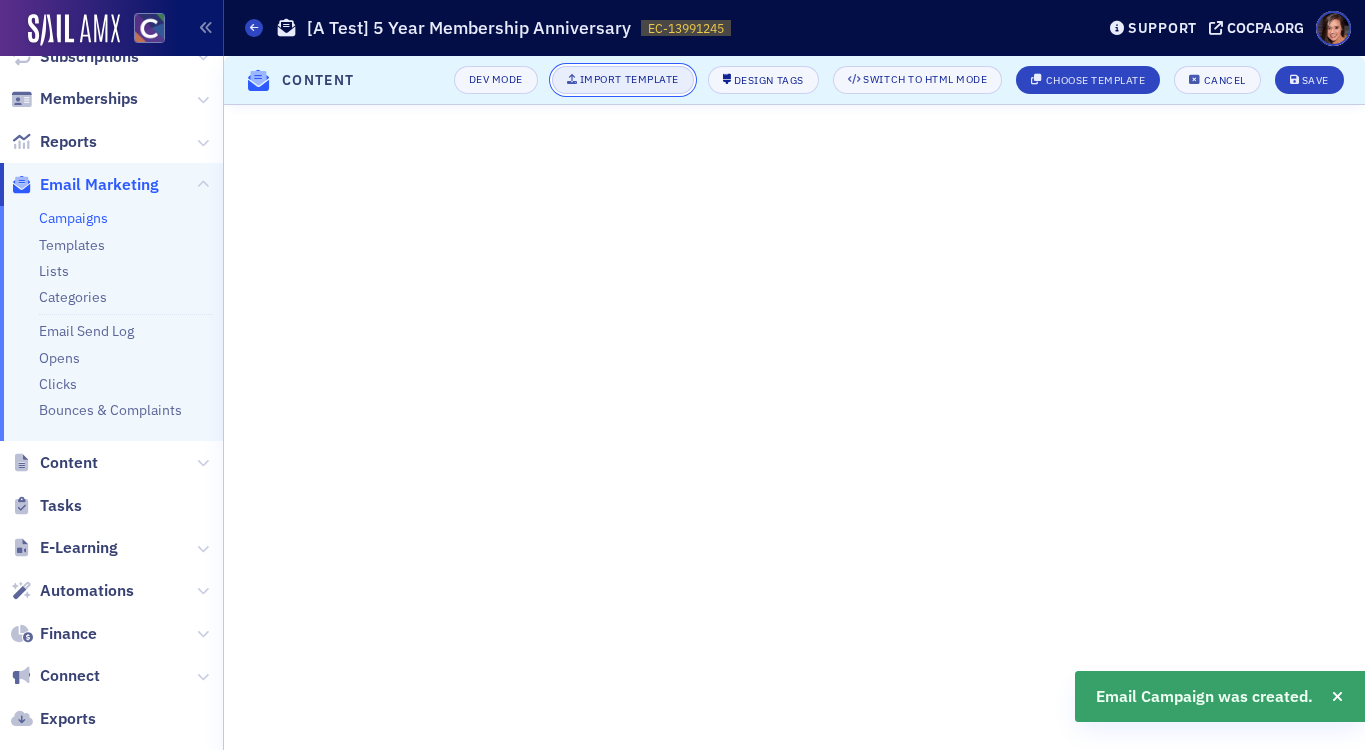 click on "Import Template" 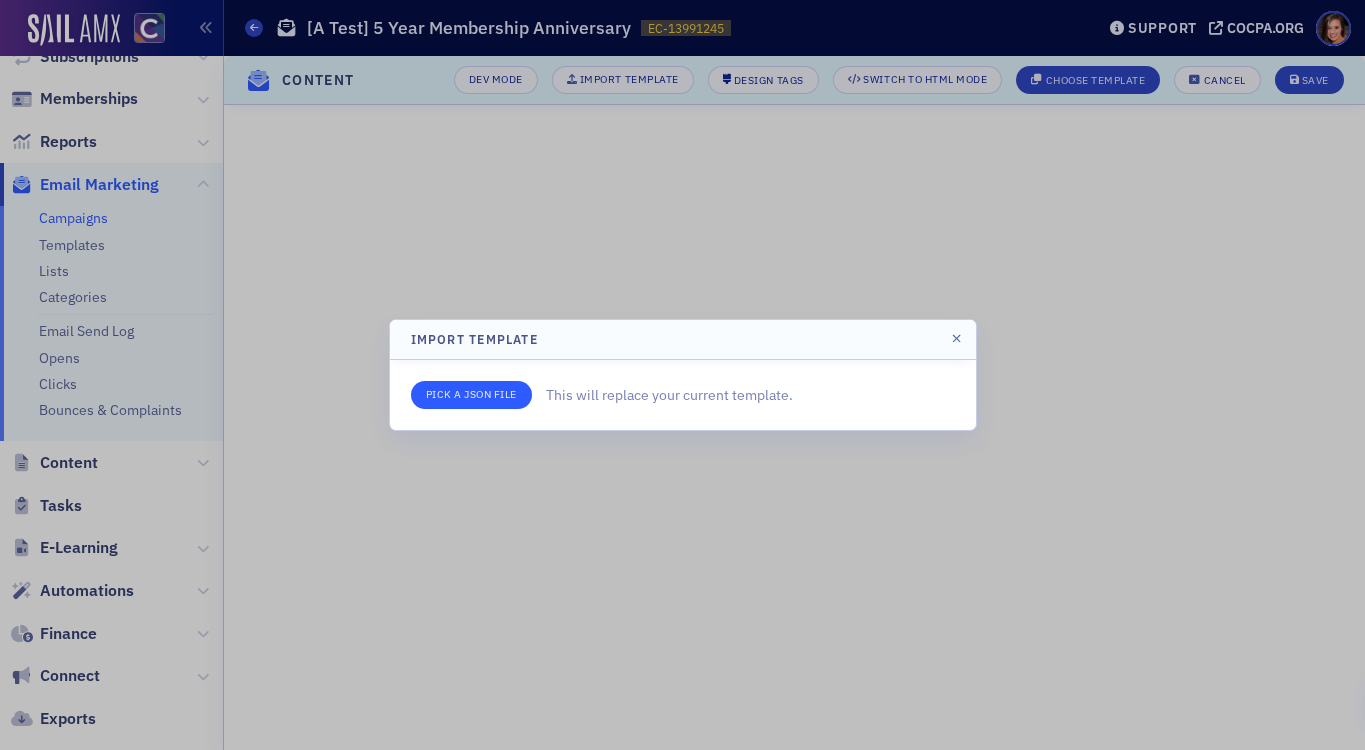 click at bounding box center (471, 395) 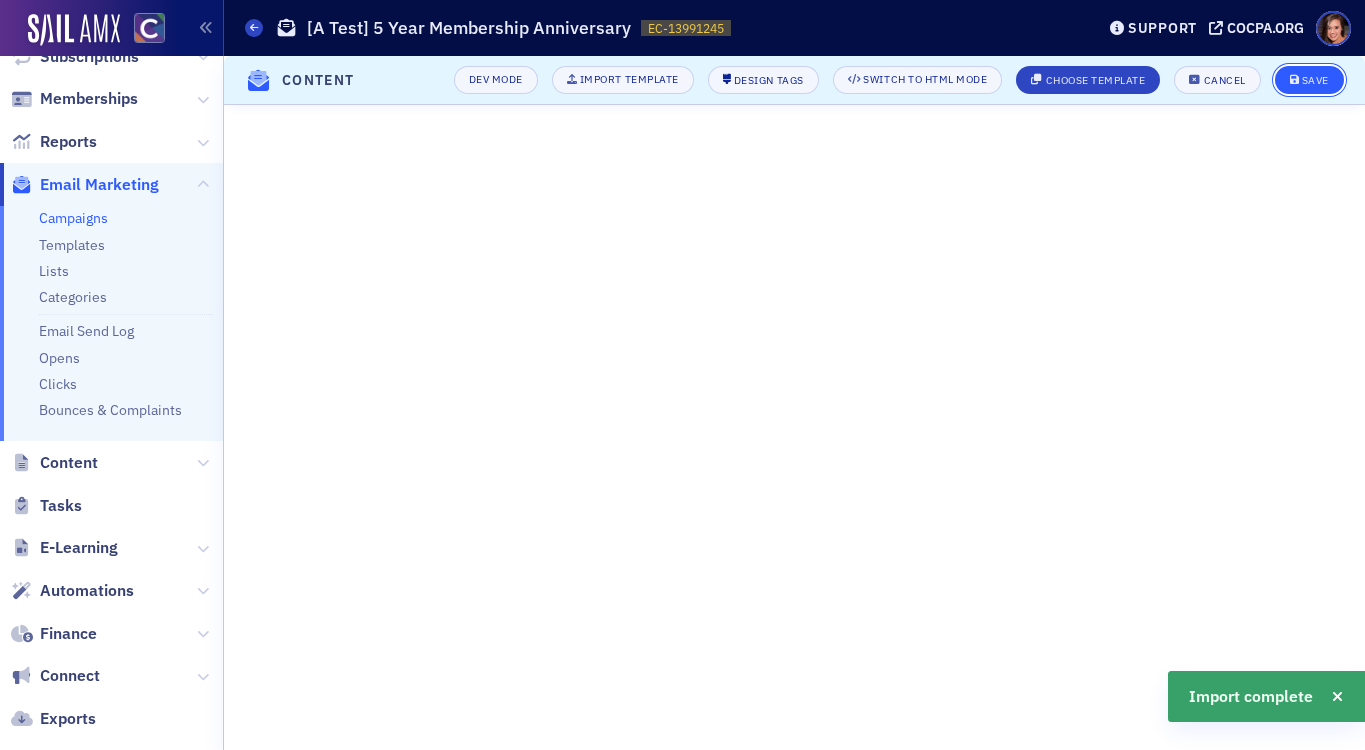 click on "Save" 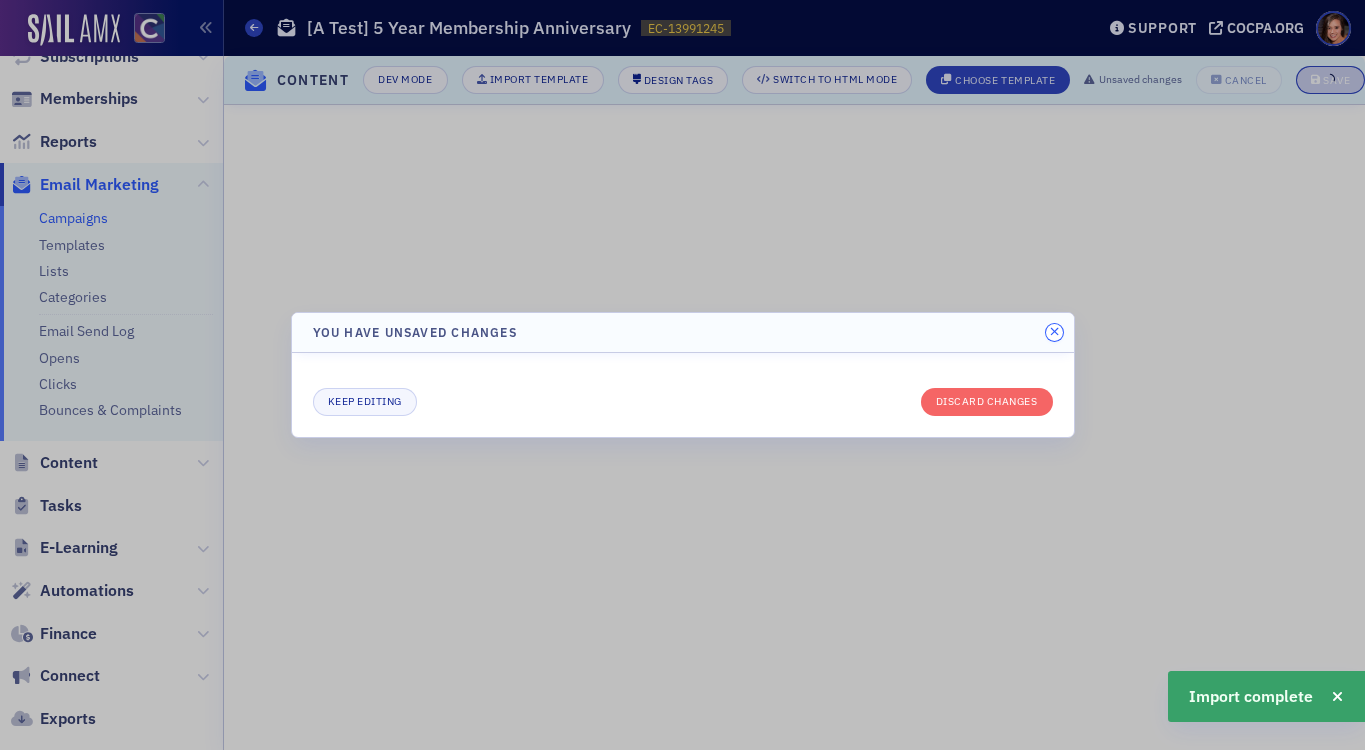 click at bounding box center [1054, 332] 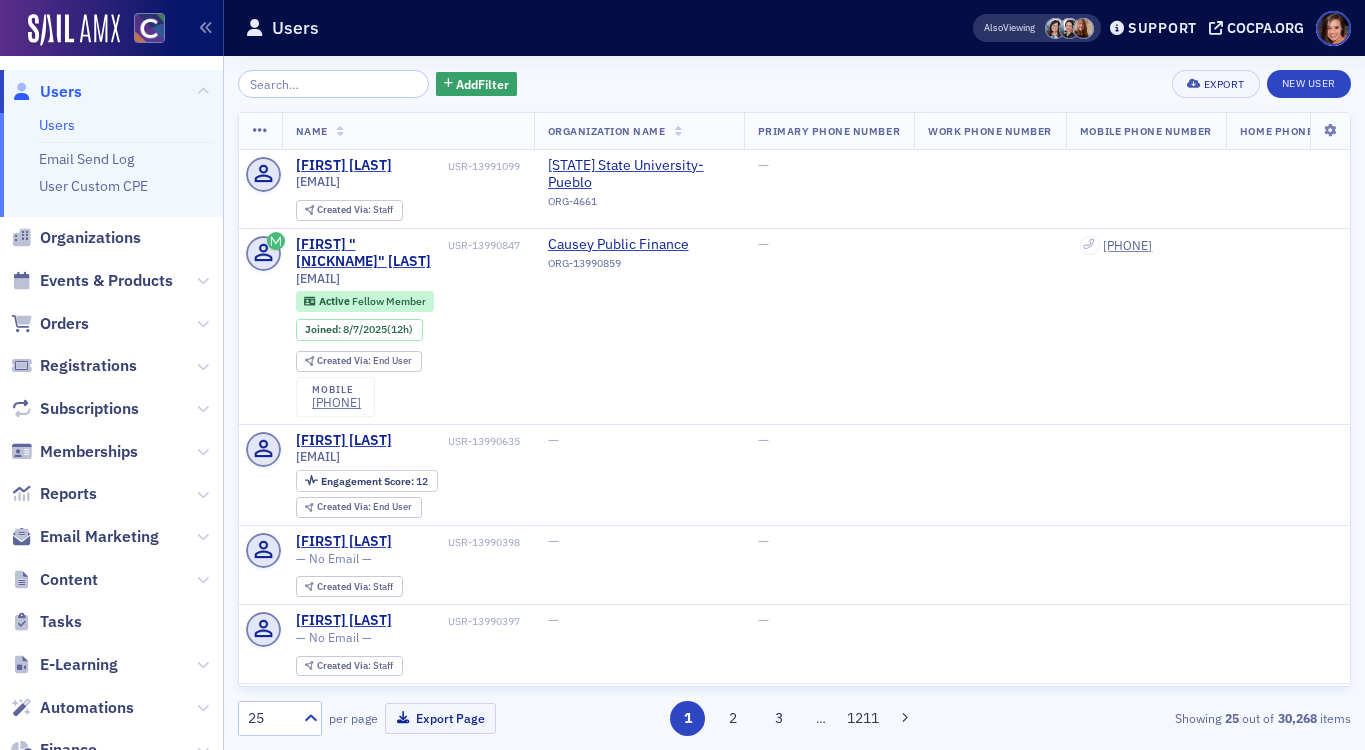 scroll, scrollTop: 0, scrollLeft: 0, axis: both 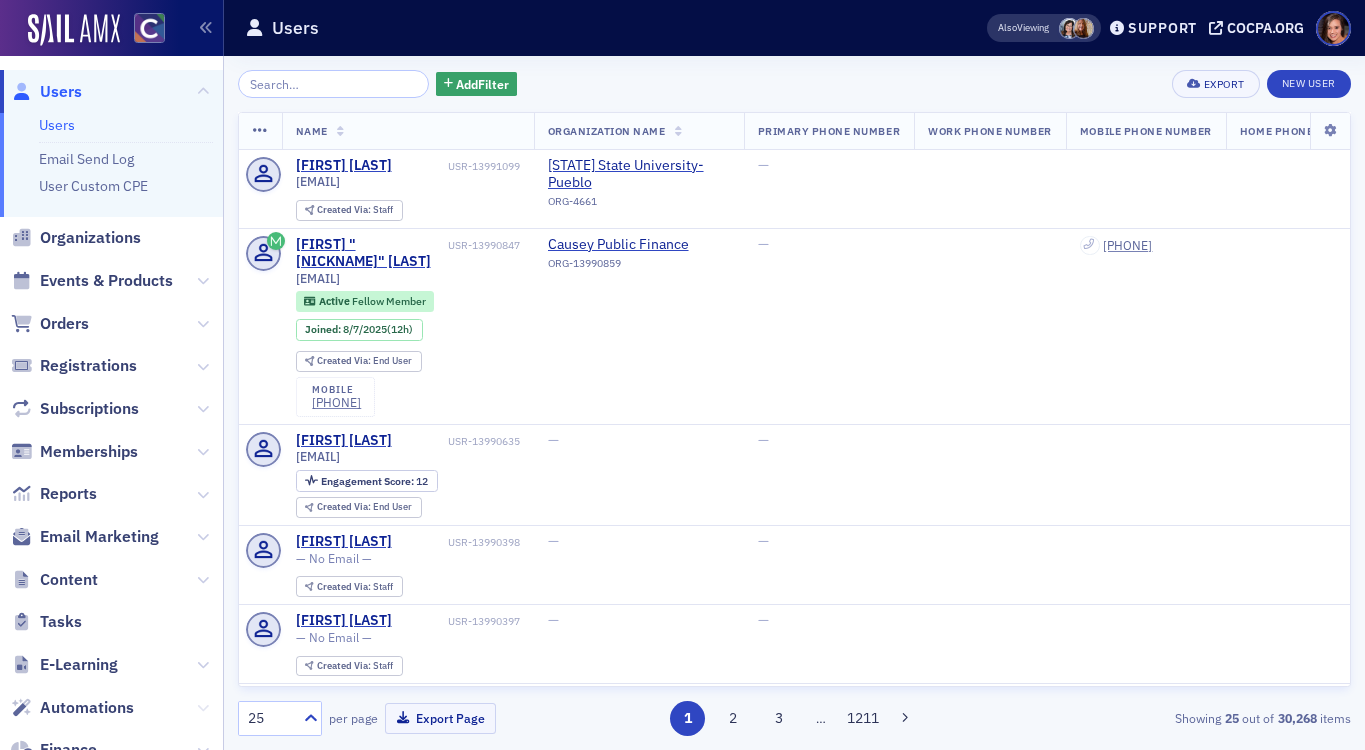 click 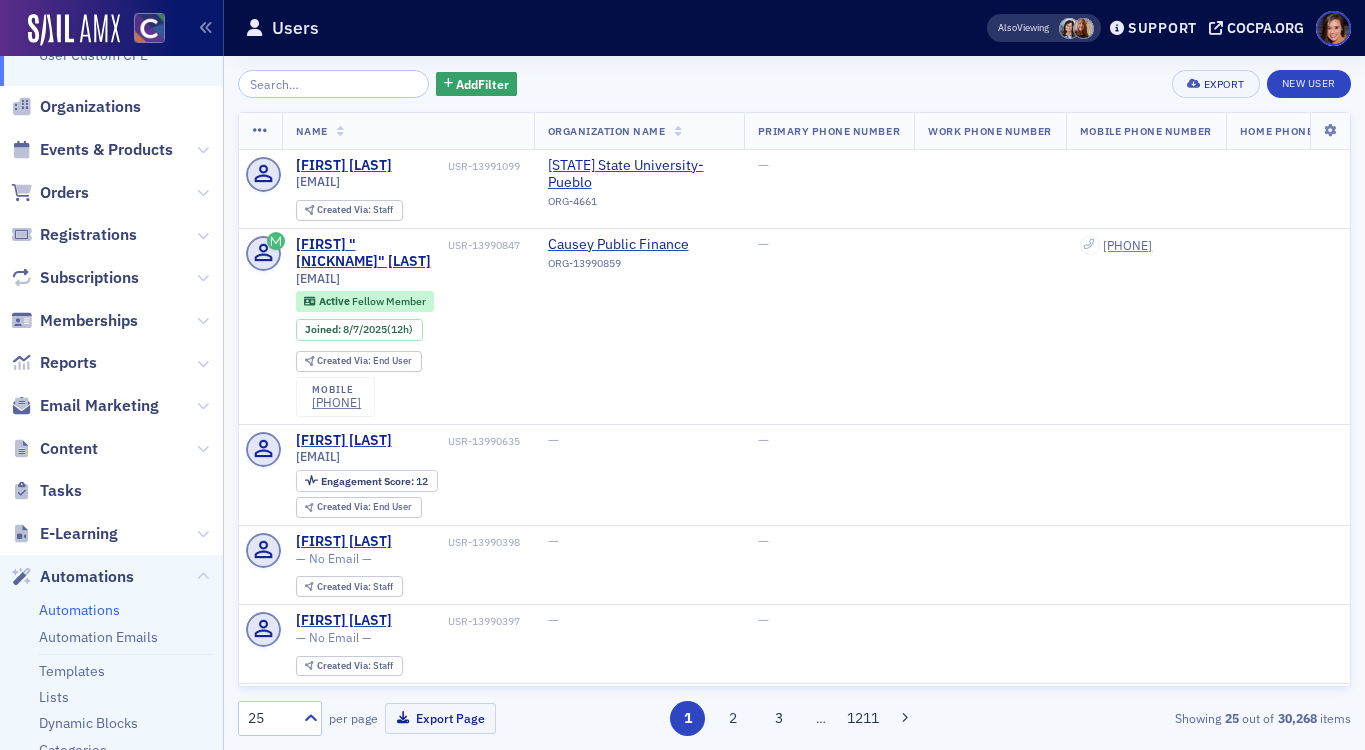 scroll, scrollTop: 133, scrollLeft: 0, axis: vertical 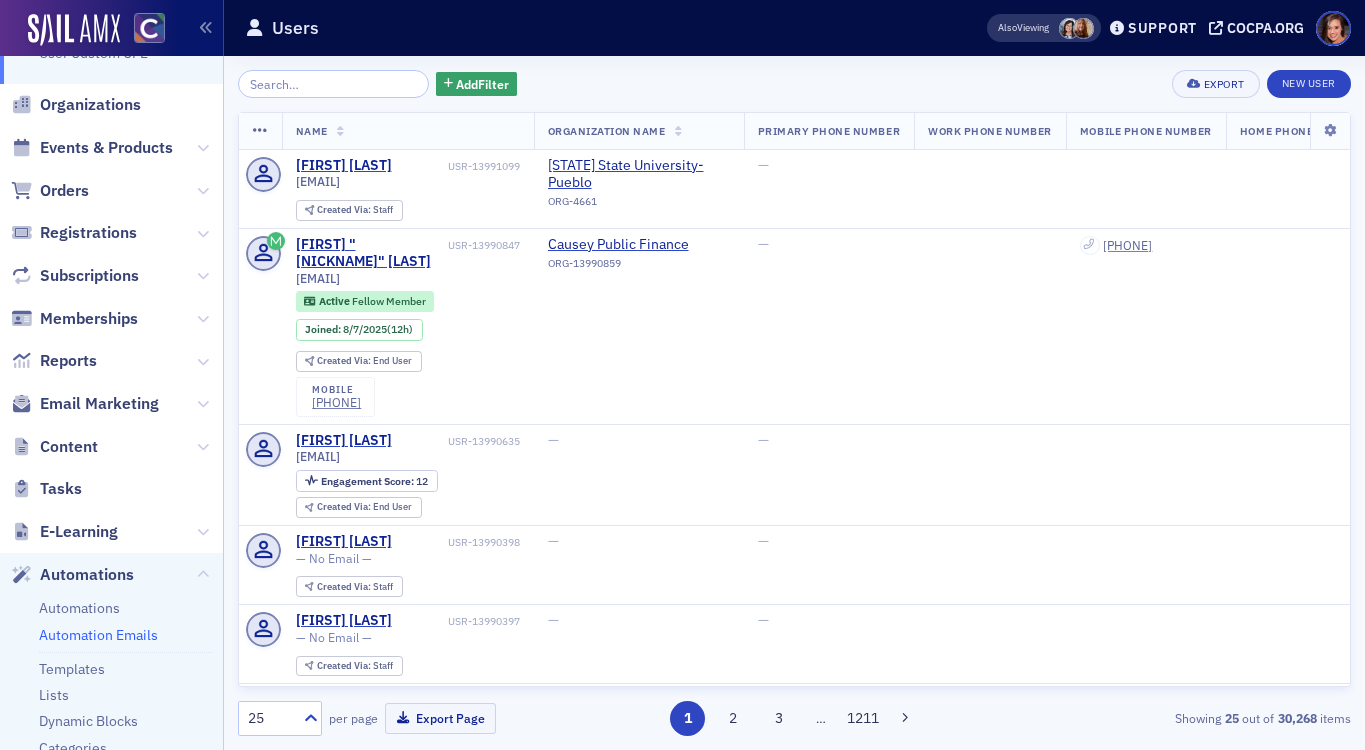 click on "Automation Emails" 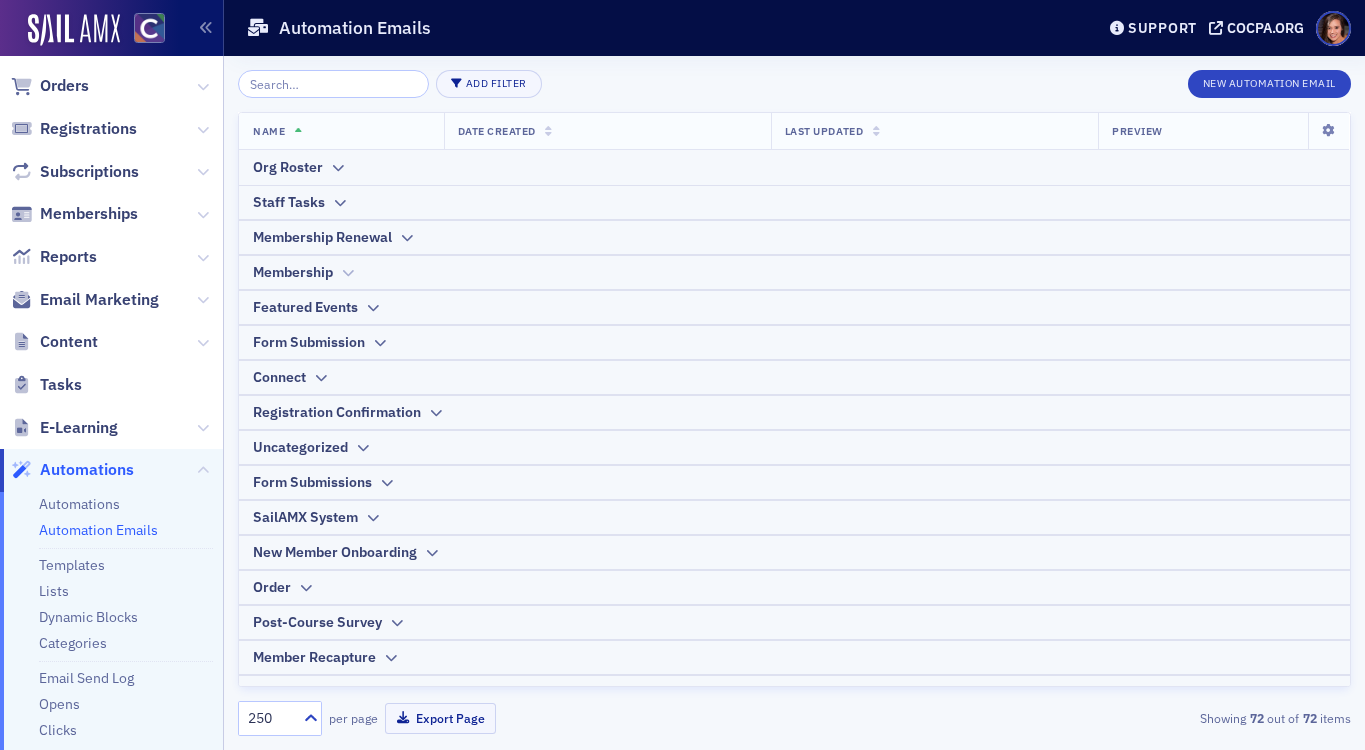 click on "Membership" 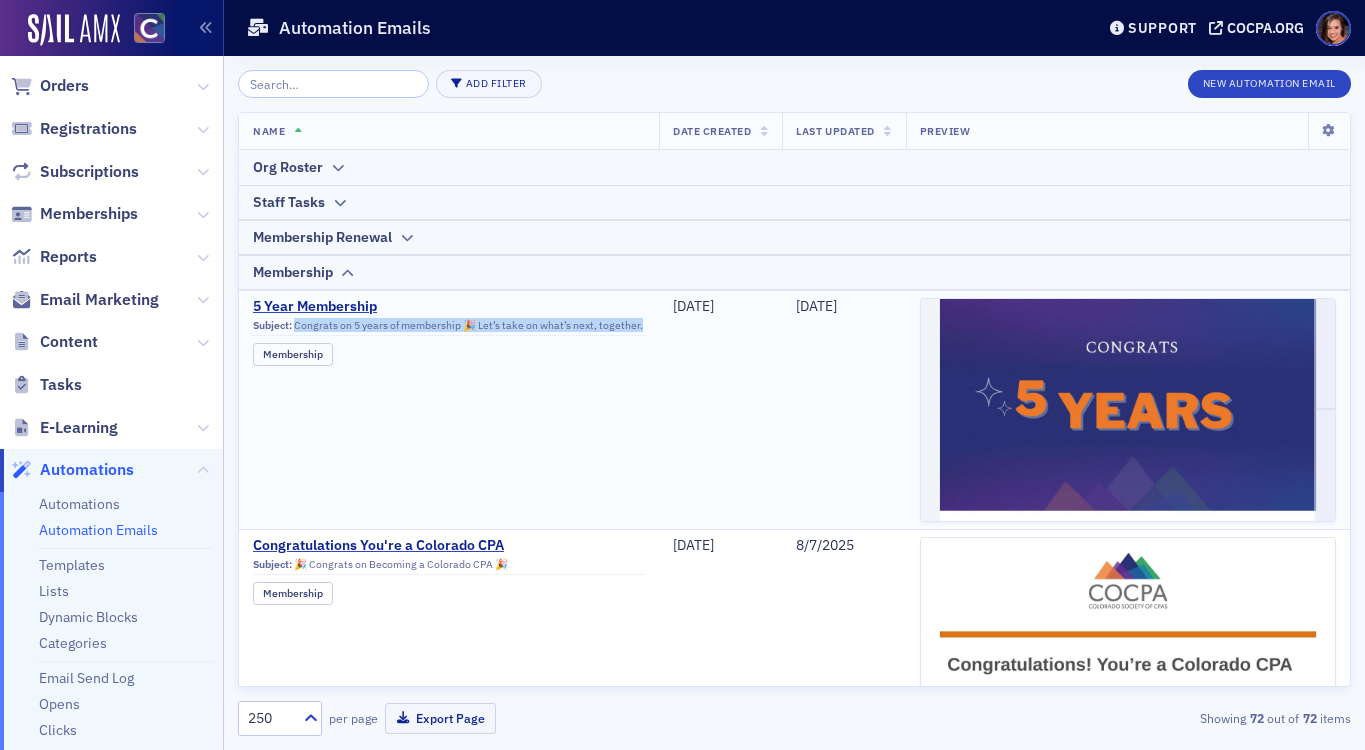 copy on "Congrats on 5 years of membership 🎉 Let’s take on what’s next, together." 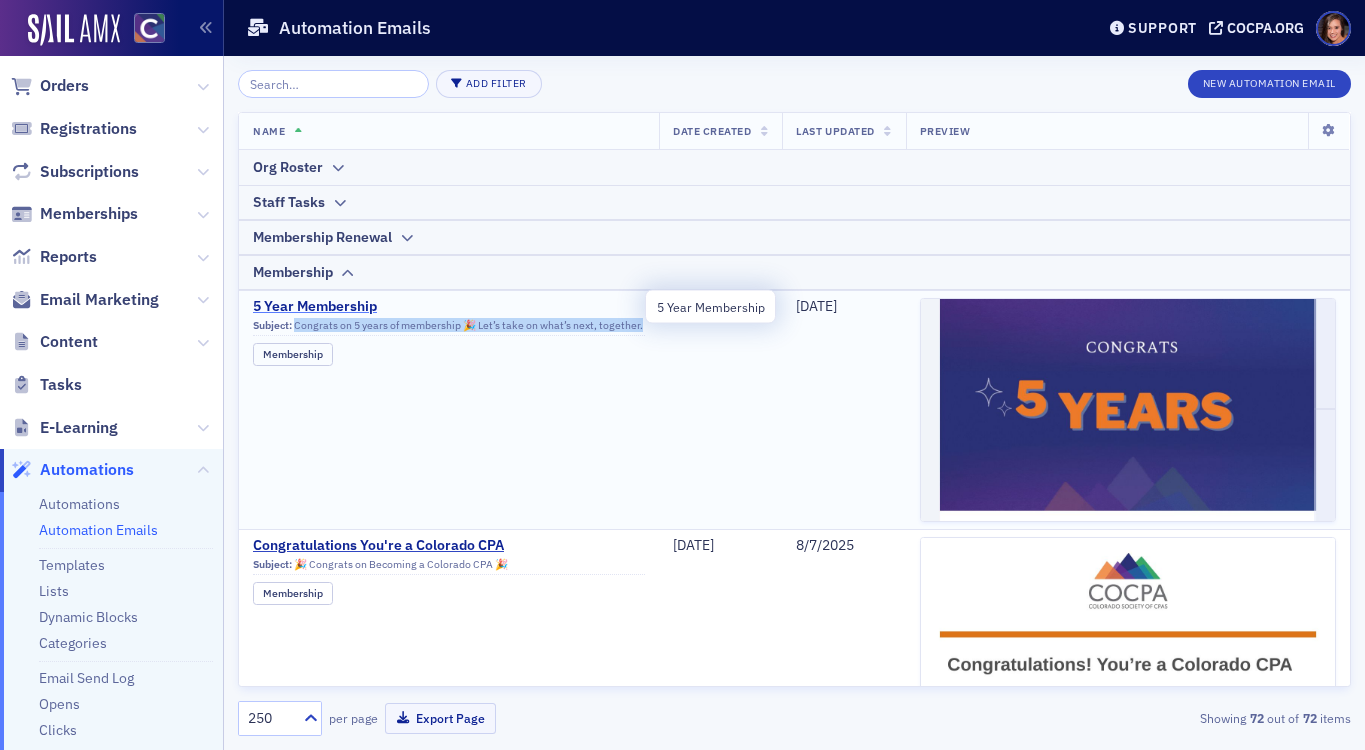 click on "5 Year Membership" 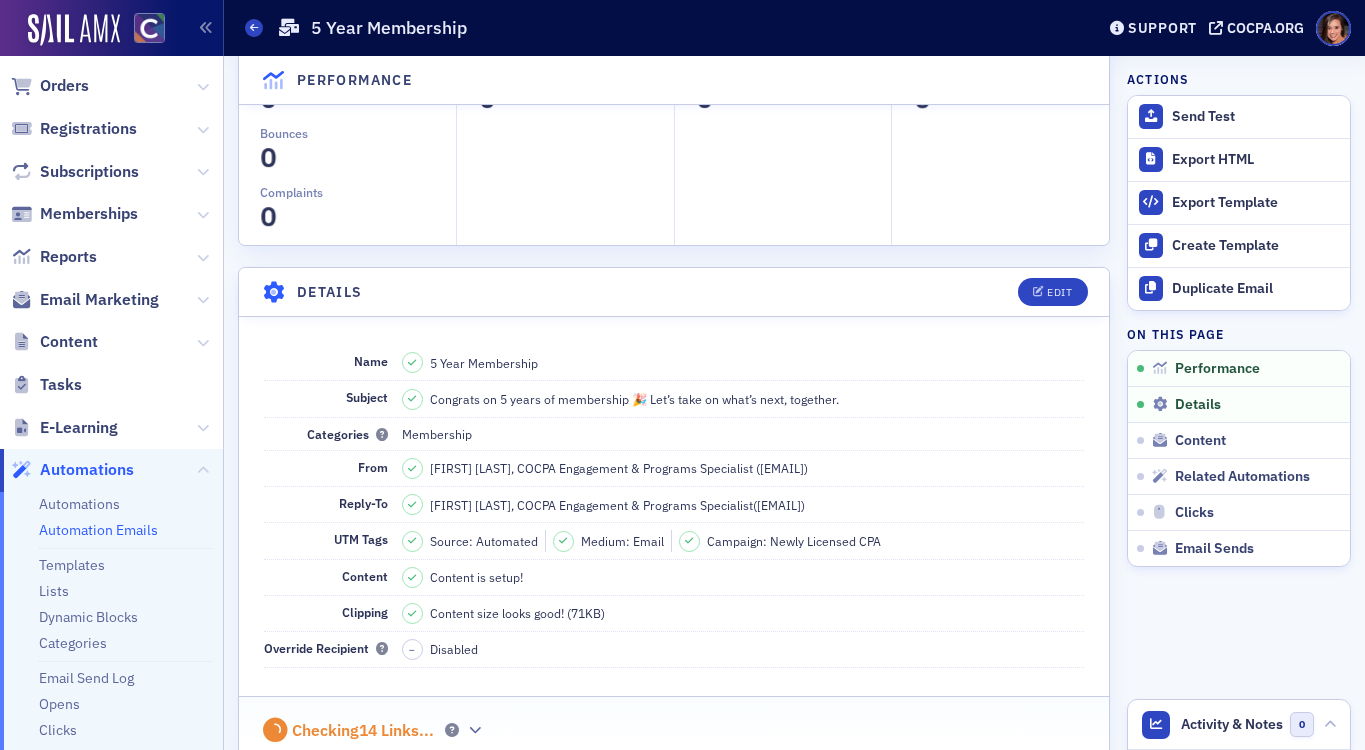 scroll, scrollTop: 178, scrollLeft: 0, axis: vertical 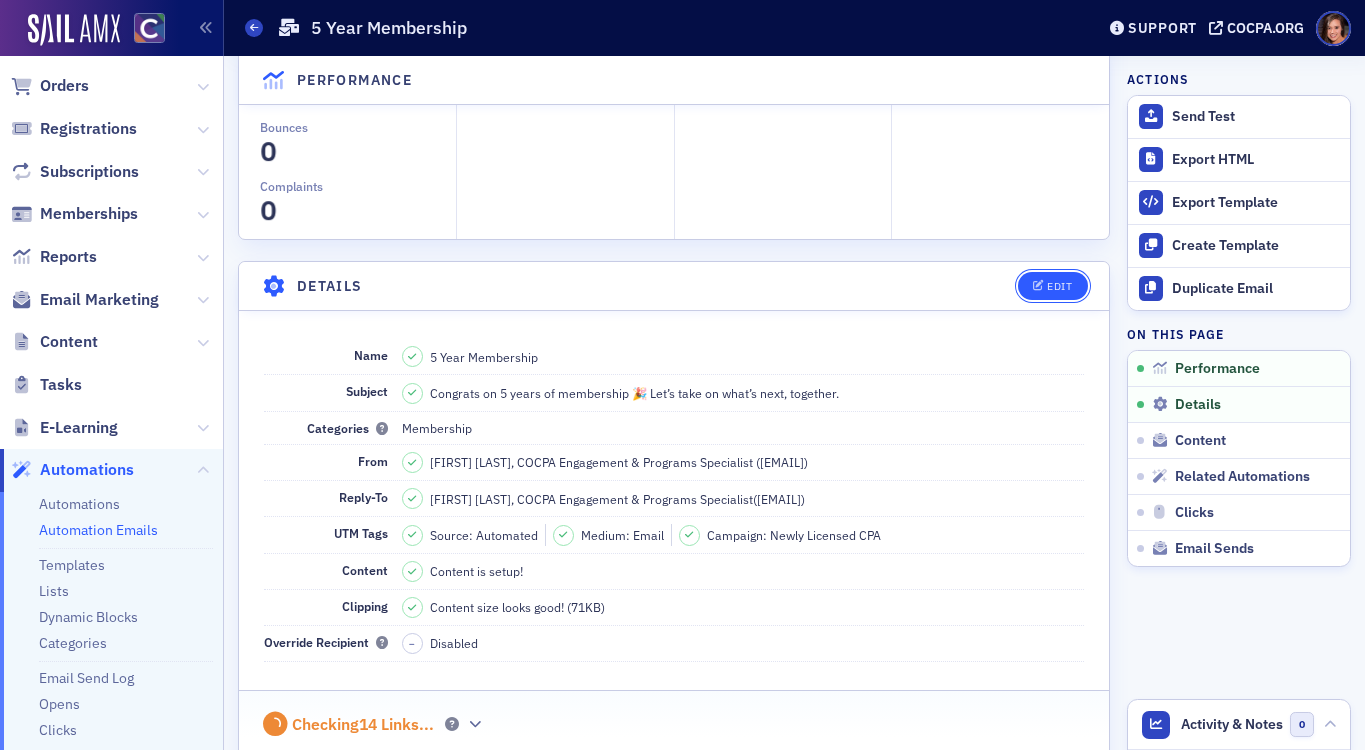 click on "Edit" 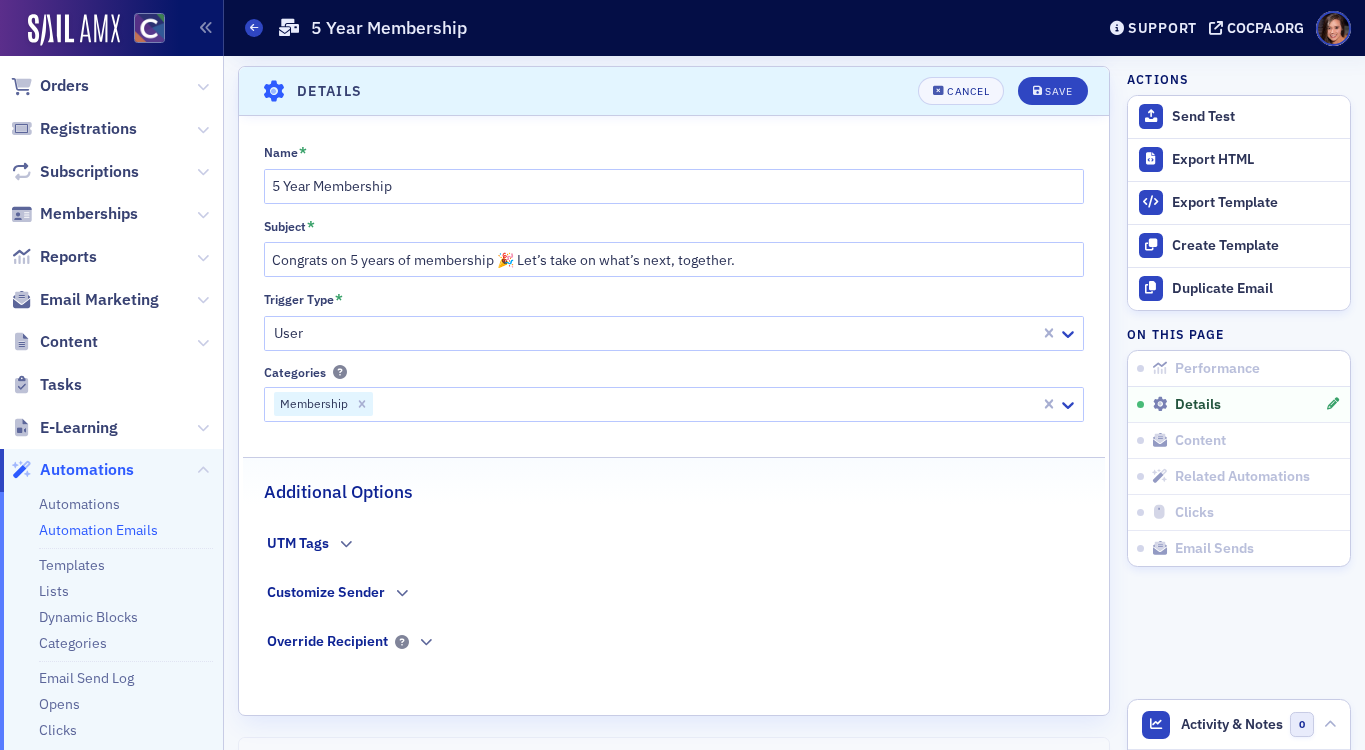 scroll, scrollTop: 496, scrollLeft: 0, axis: vertical 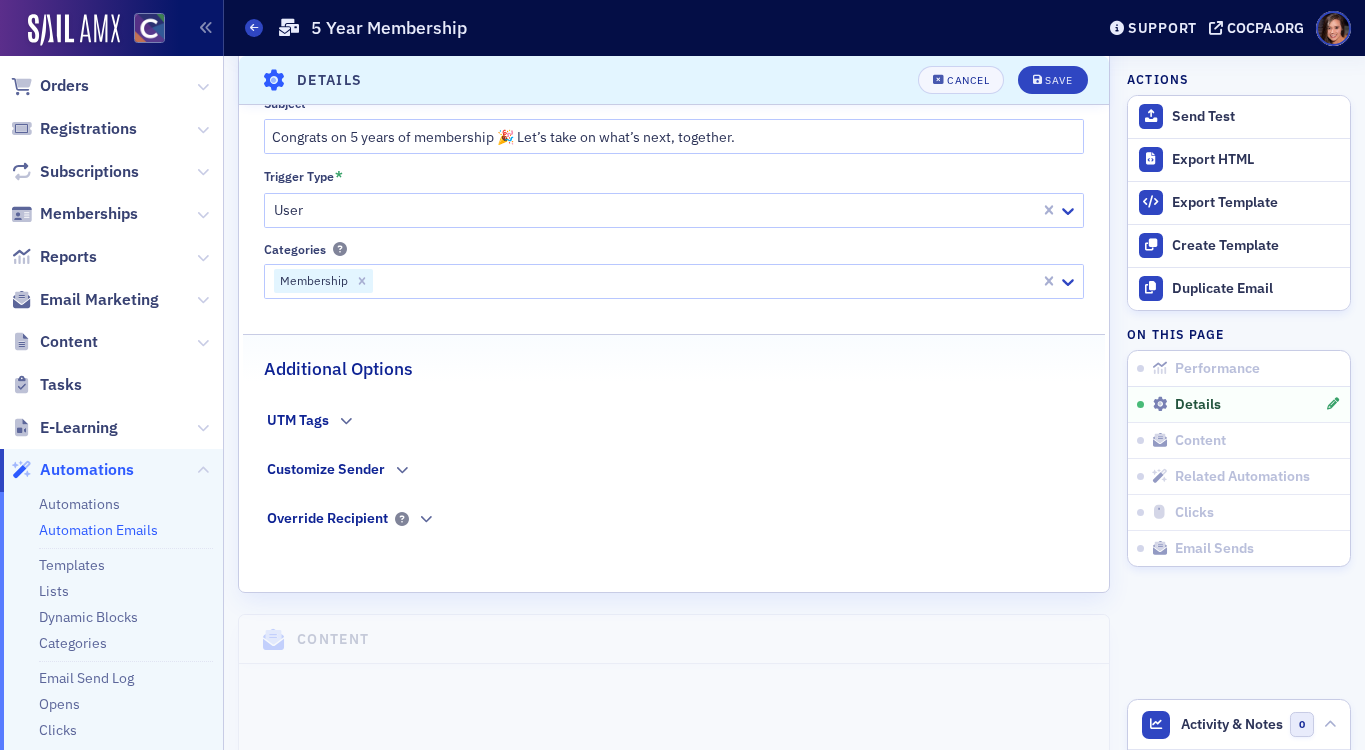 click on "Customize Sender" 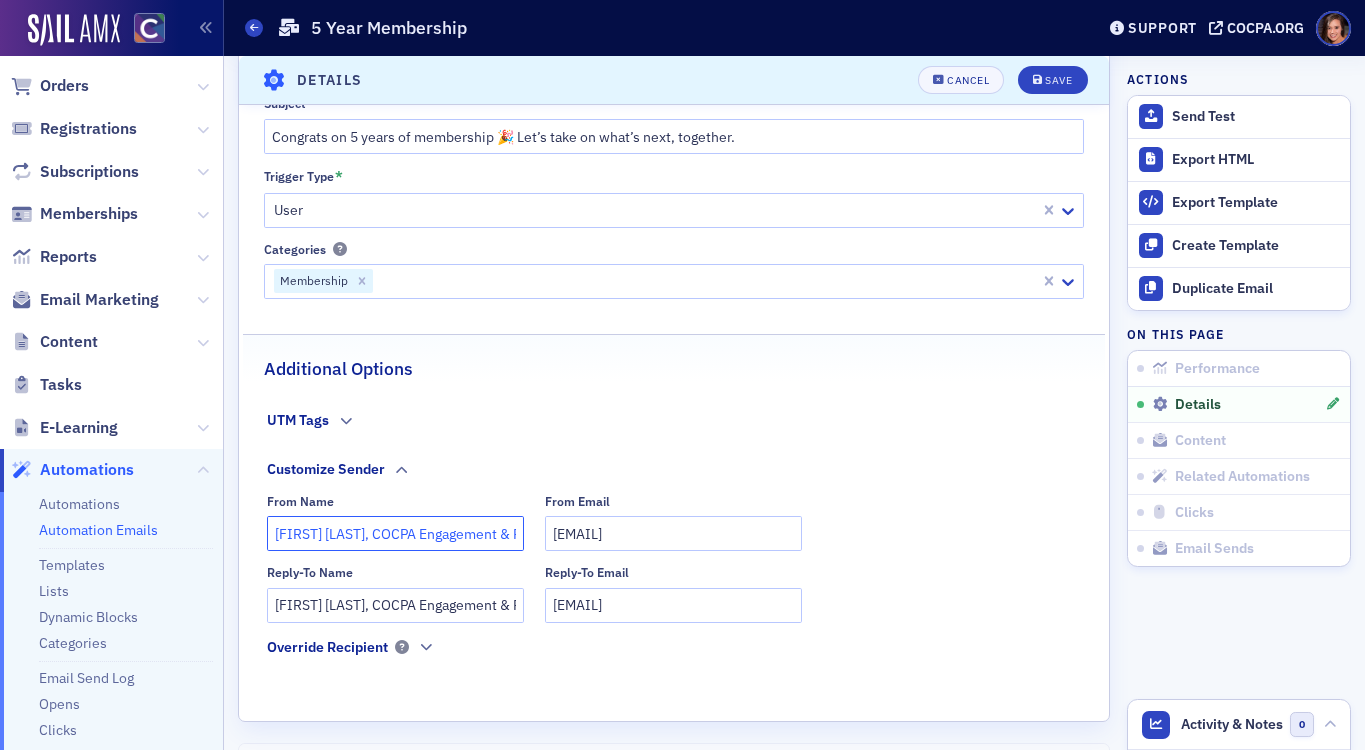 click on "[FIRST] [LAST], COCPA Engagement & Programs Specialist" 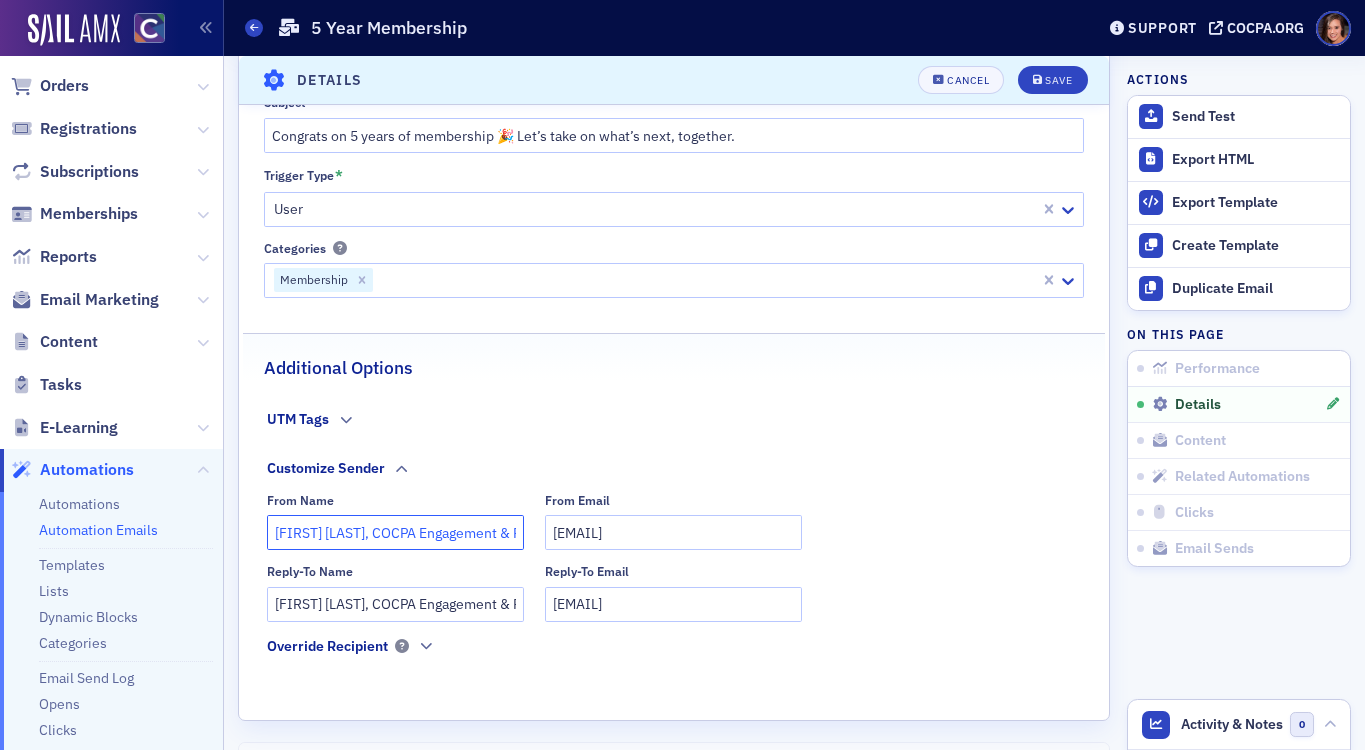 scroll, scrollTop: 481, scrollLeft: 0, axis: vertical 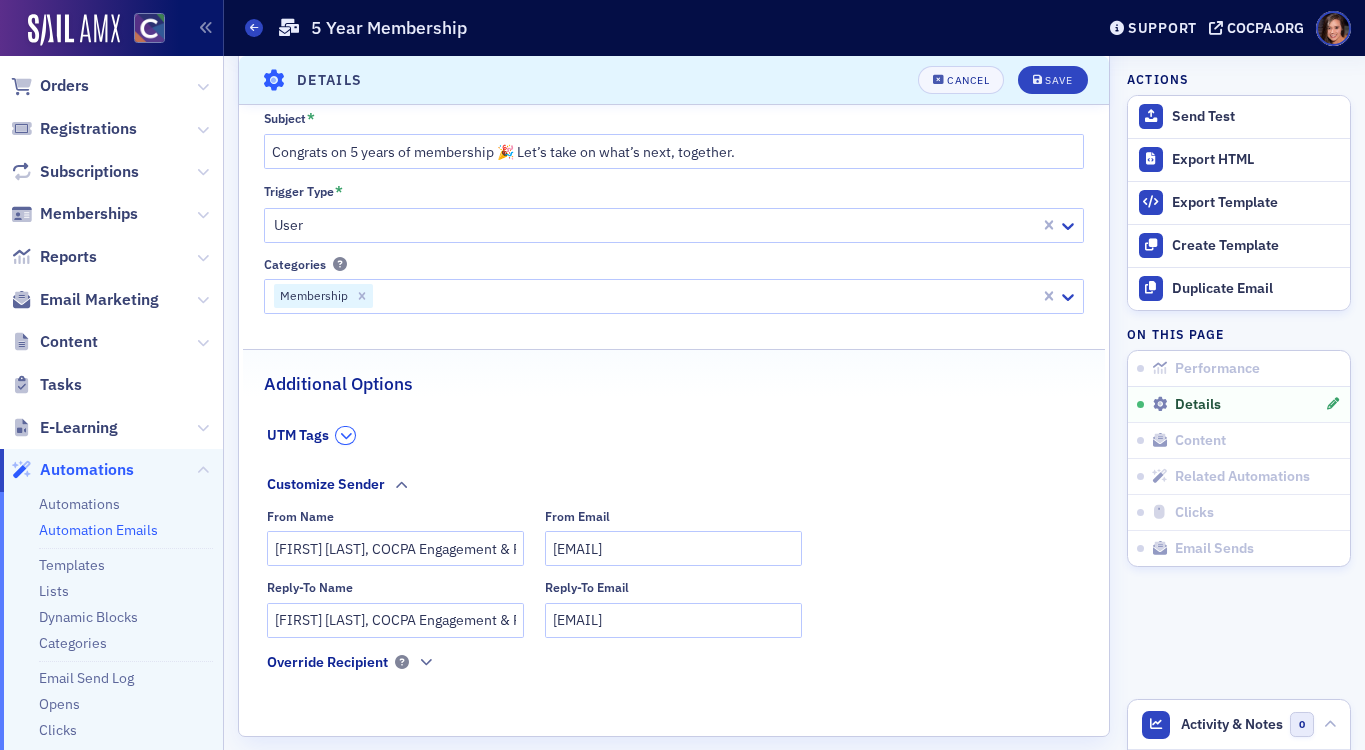 click 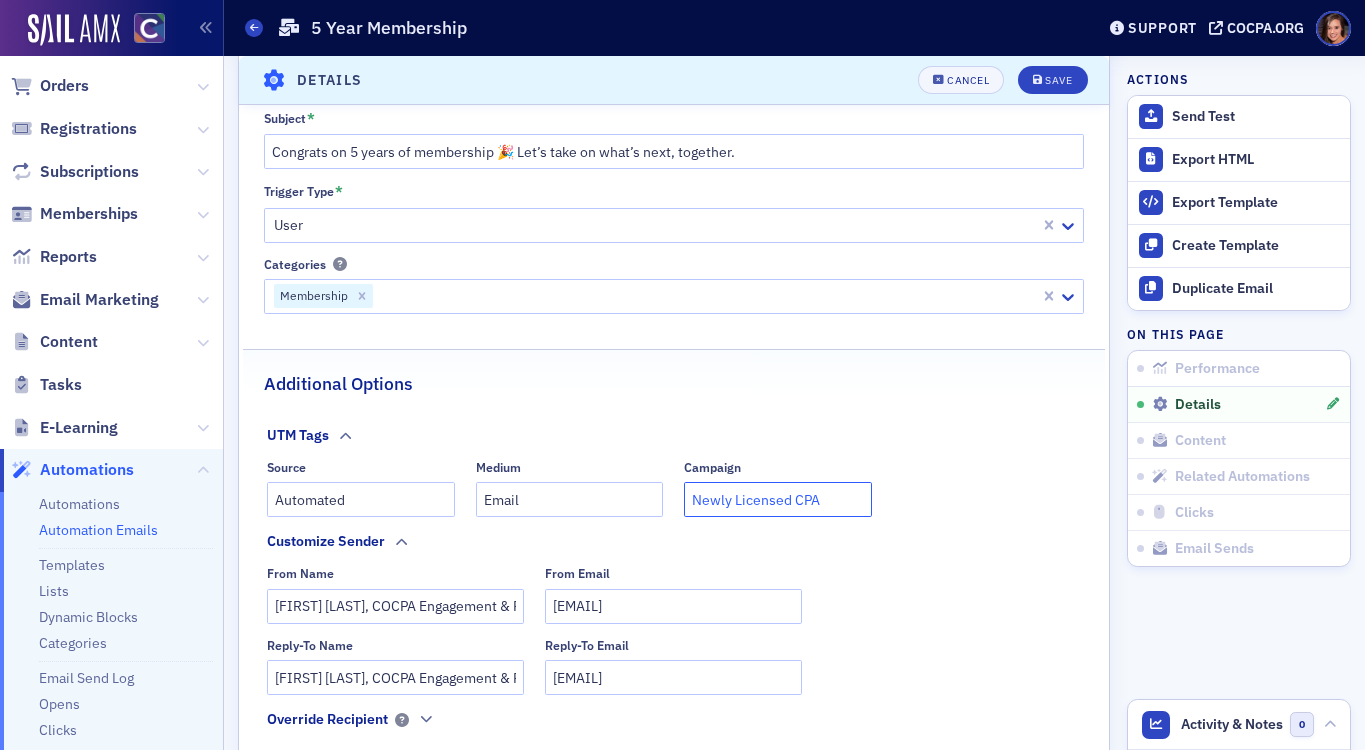 click on "Newly Licensed CPA" 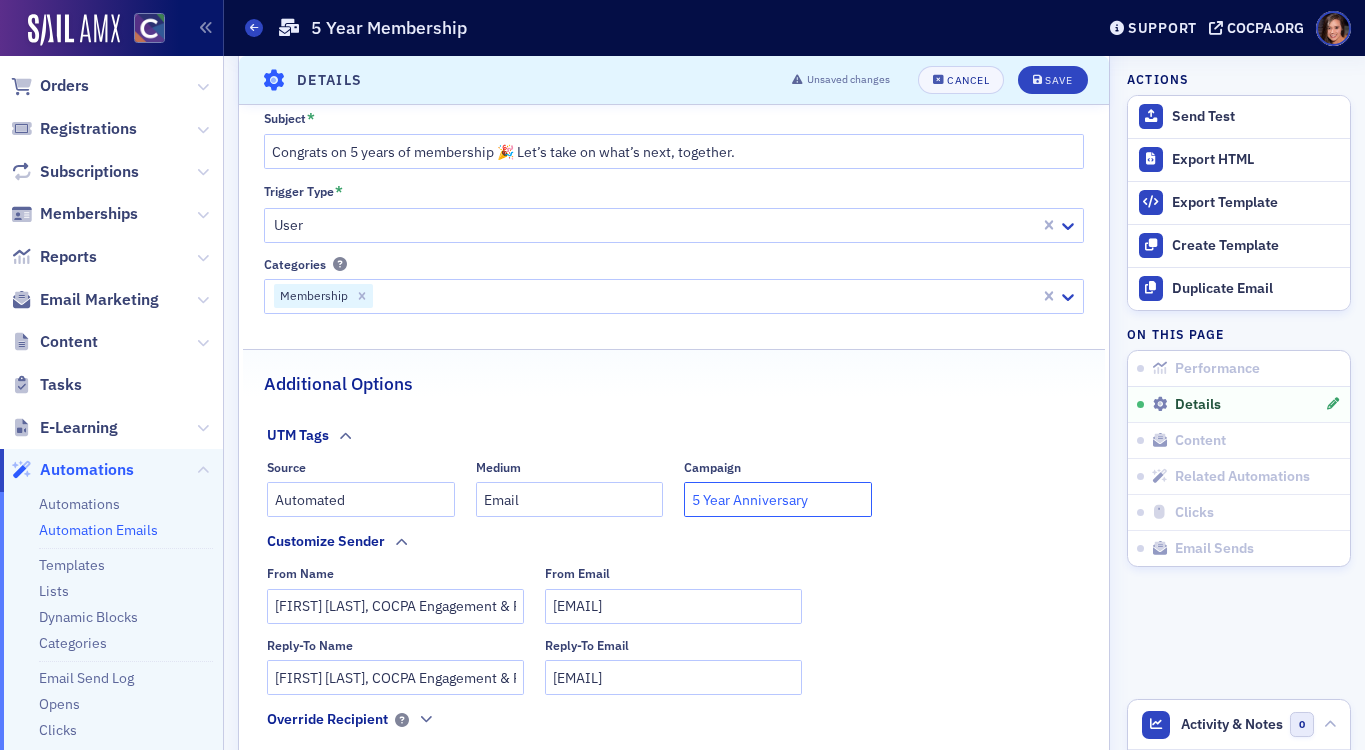 click on "5 Year Anniversary" 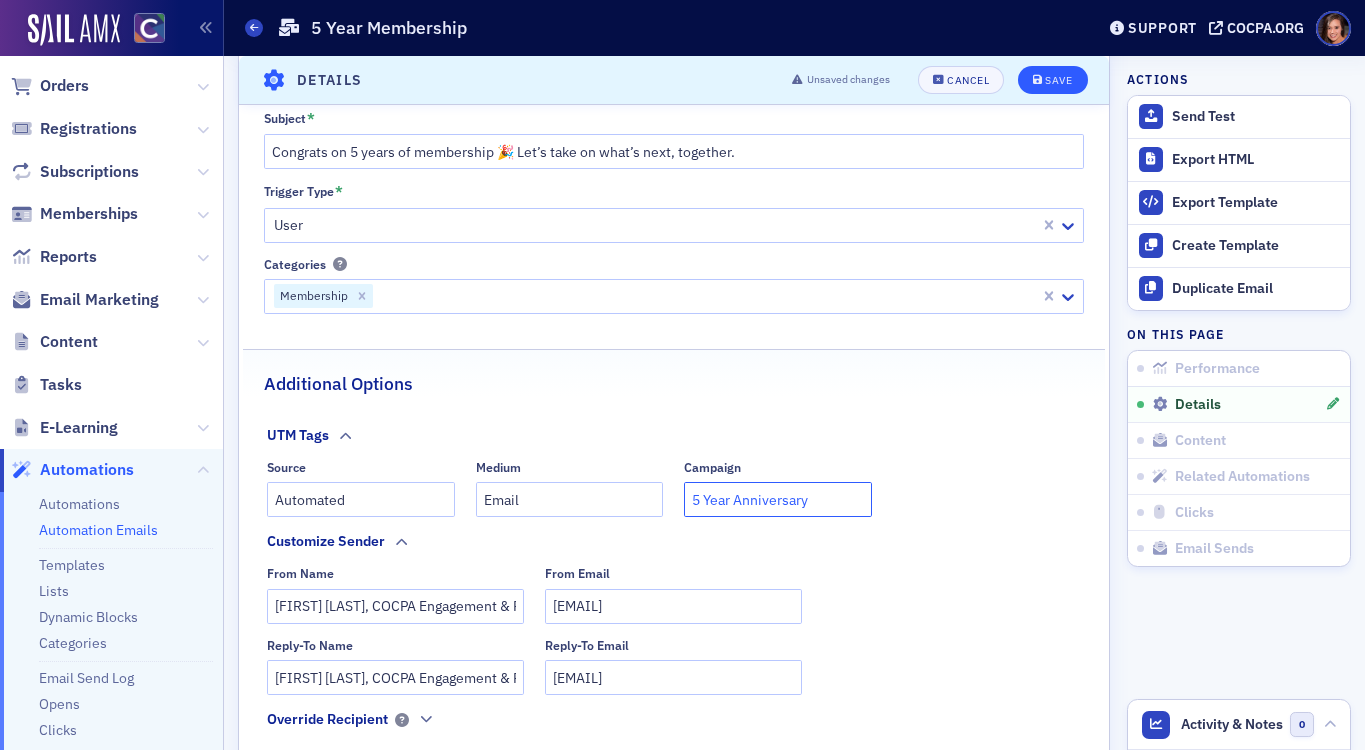 type on "5 Year Anniversary" 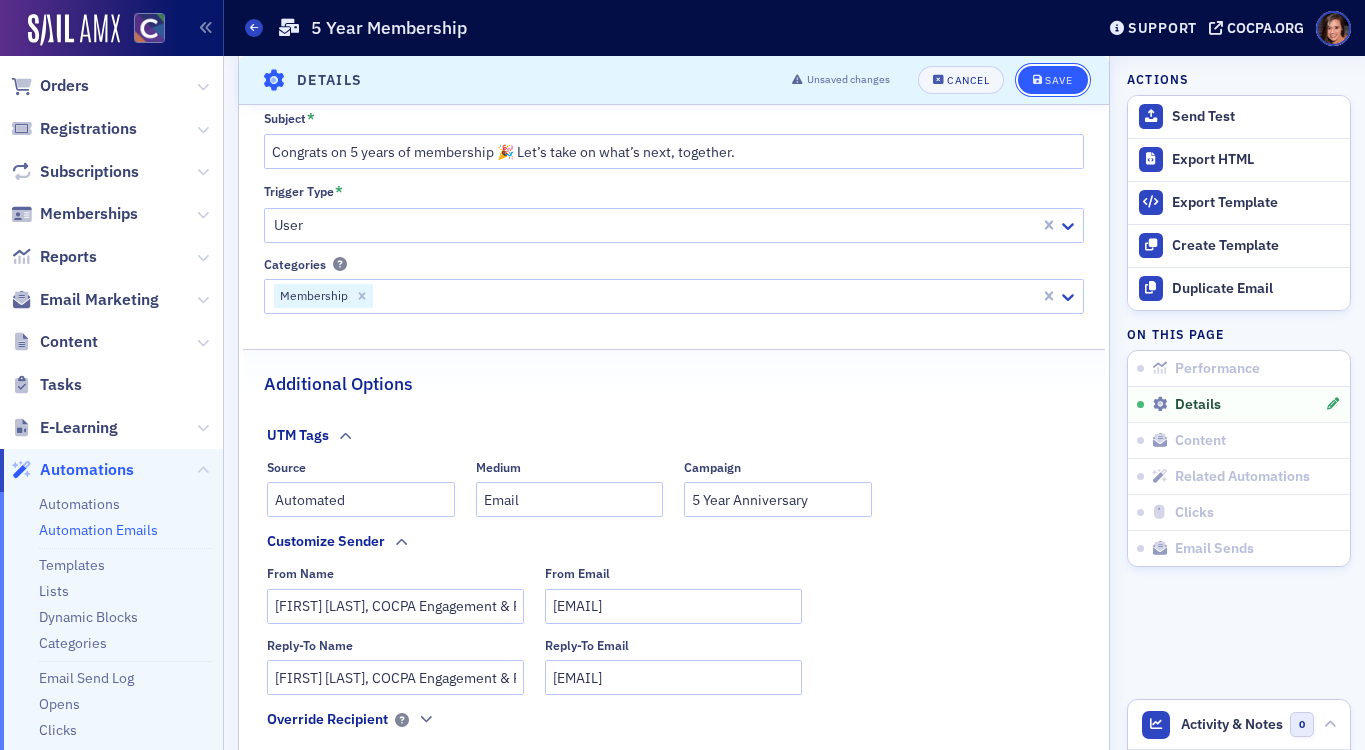 click on "Save" 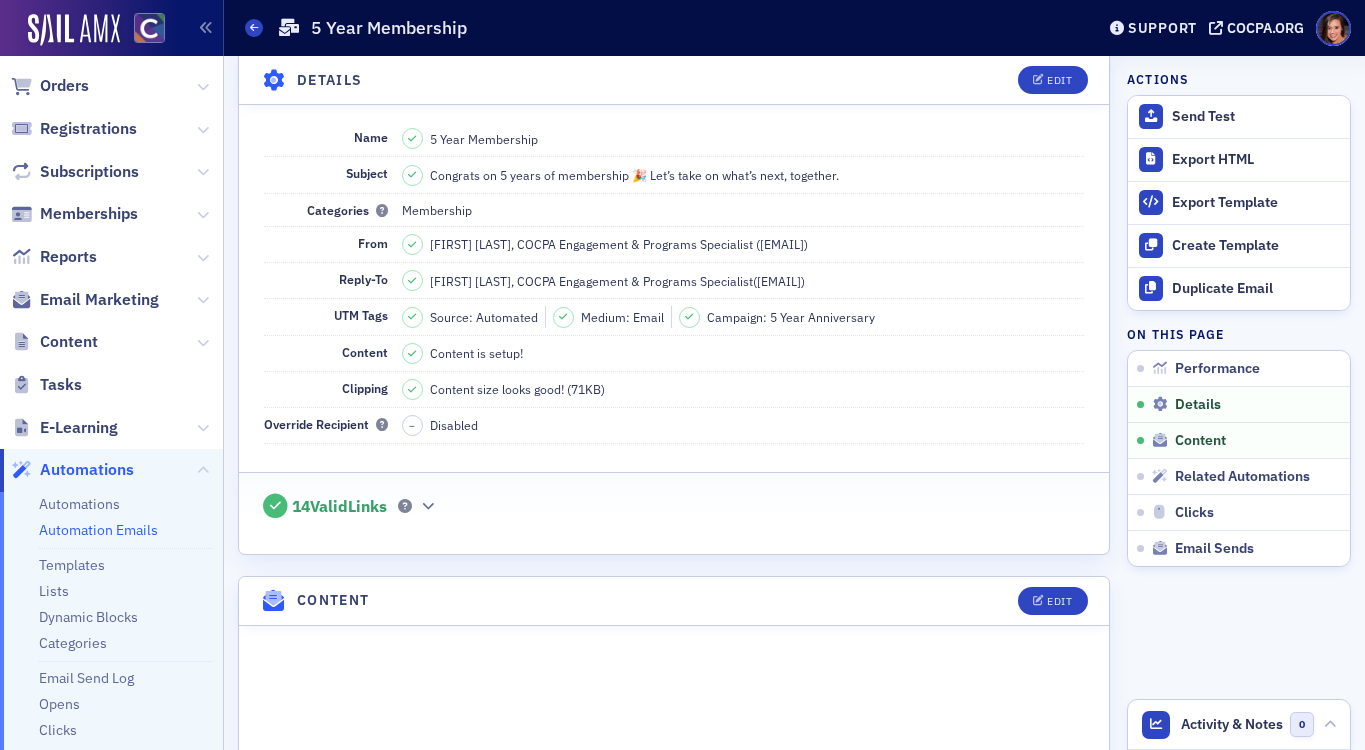 scroll, scrollTop: 373, scrollLeft: 0, axis: vertical 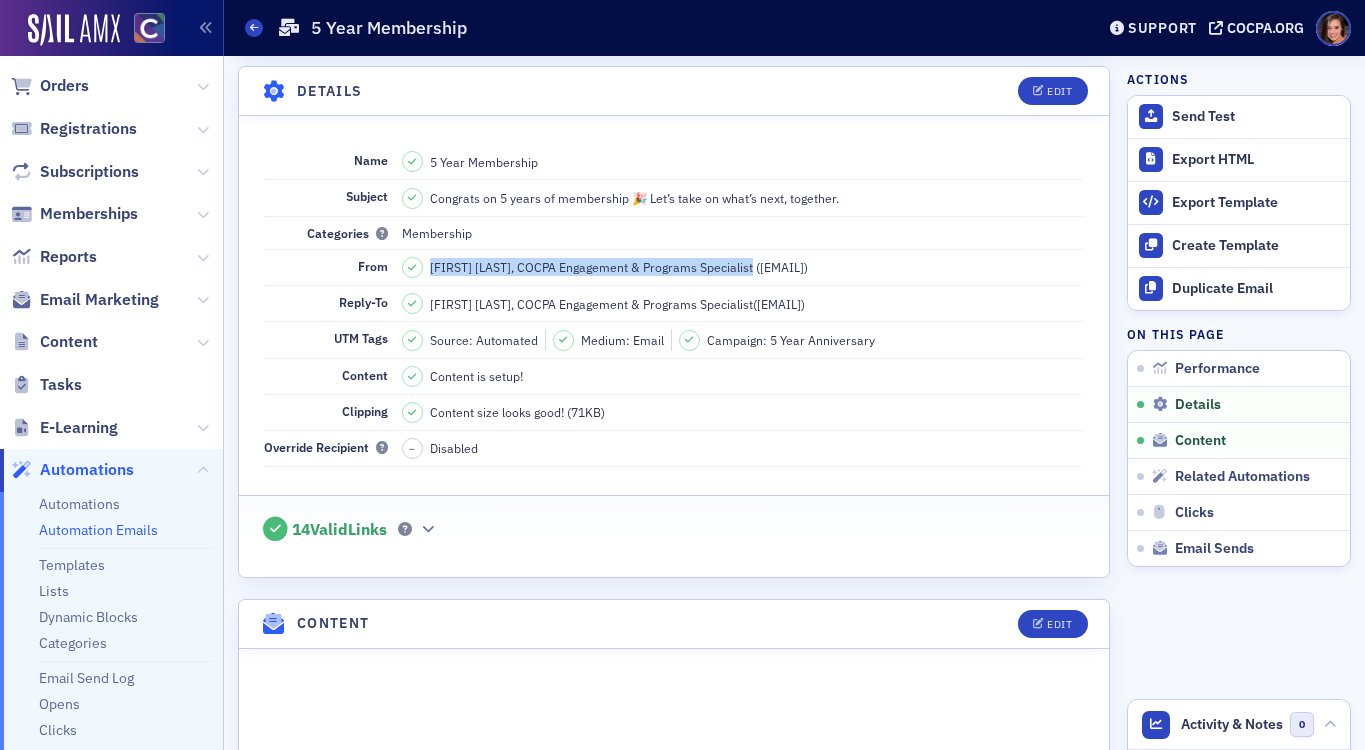 drag, startPoint x: 449, startPoint y: 267, endPoint x: 757, endPoint y: 264, distance: 308.01462 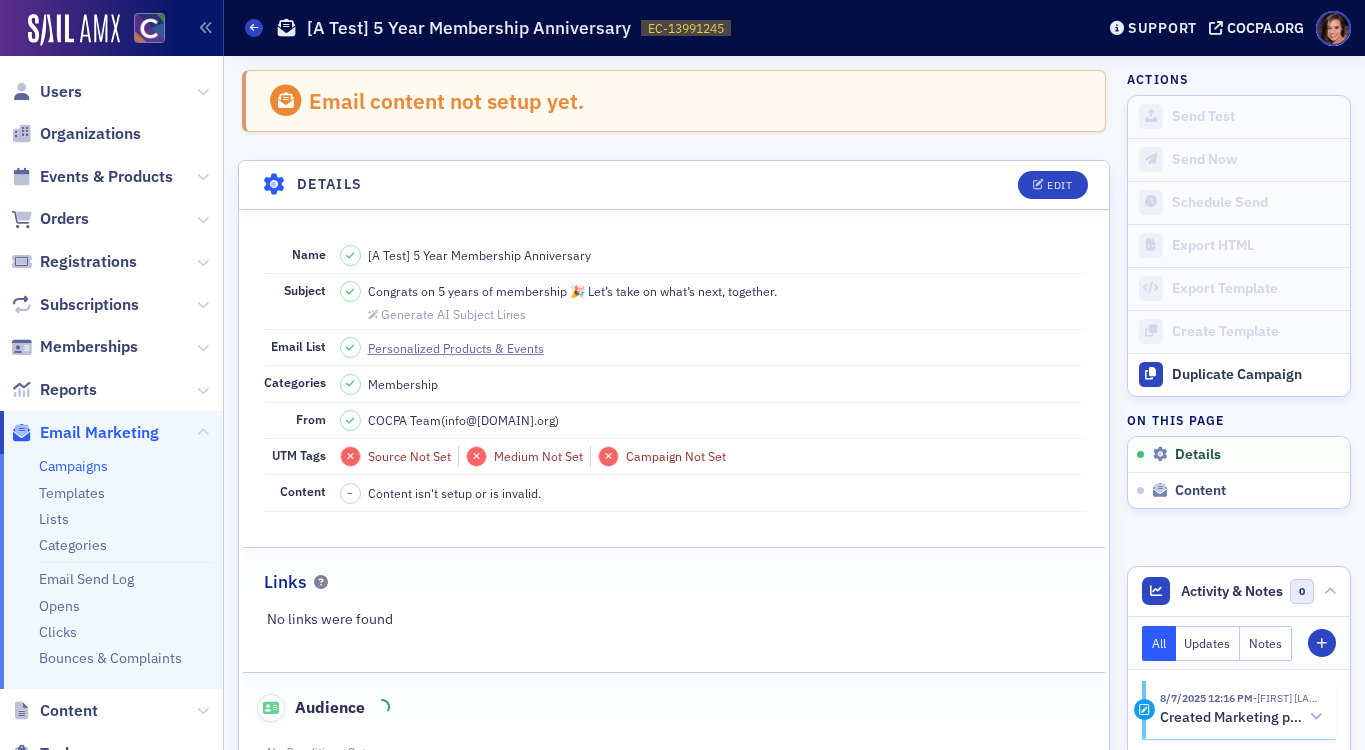 scroll, scrollTop: 0, scrollLeft: 0, axis: both 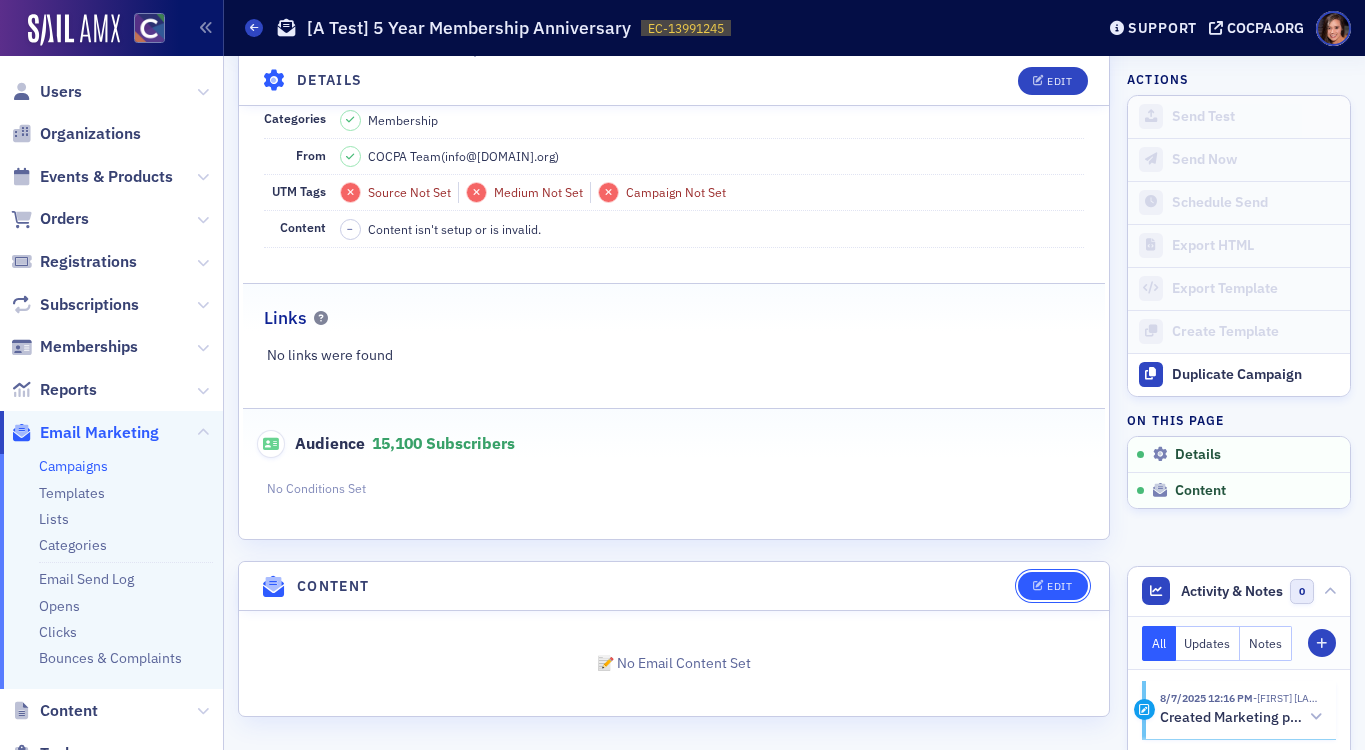 click on "Edit" 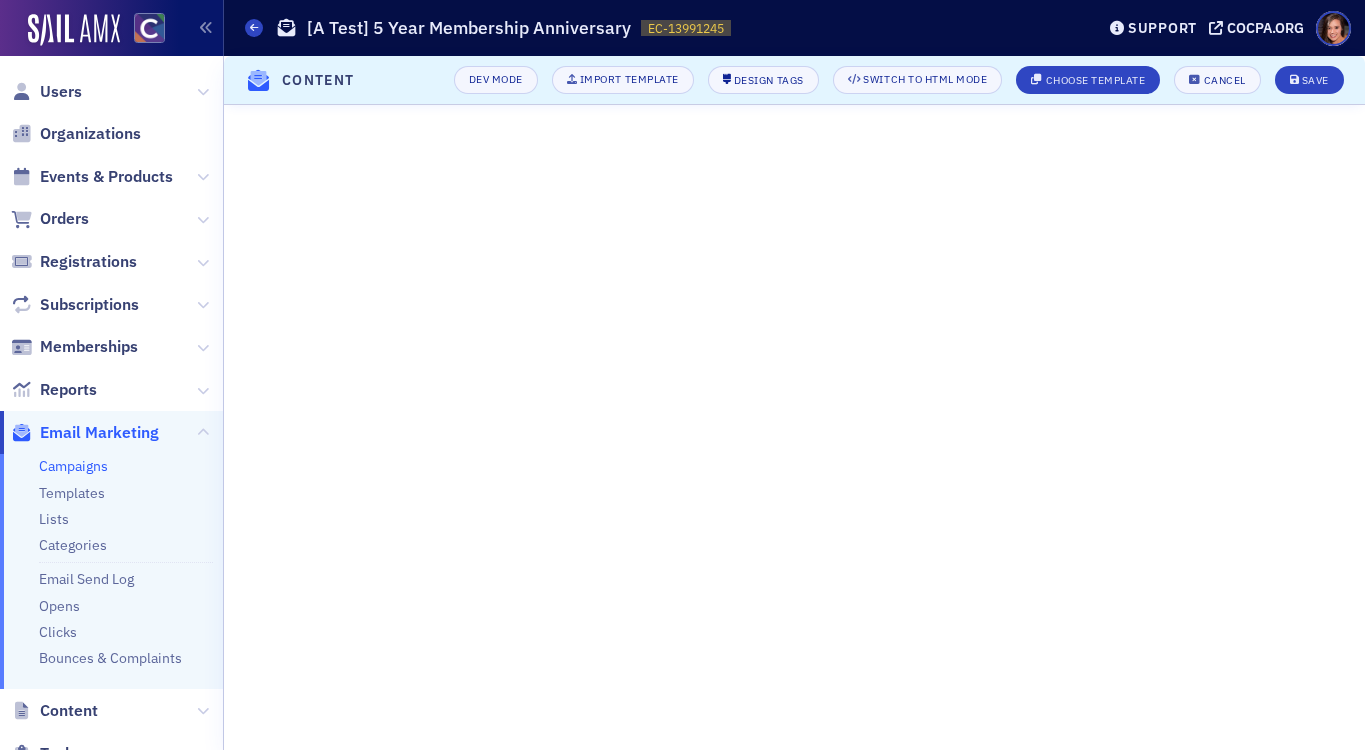 scroll, scrollTop: 87, scrollLeft: 0, axis: vertical 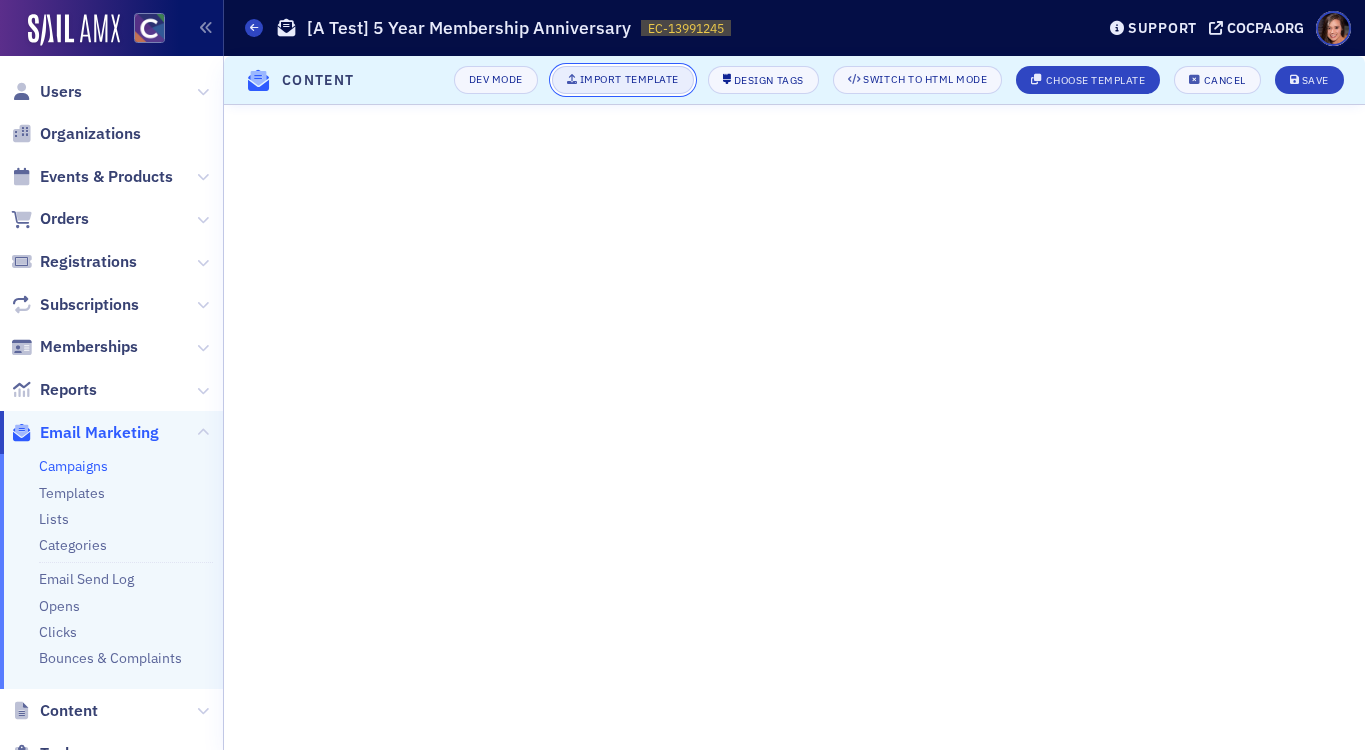 click on "Import Template" 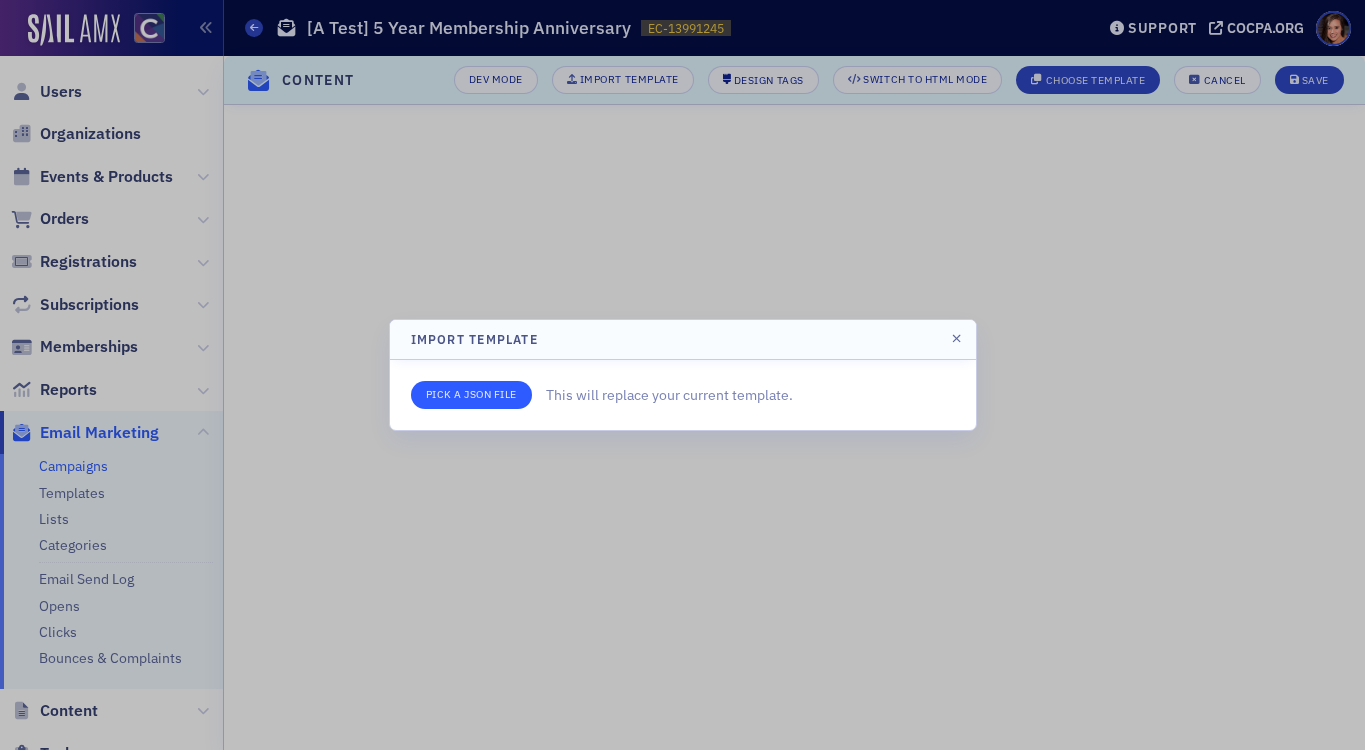 click at bounding box center (471, 395) 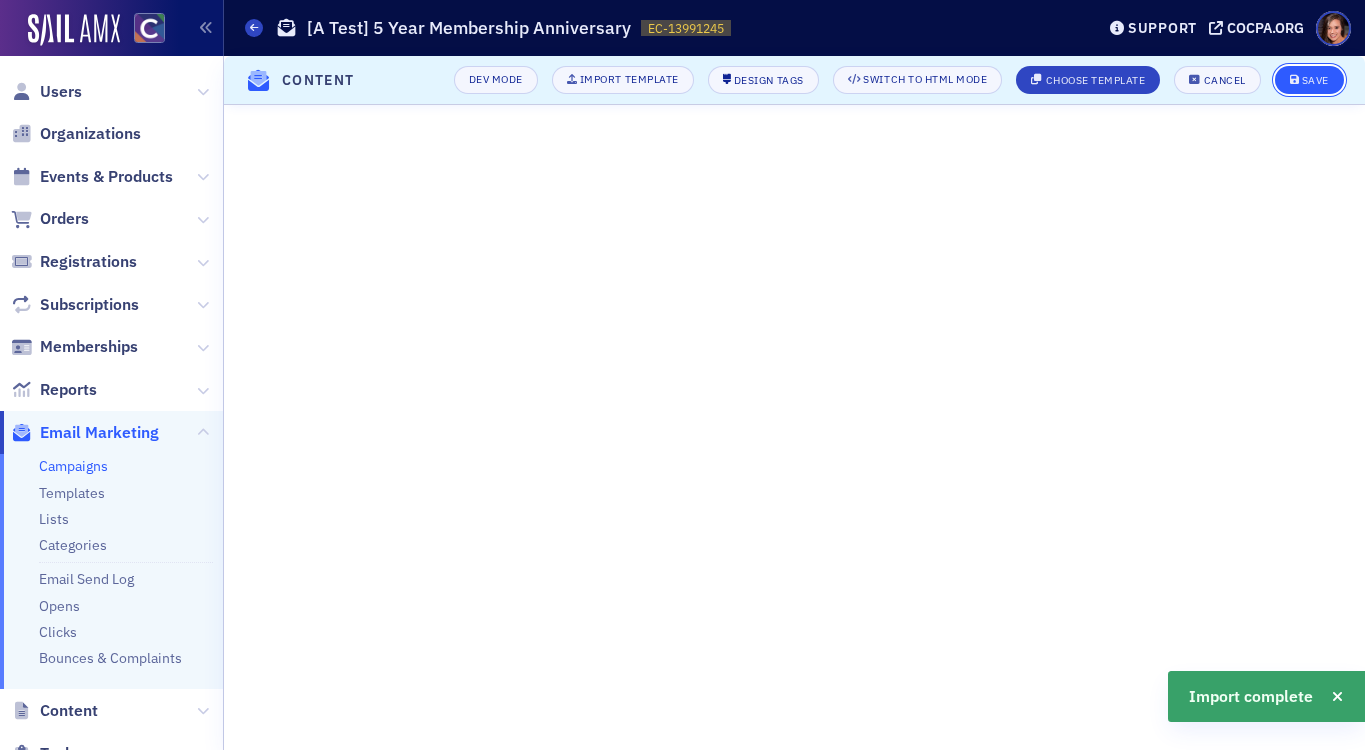 click on "Save" 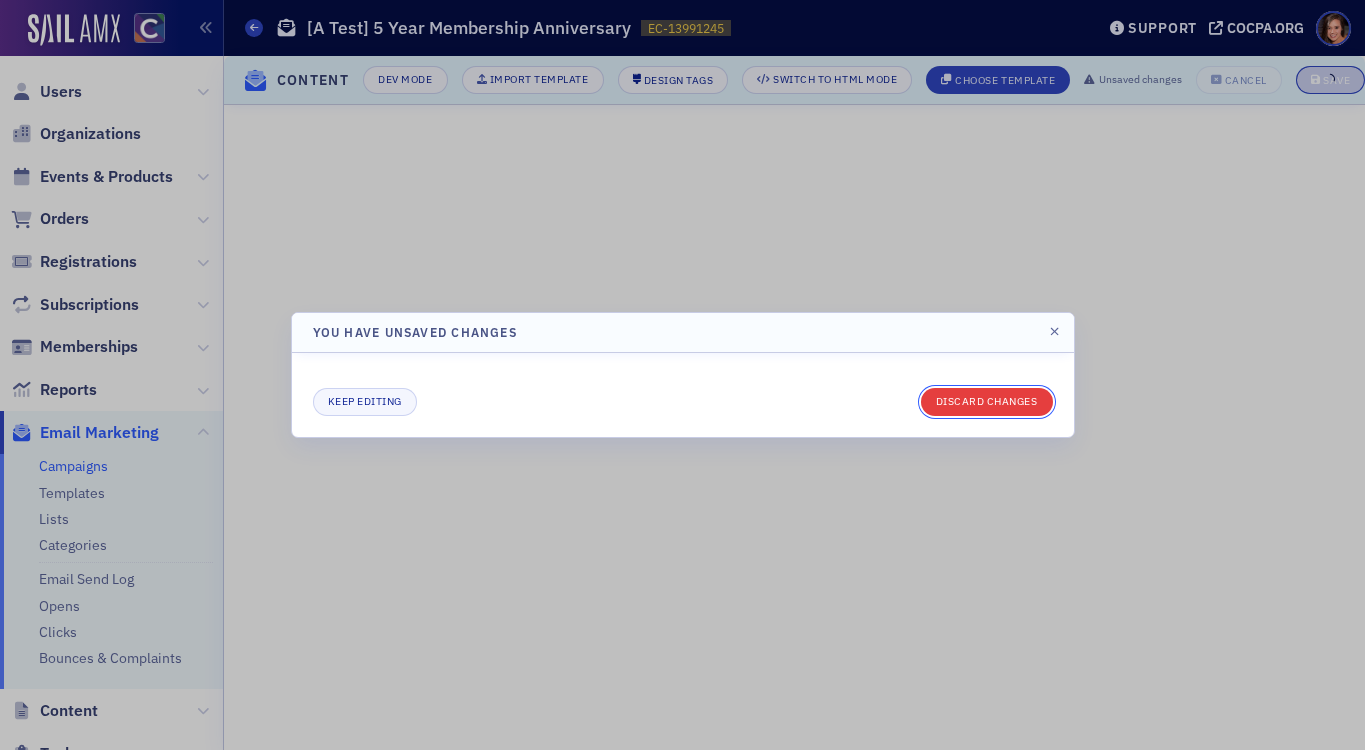 click on "Discard changes" at bounding box center [987, 402] 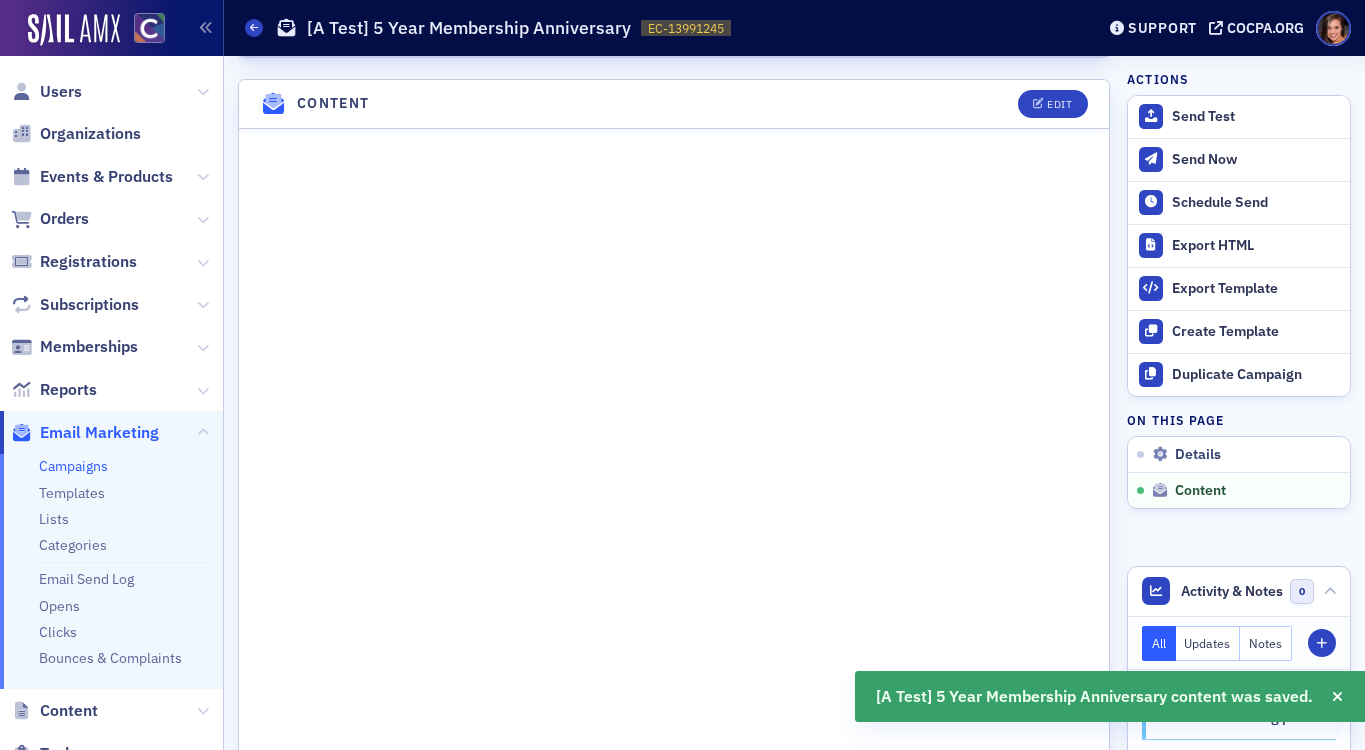 scroll, scrollTop: 0, scrollLeft: 0, axis: both 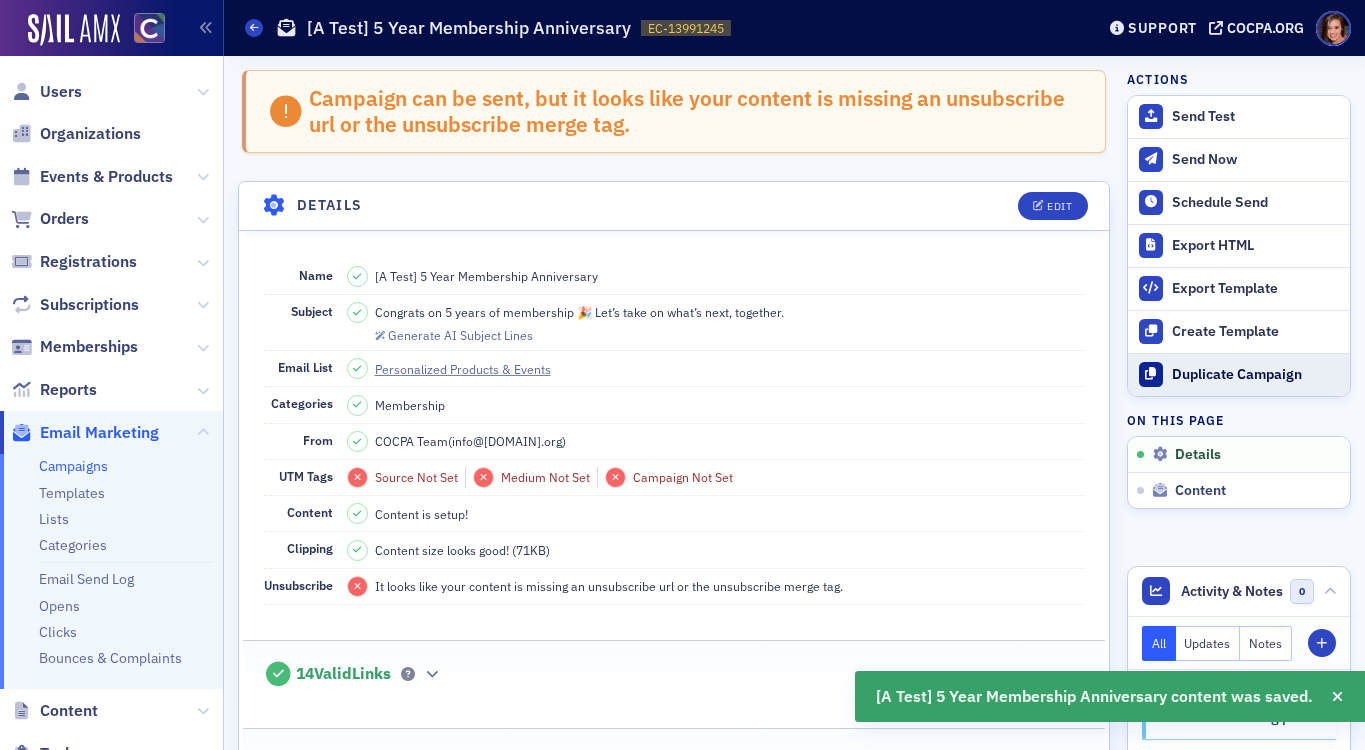 click on "Duplicate Campaign" 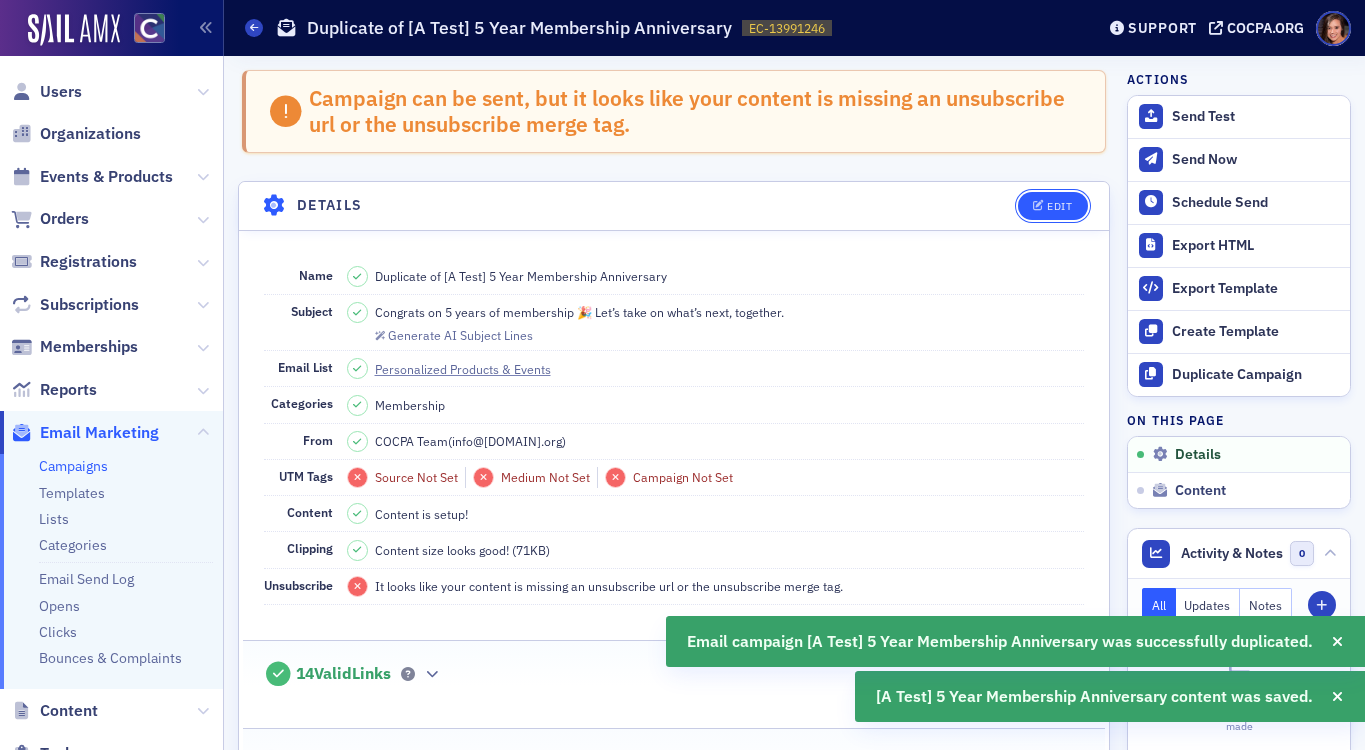 click on "Edit" 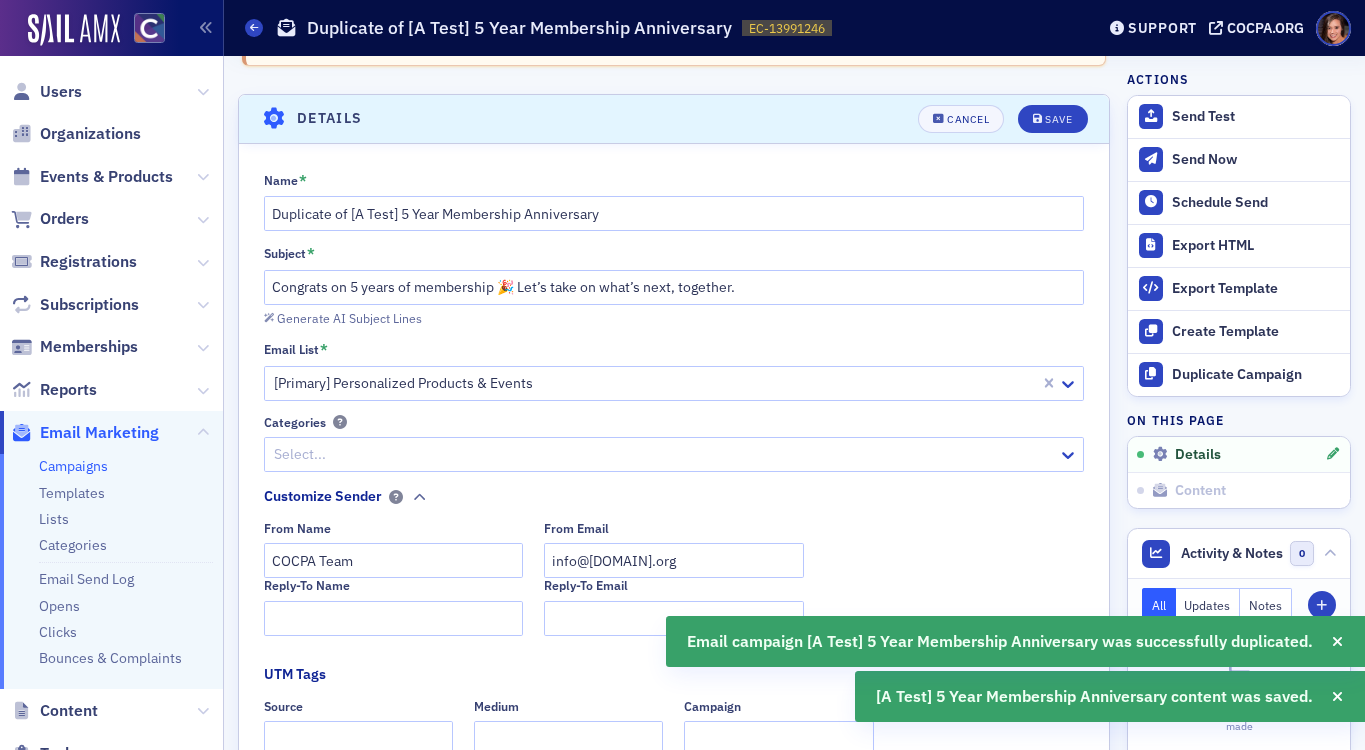 scroll, scrollTop: 114, scrollLeft: 0, axis: vertical 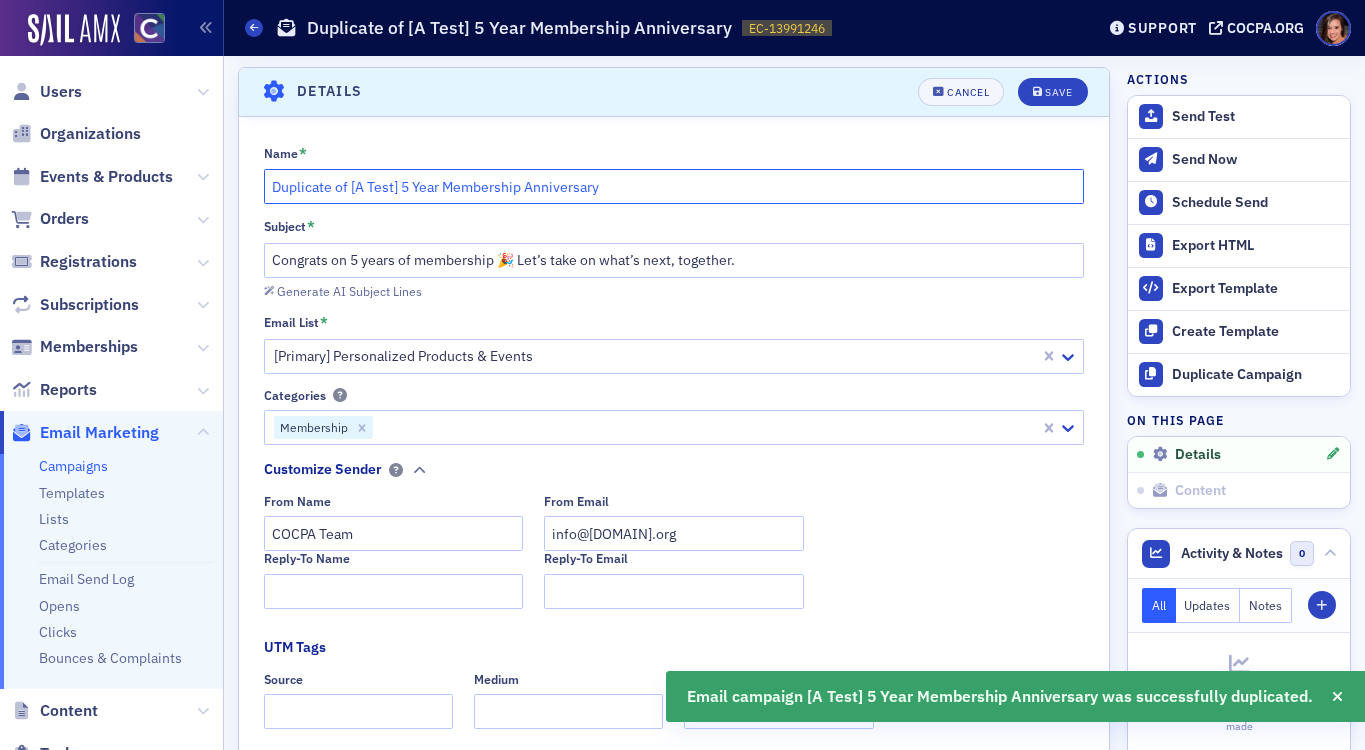 drag, startPoint x: 351, startPoint y: 187, endPoint x: 190, endPoint y: 199, distance: 161.44658 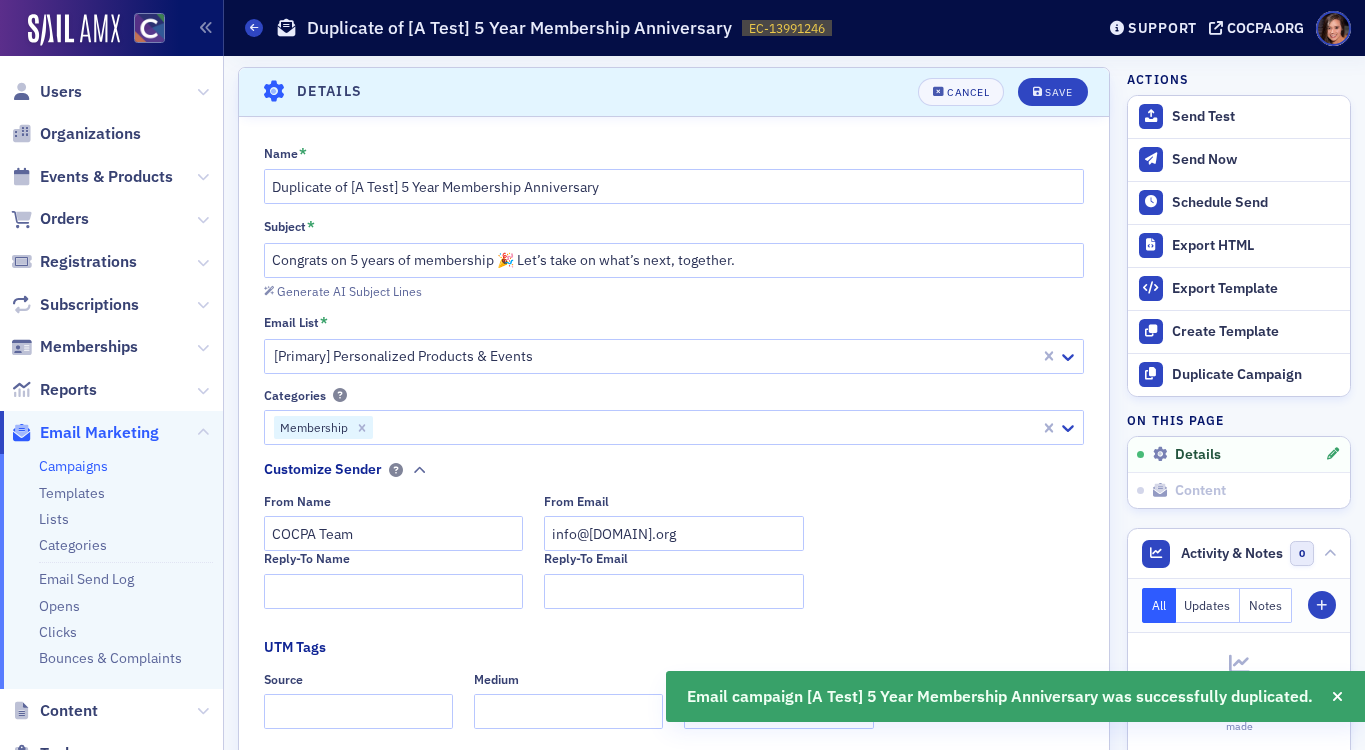 click on "Orders" 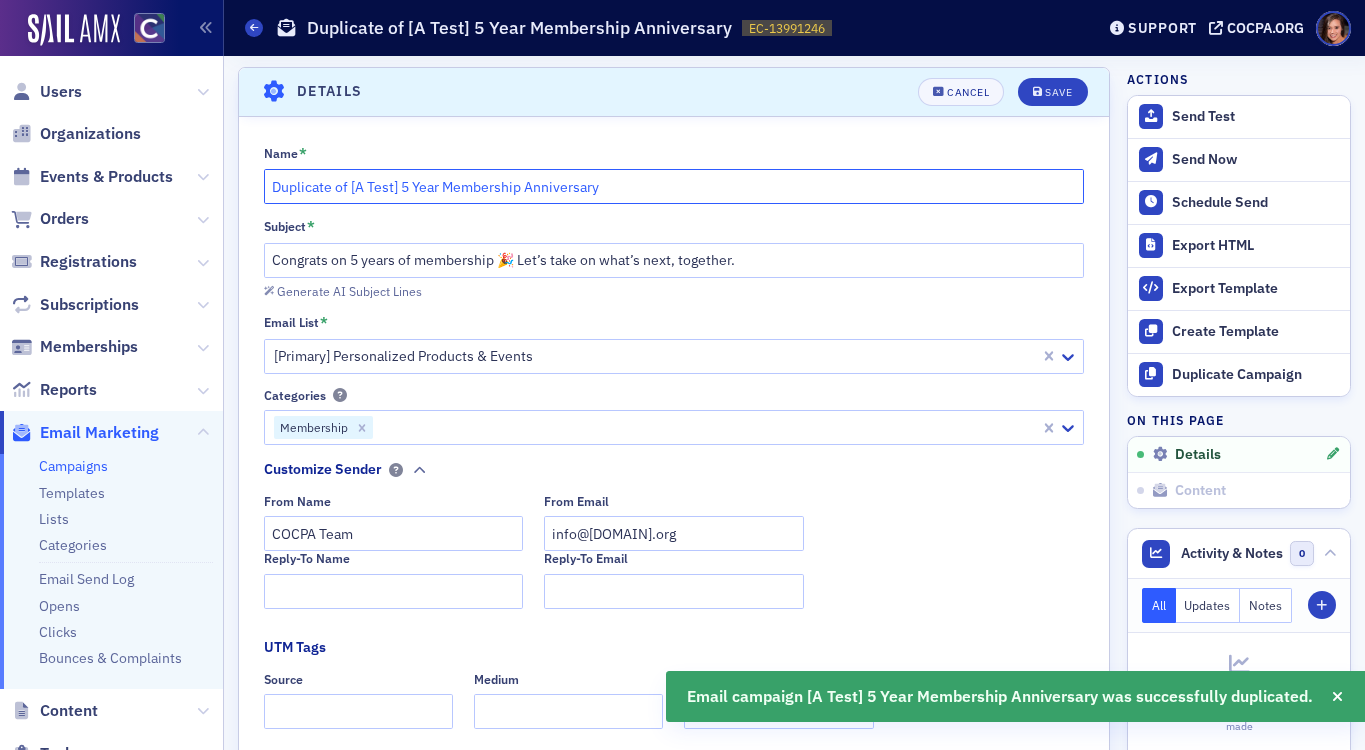 drag, startPoint x: 349, startPoint y: 182, endPoint x: 250, endPoint y: 182, distance: 99 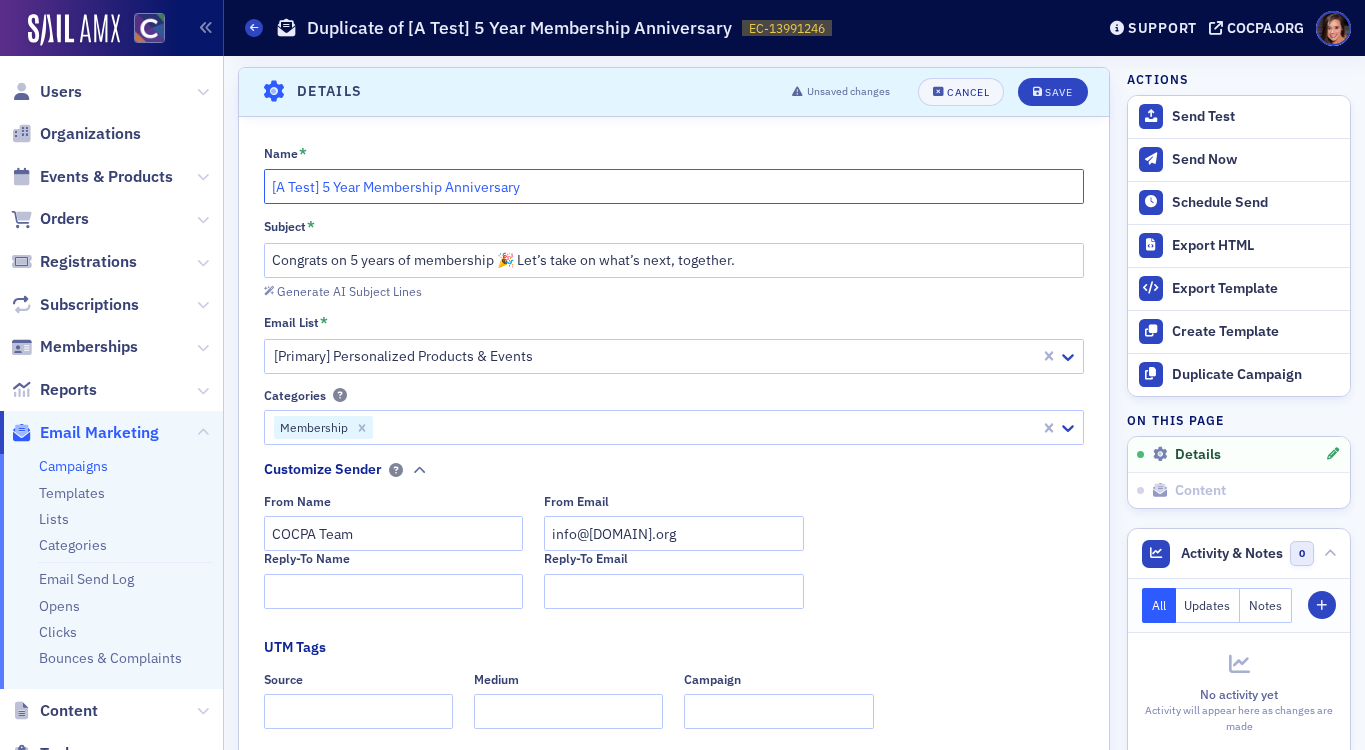 click on "[A Test] 5 Year Membership Anniversary" 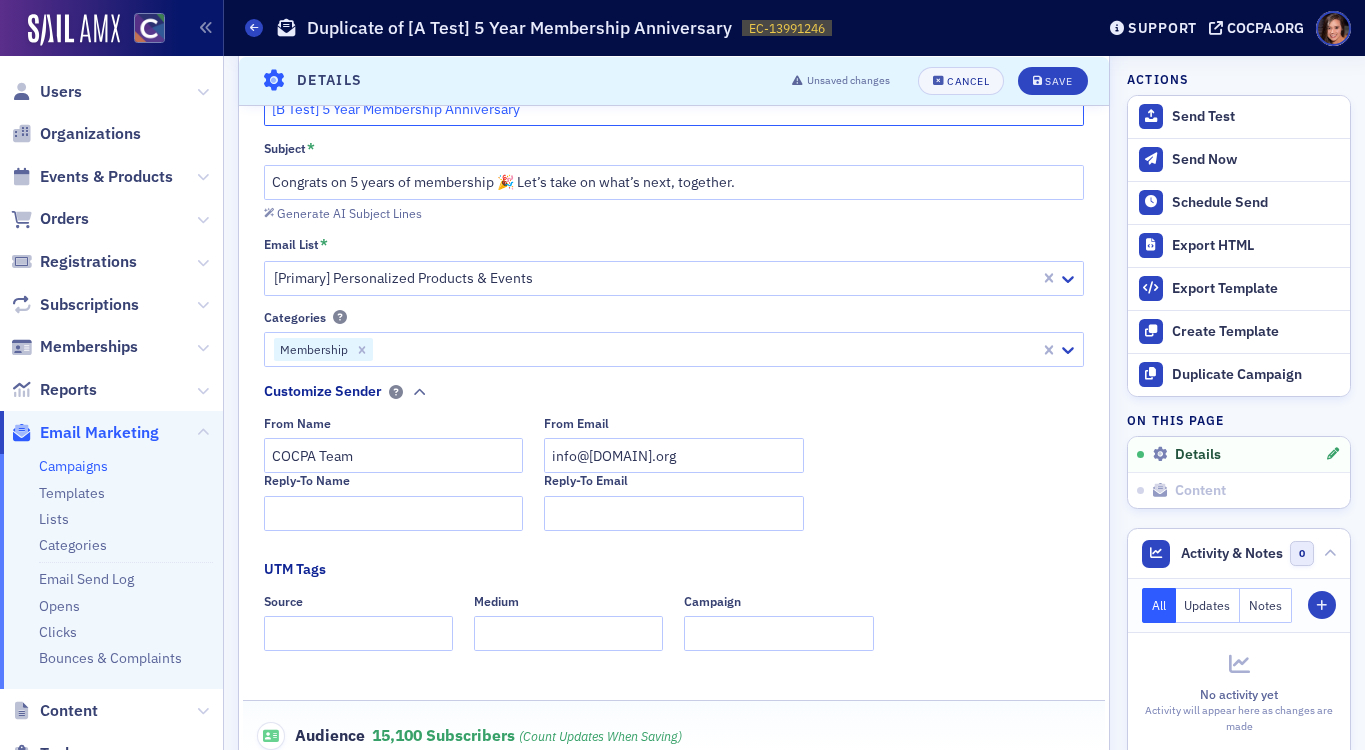 scroll, scrollTop: 0, scrollLeft: 0, axis: both 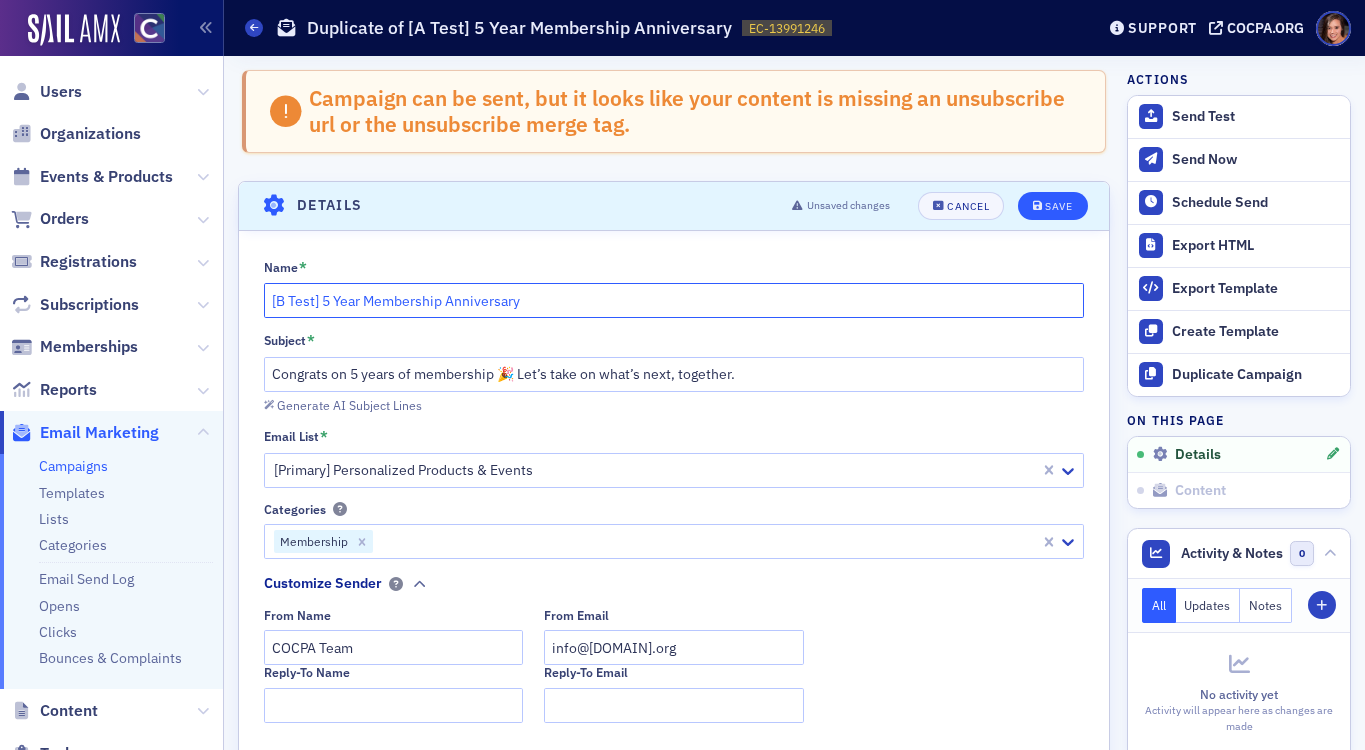 type on "[B Test] 5 Year Membership Anniversary" 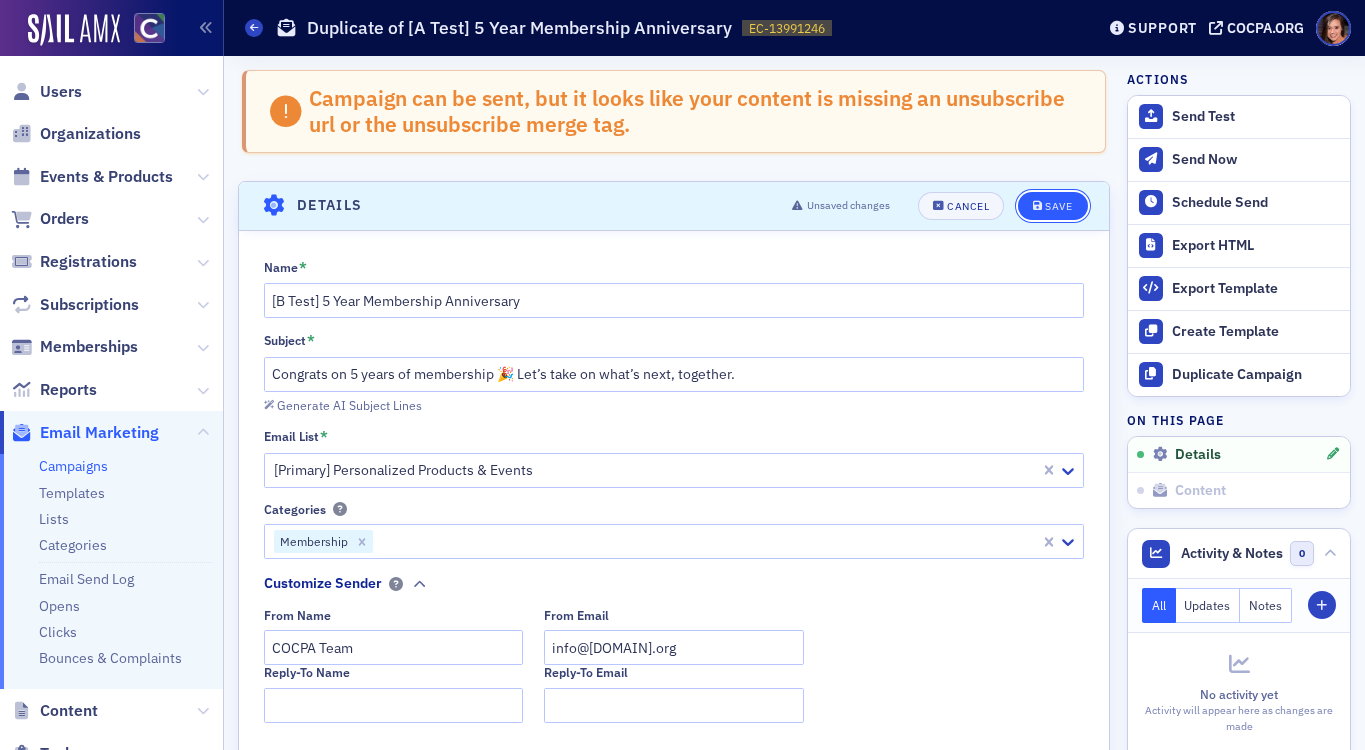 click on "Save" 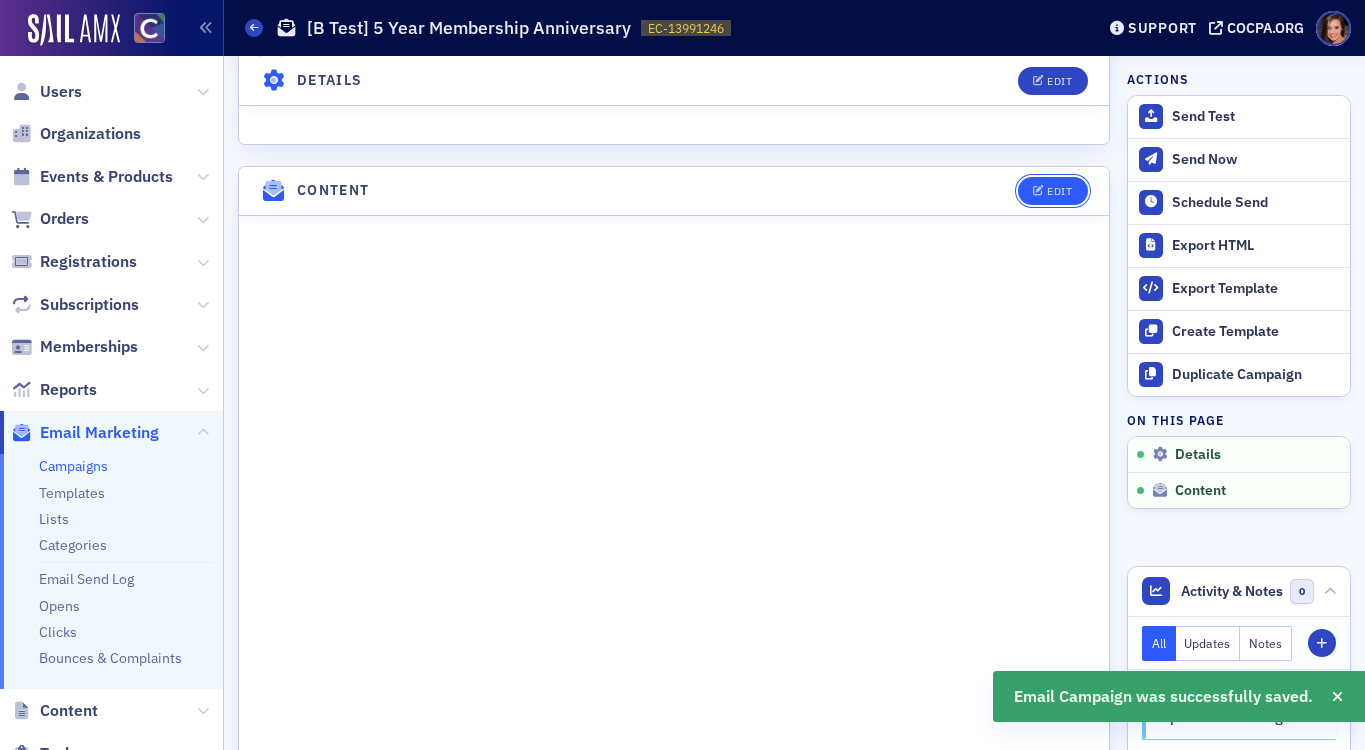 click on "Edit" 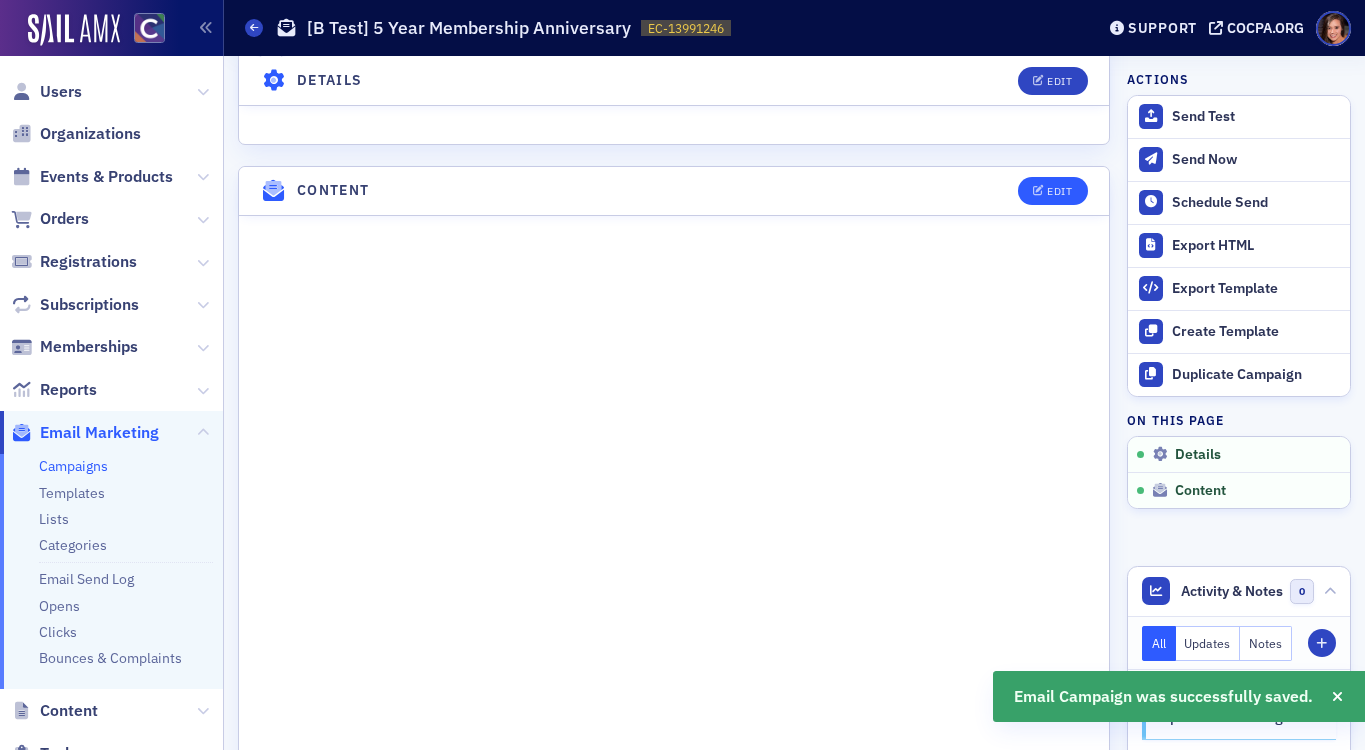 scroll, scrollTop: 143, scrollLeft: 0, axis: vertical 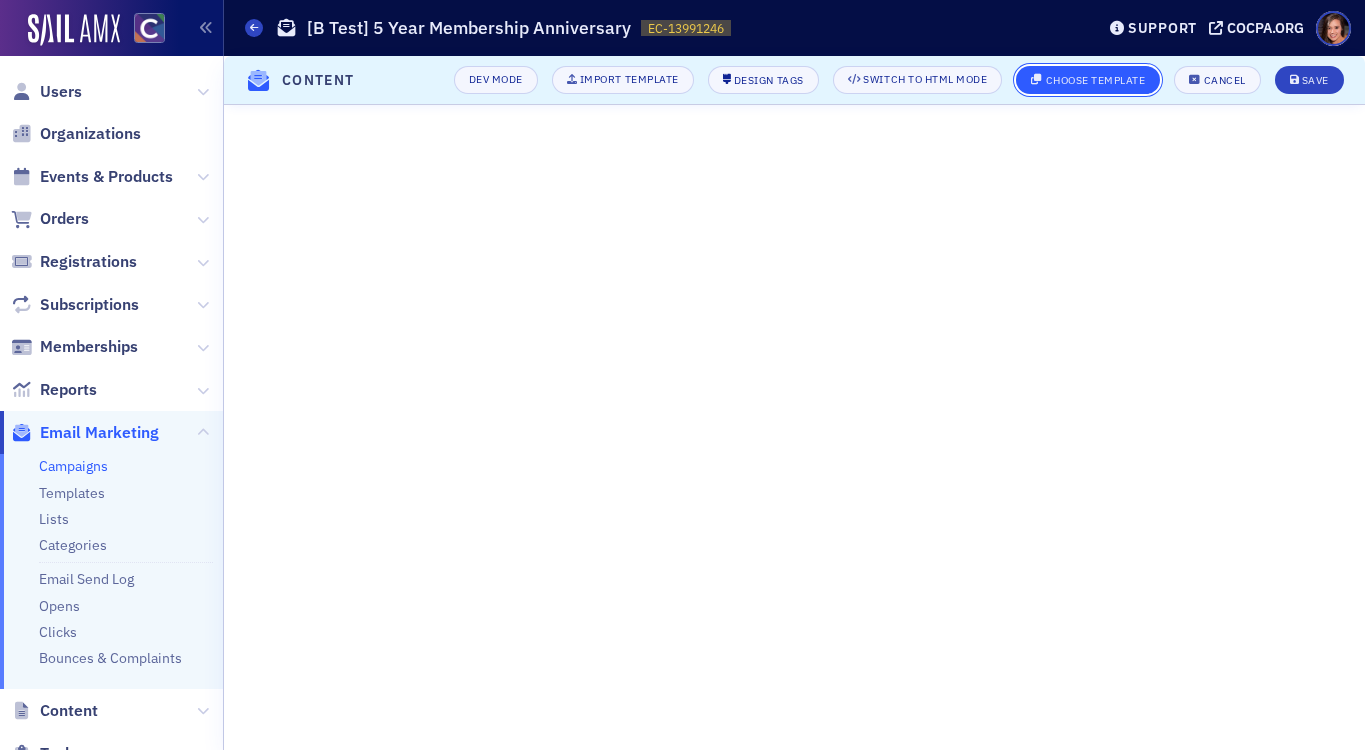 click on "Choose Template" 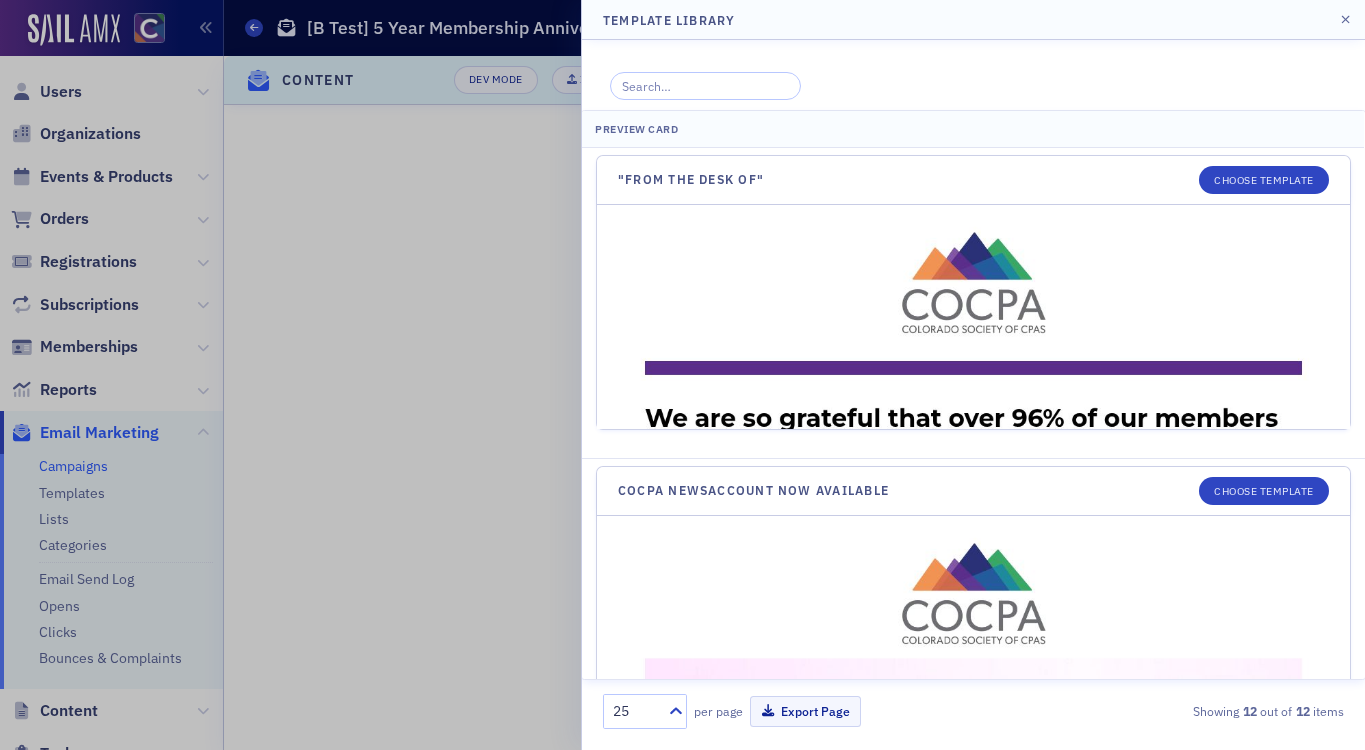 scroll, scrollTop: 380, scrollLeft: 0, axis: vertical 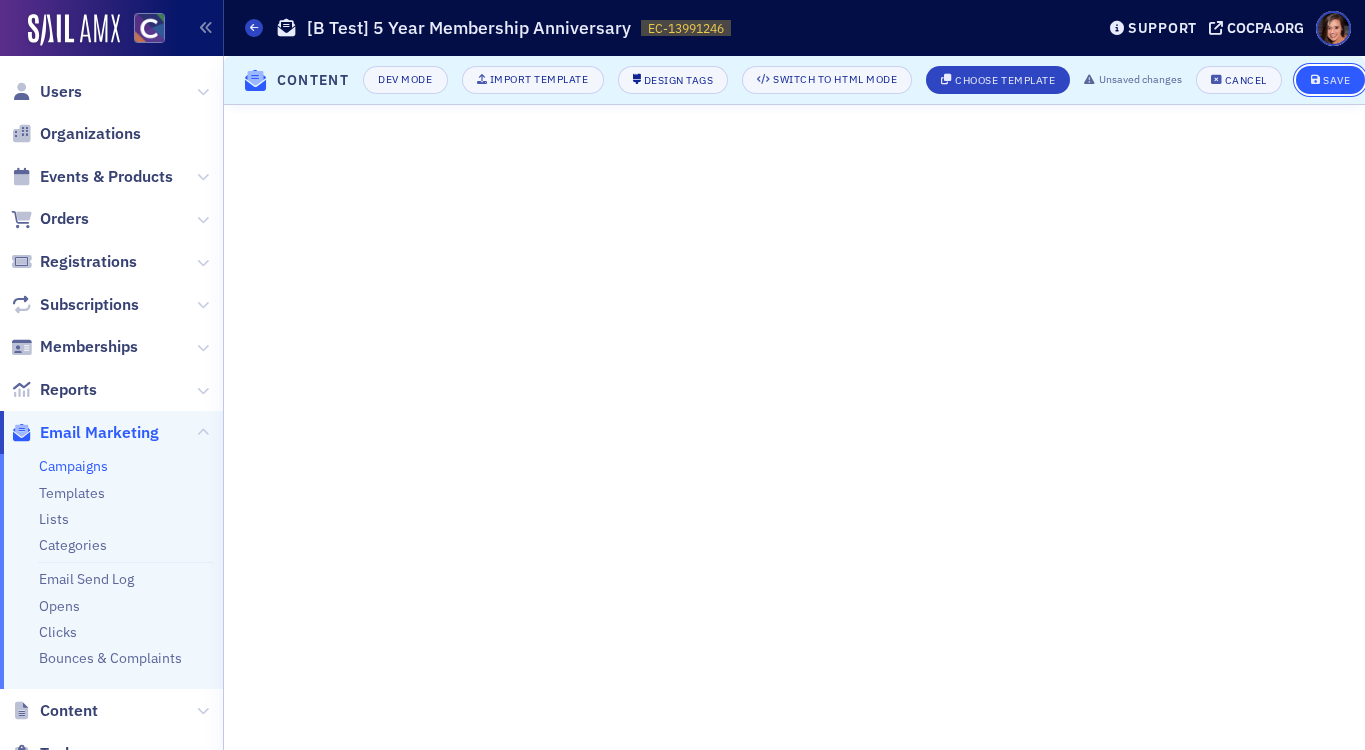 click 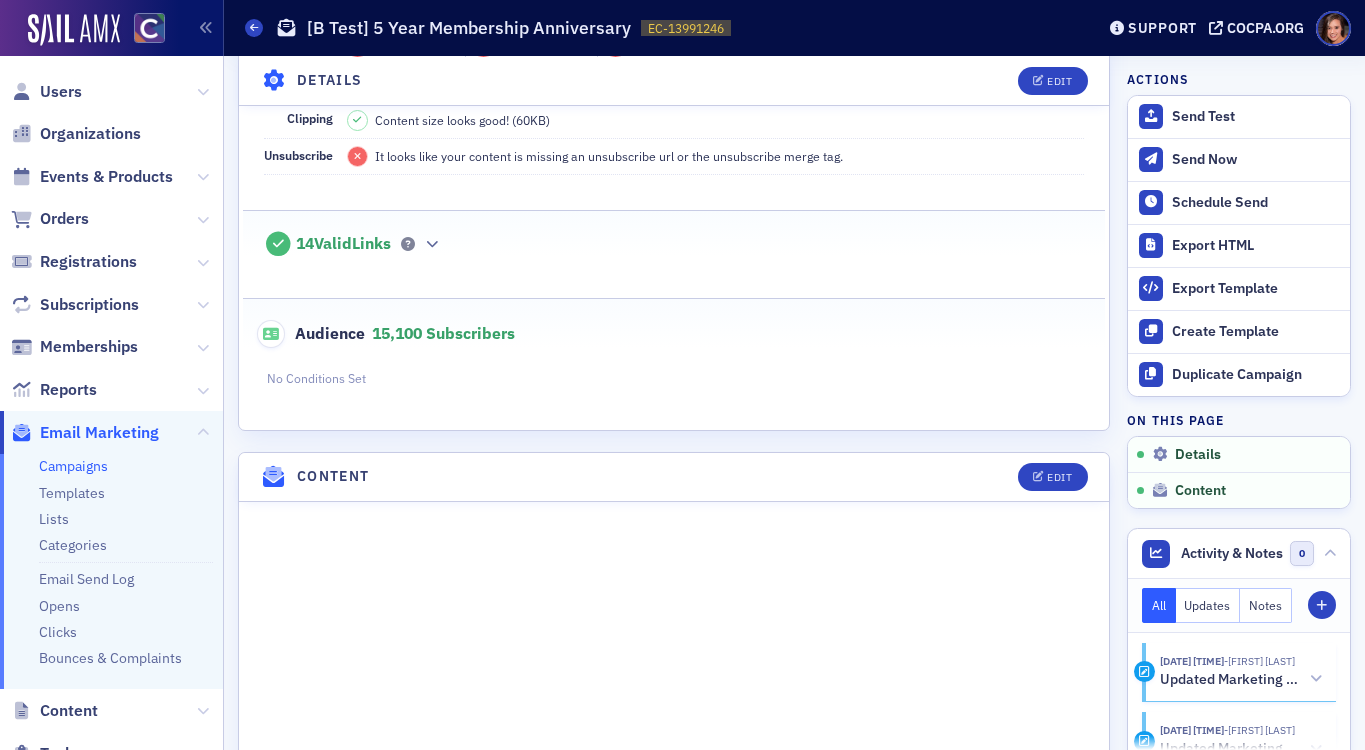 scroll, scrollTop: 0, scrollLeft: 0, axis: both 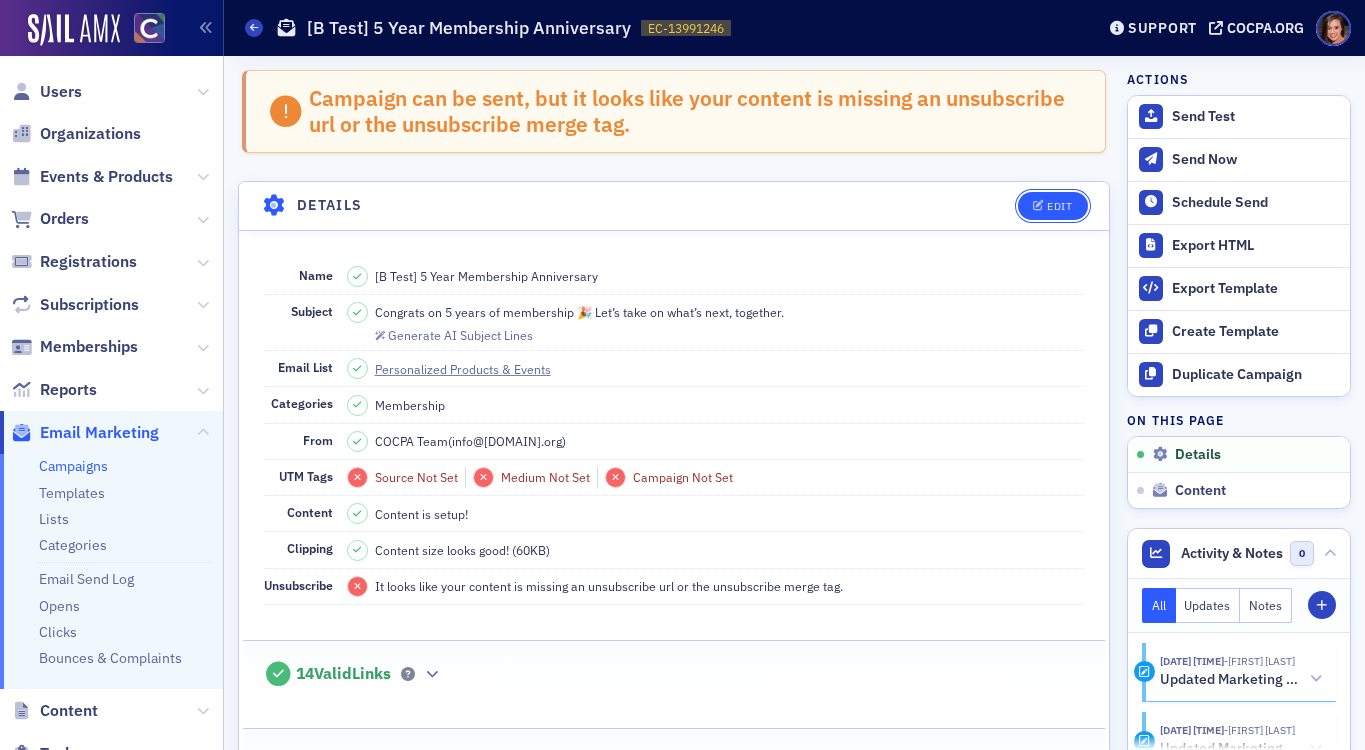 click 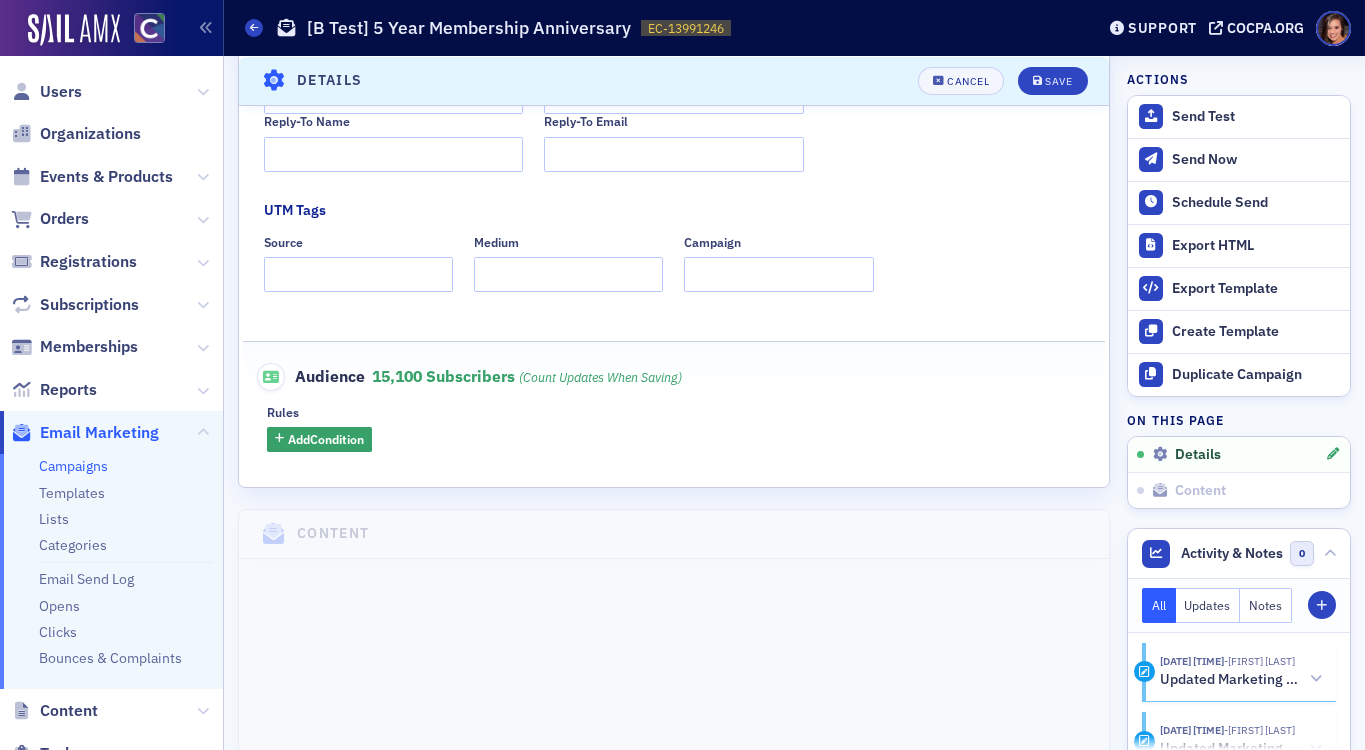 scroll, scrollTop: 320, scrollLeft: 0, axis: vertical 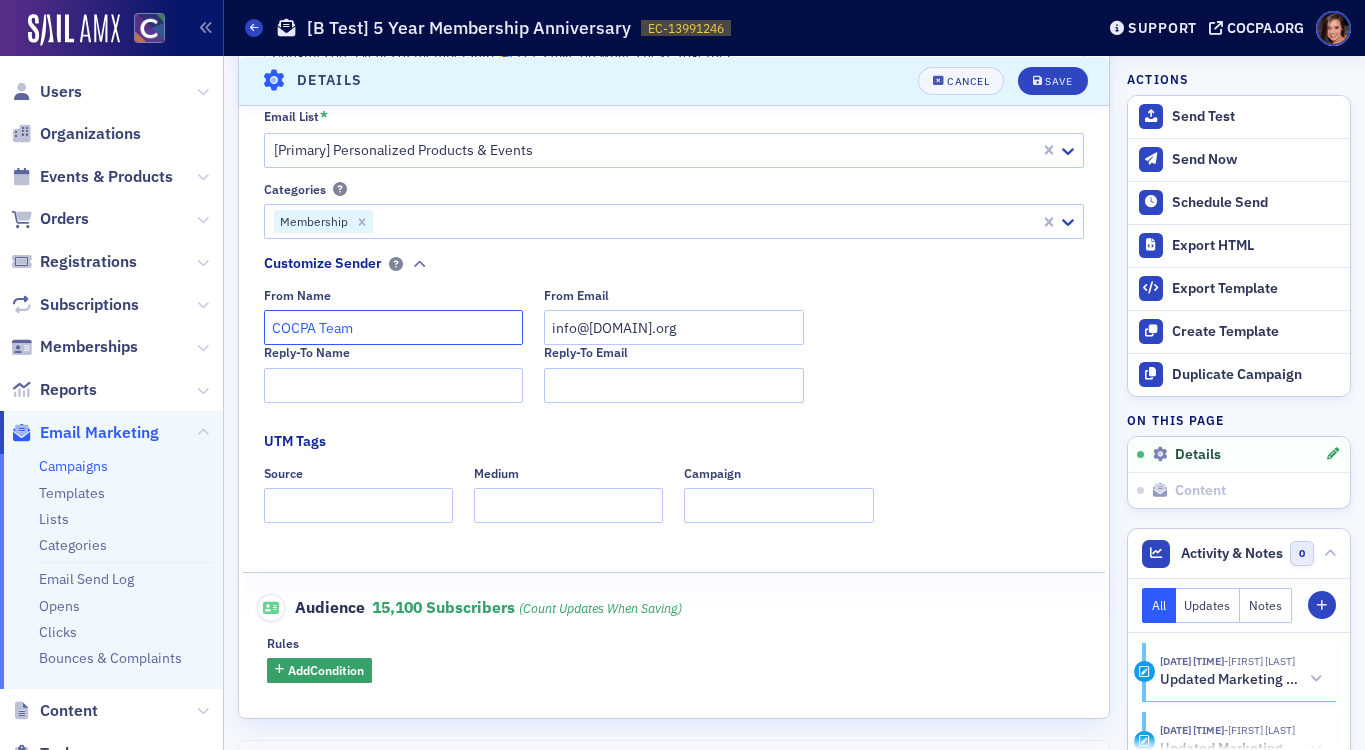 click on "COCPA Team" 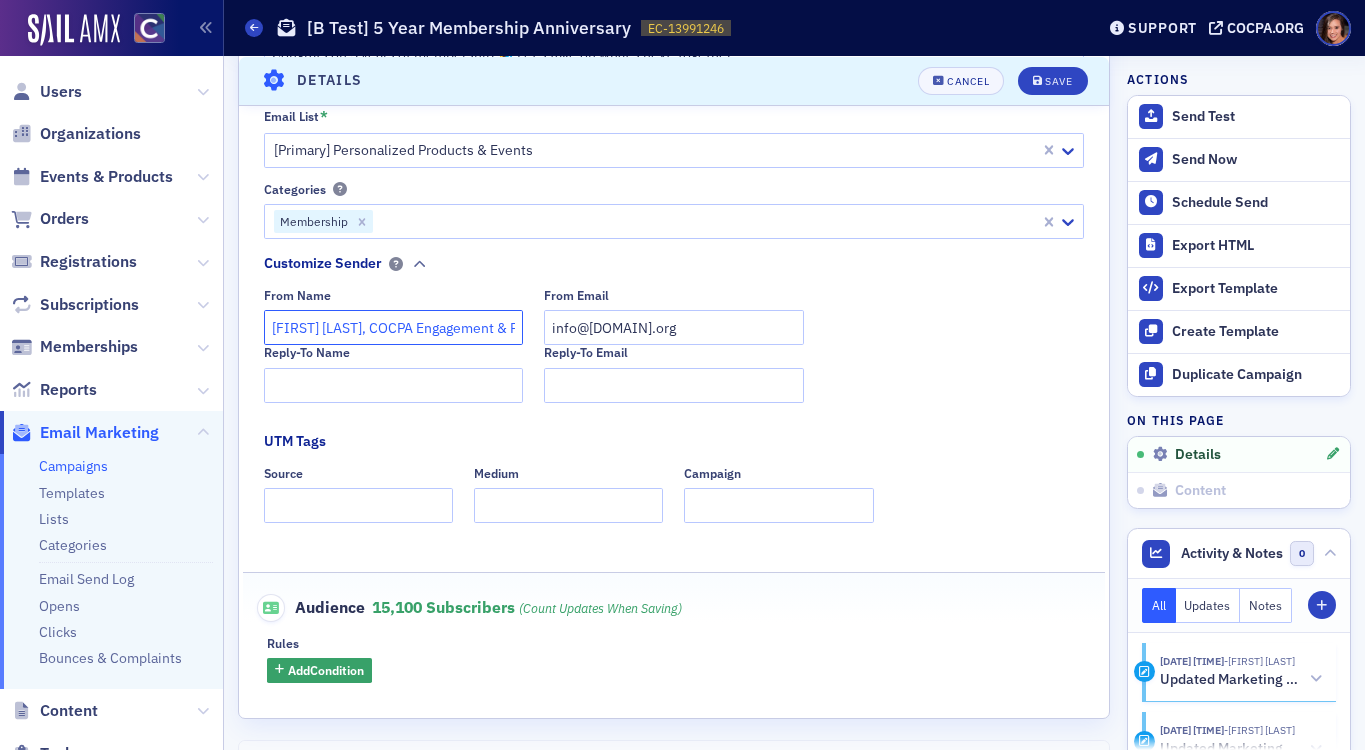 scroll, scrollTop: 0, scrollLeft: 129, axis: horizontal 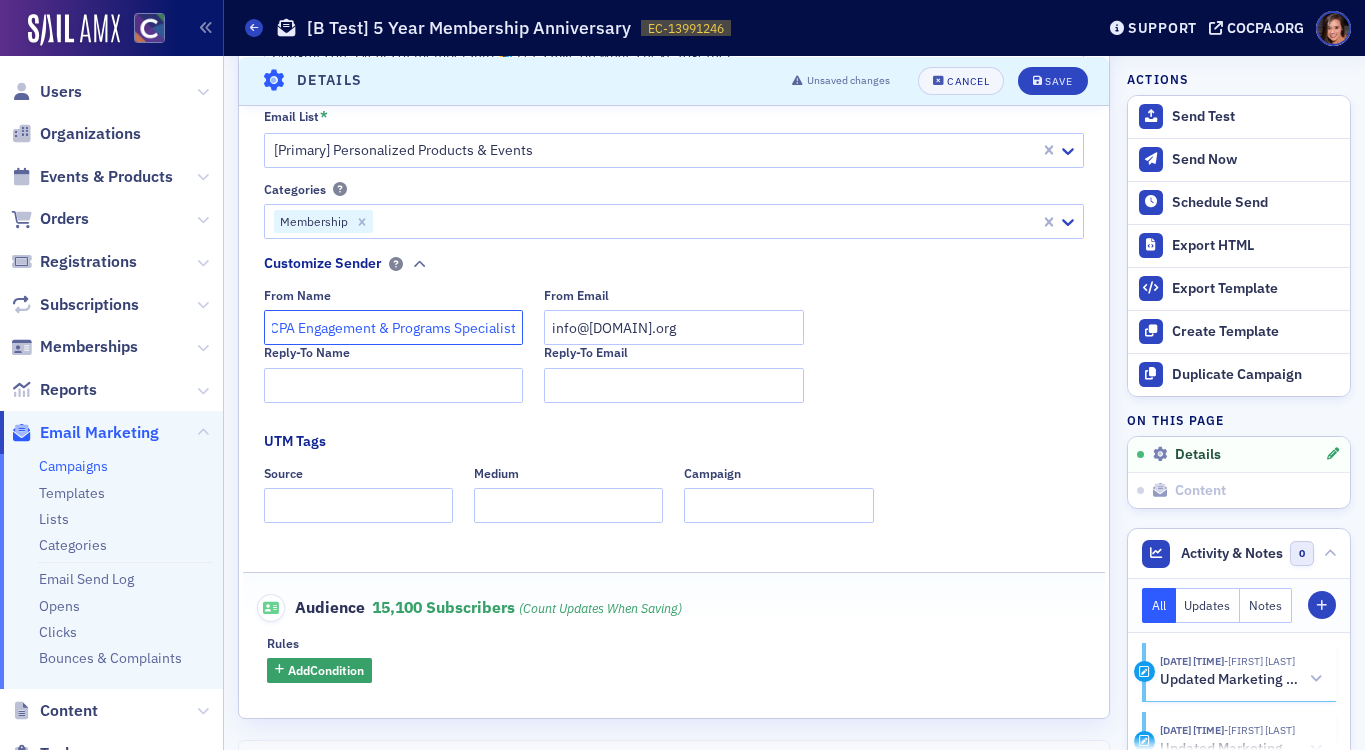type on "[FIRST] [LAST], COCPA Engagement & Programs Specialist" 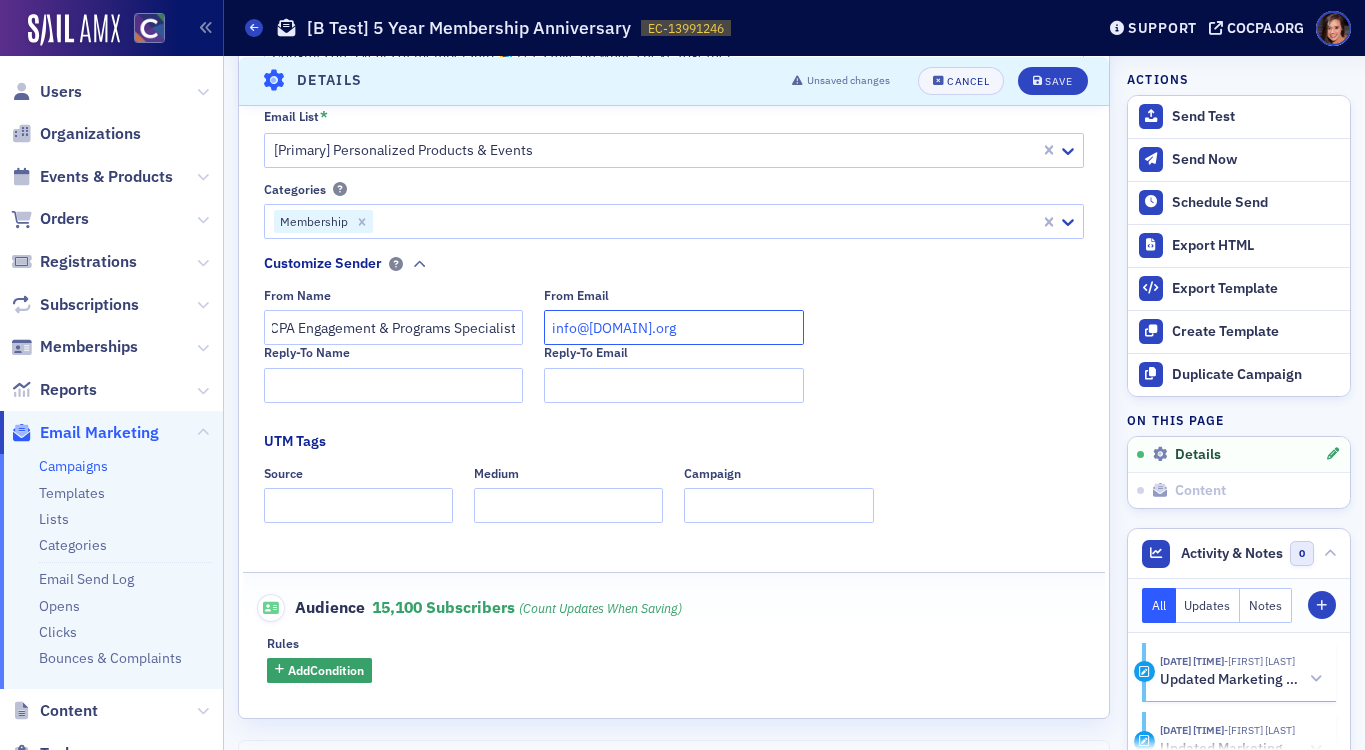 click on "[EMAIL]" 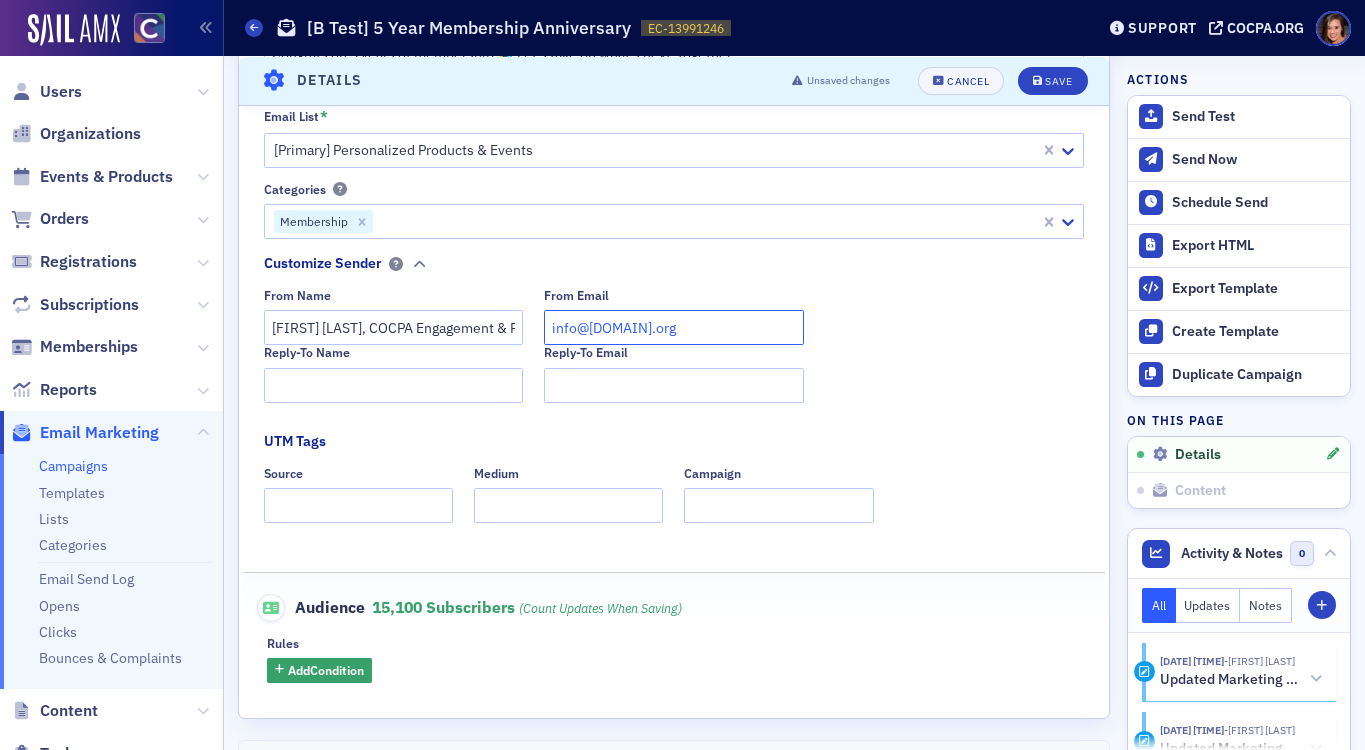 click on "[EMAIL]" 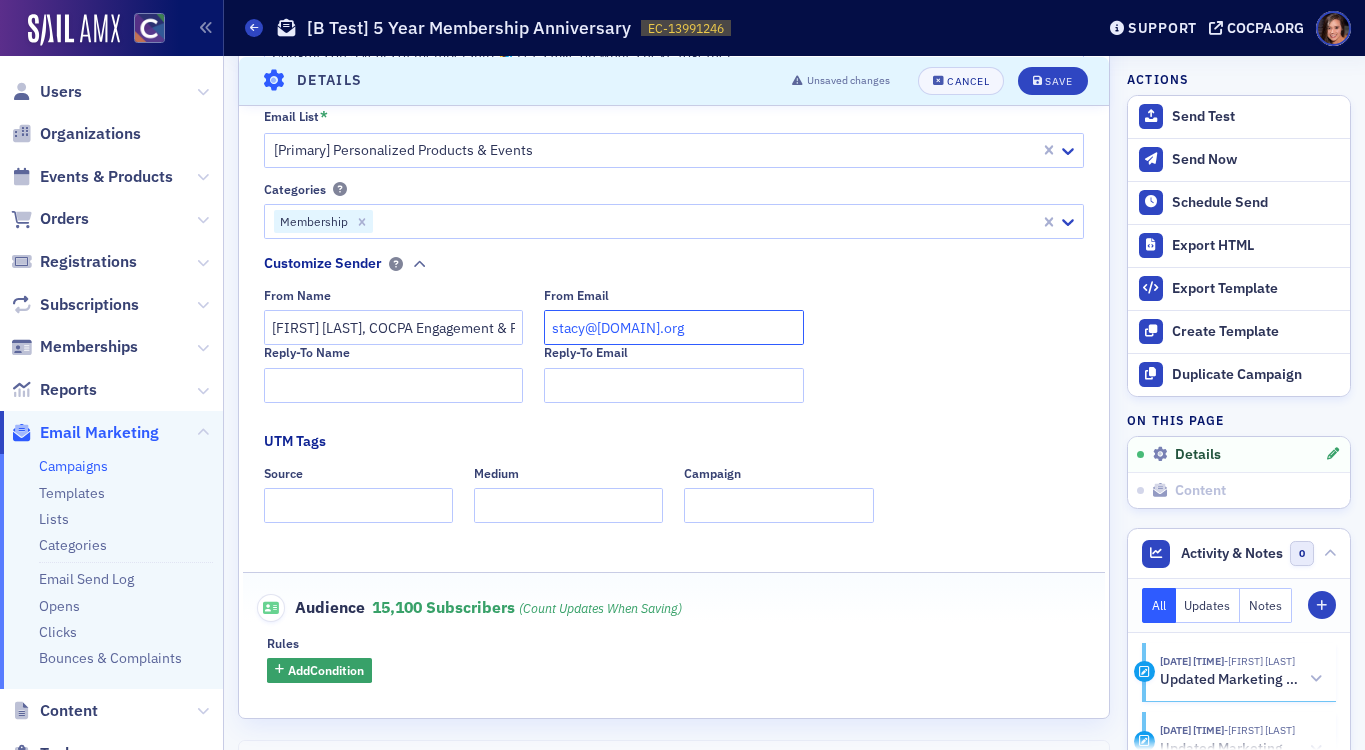 click on "[EMAIL]" 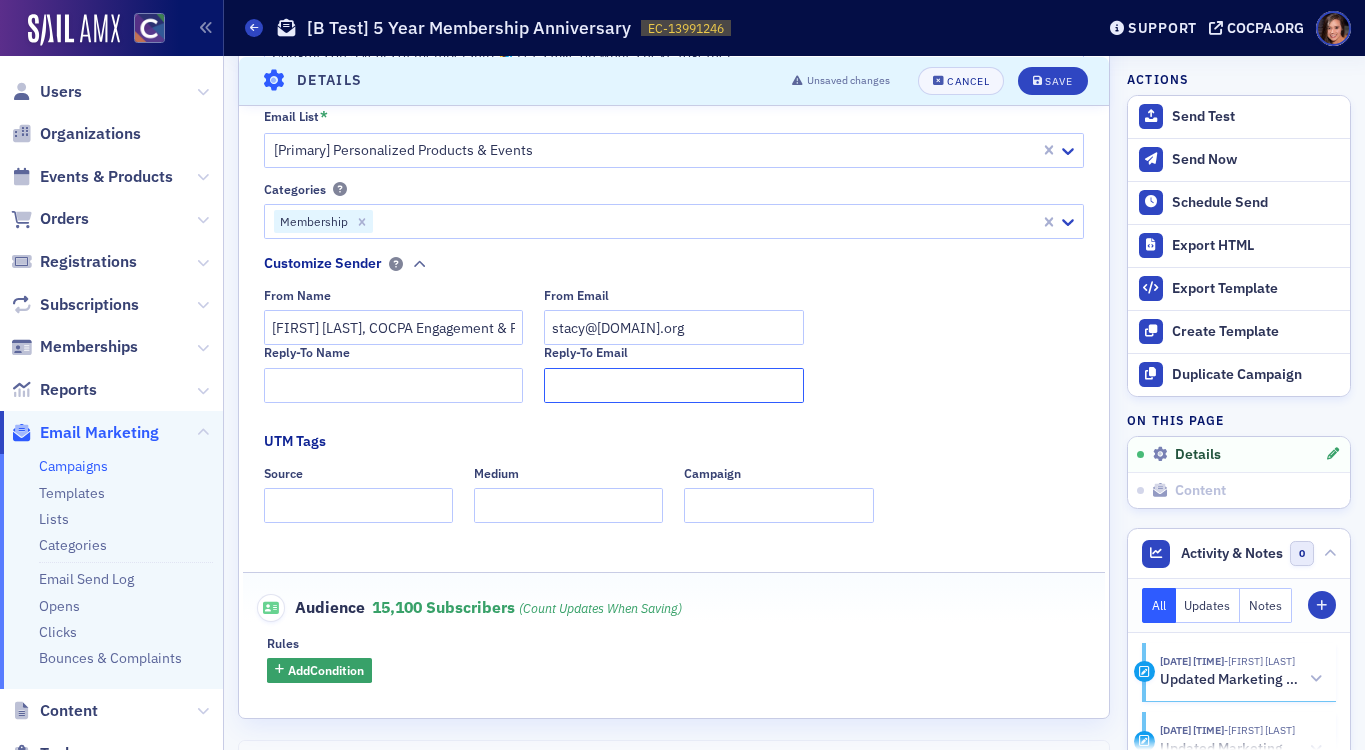 click on "Reply-To Email" 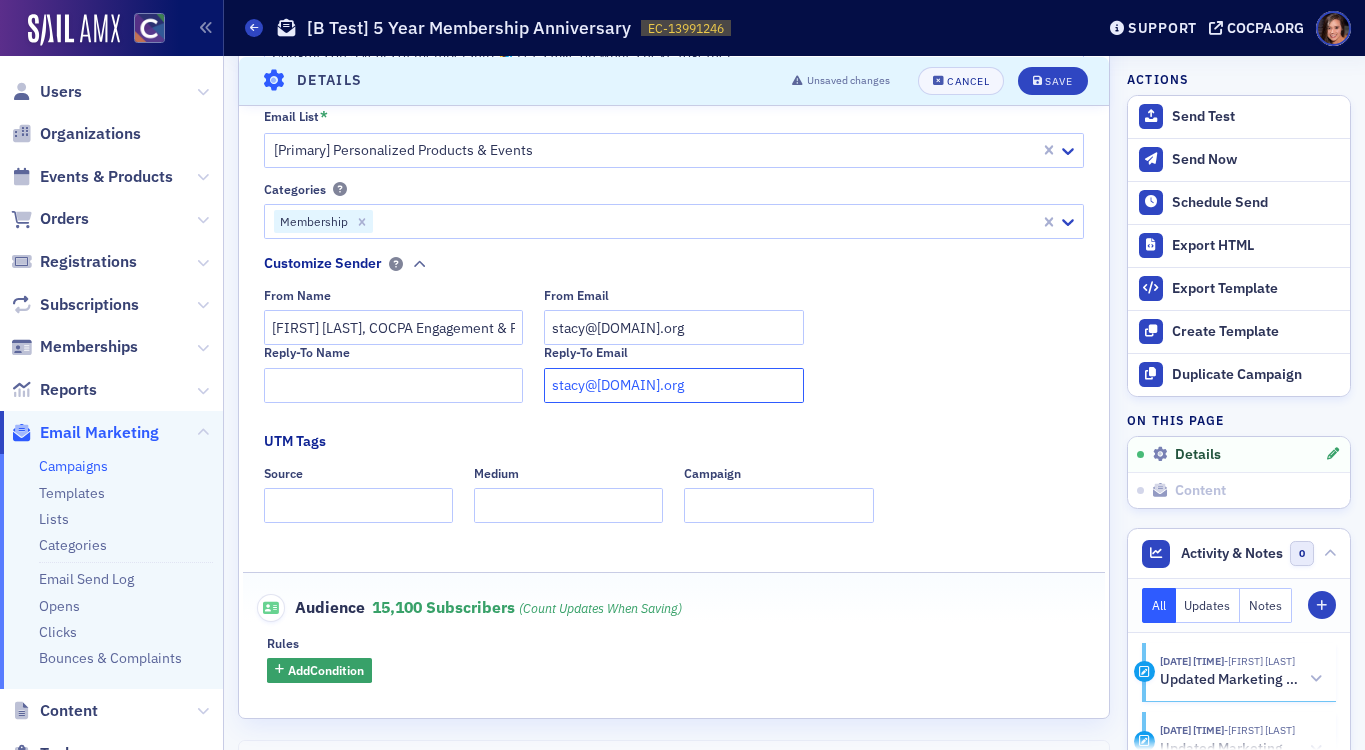 click on "[EMAIL]" 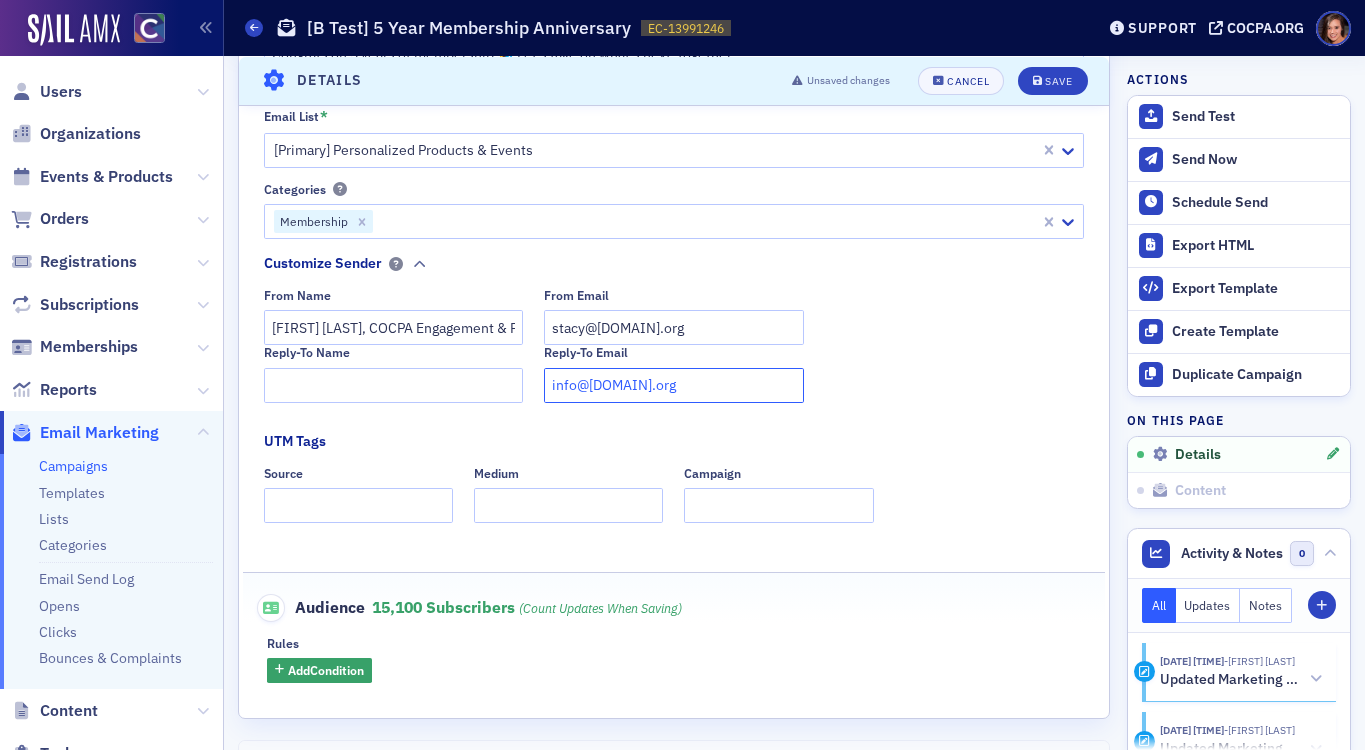 type on "[EMAIL]" 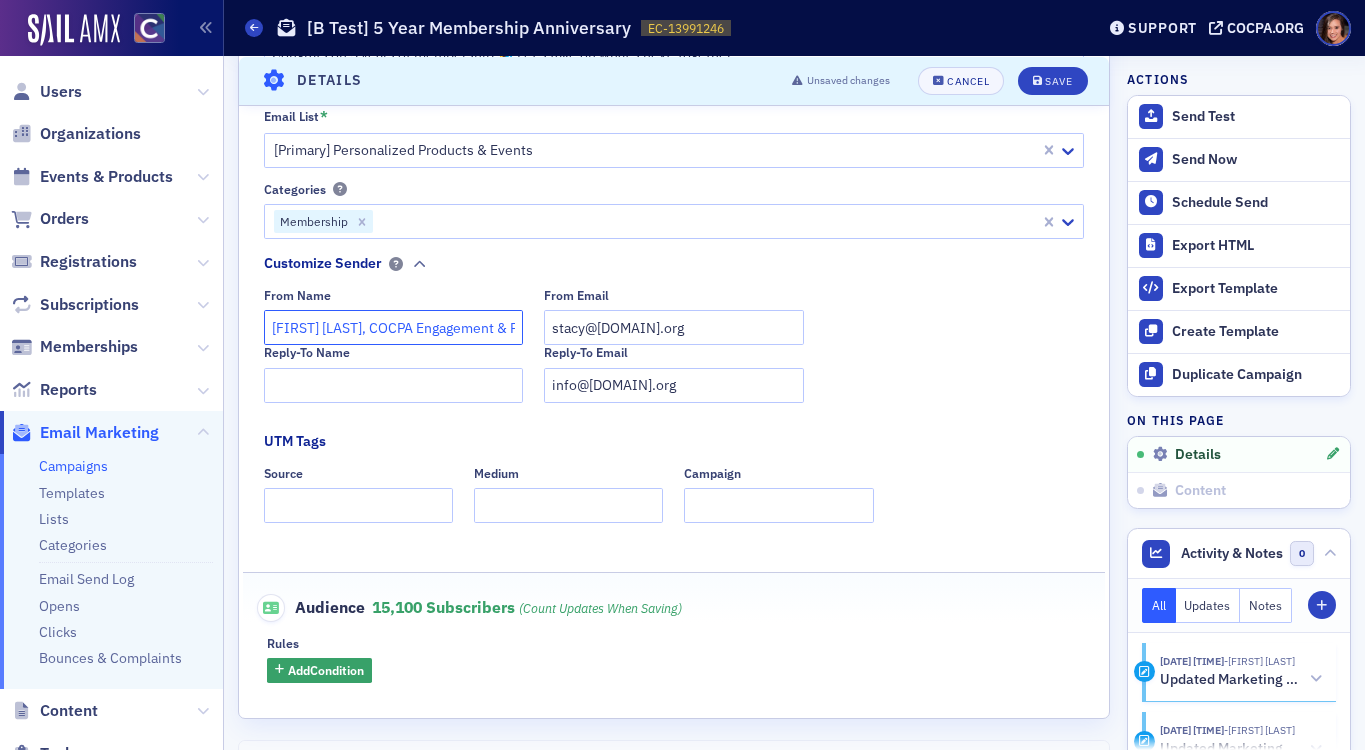 click on "[FIRST] [LAST], COCPA Engagement & Programs Specialist" 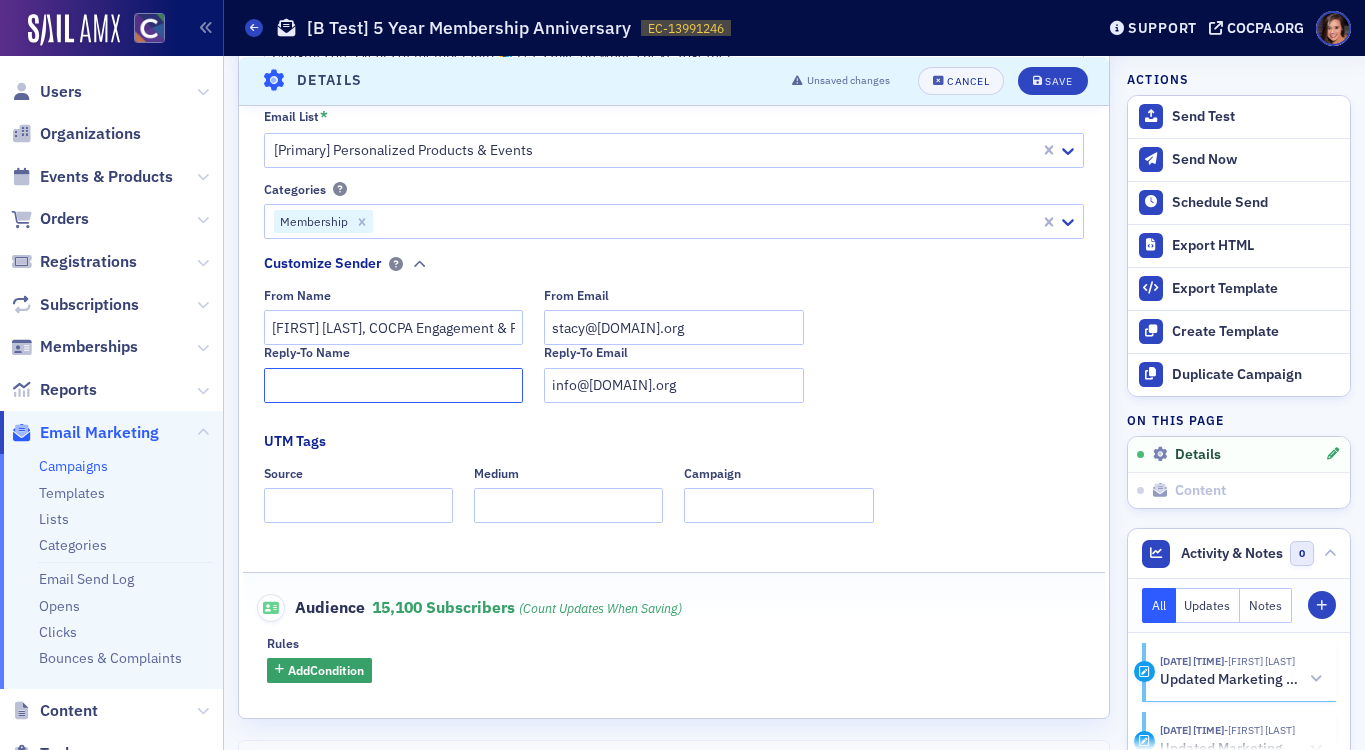 click on "Reply-To Name" 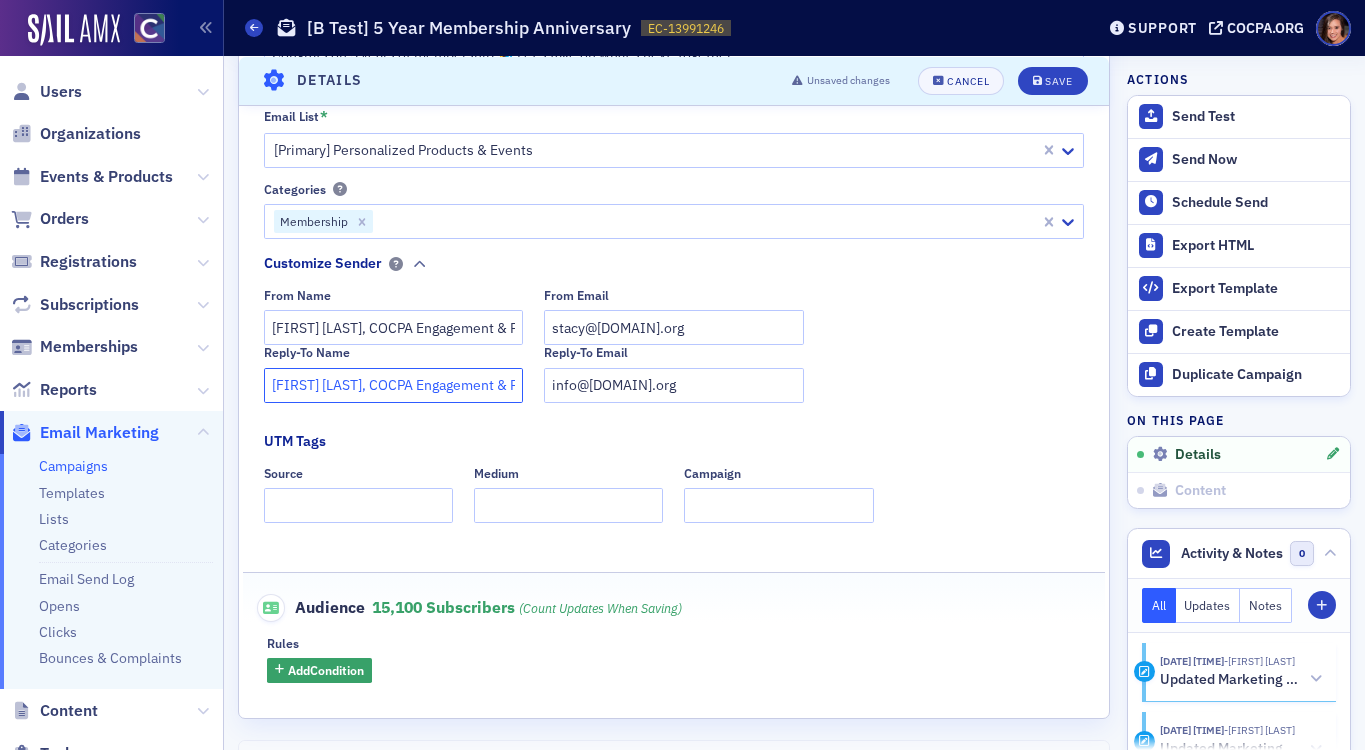 scroll, scrollTop: 0, scrollLeft: 129, axis: horizontal 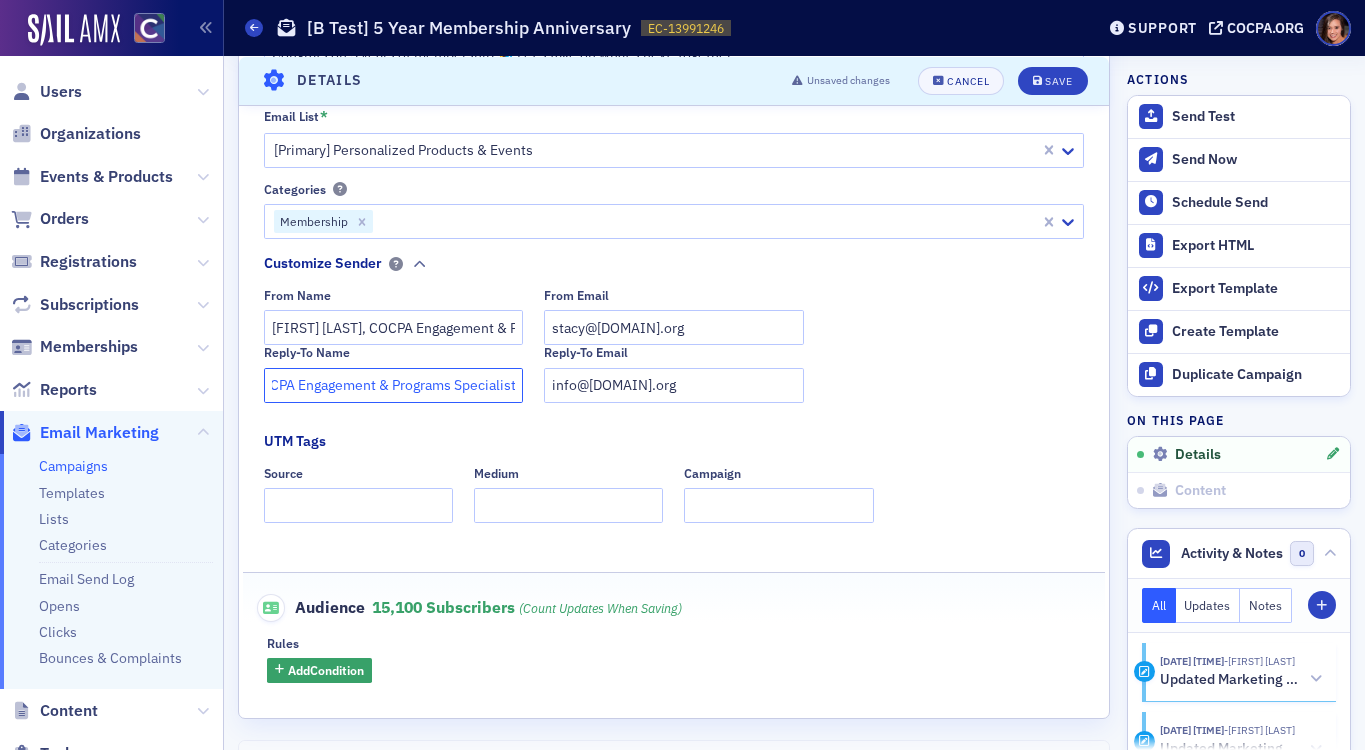 type on "[FIRST] [LAST], COCPA Engagement & Programs Specialist" 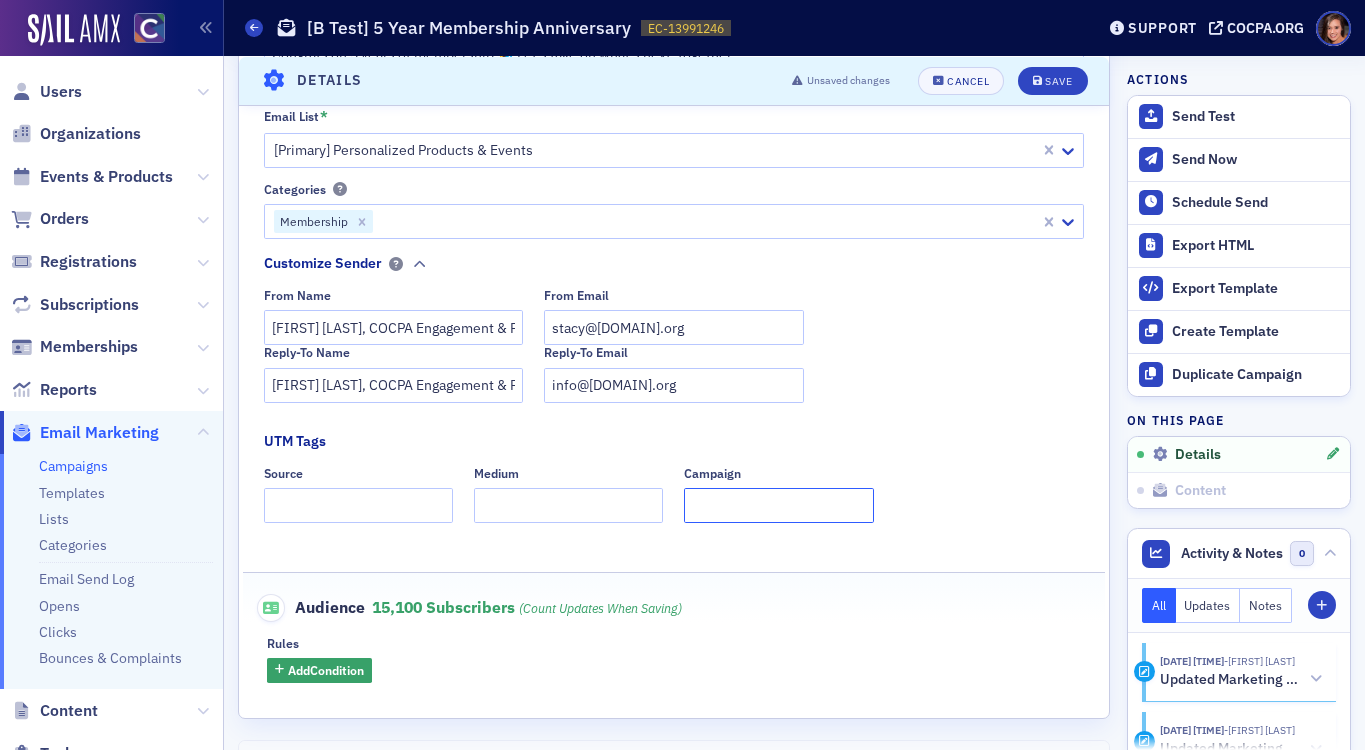 click on "Campaign" 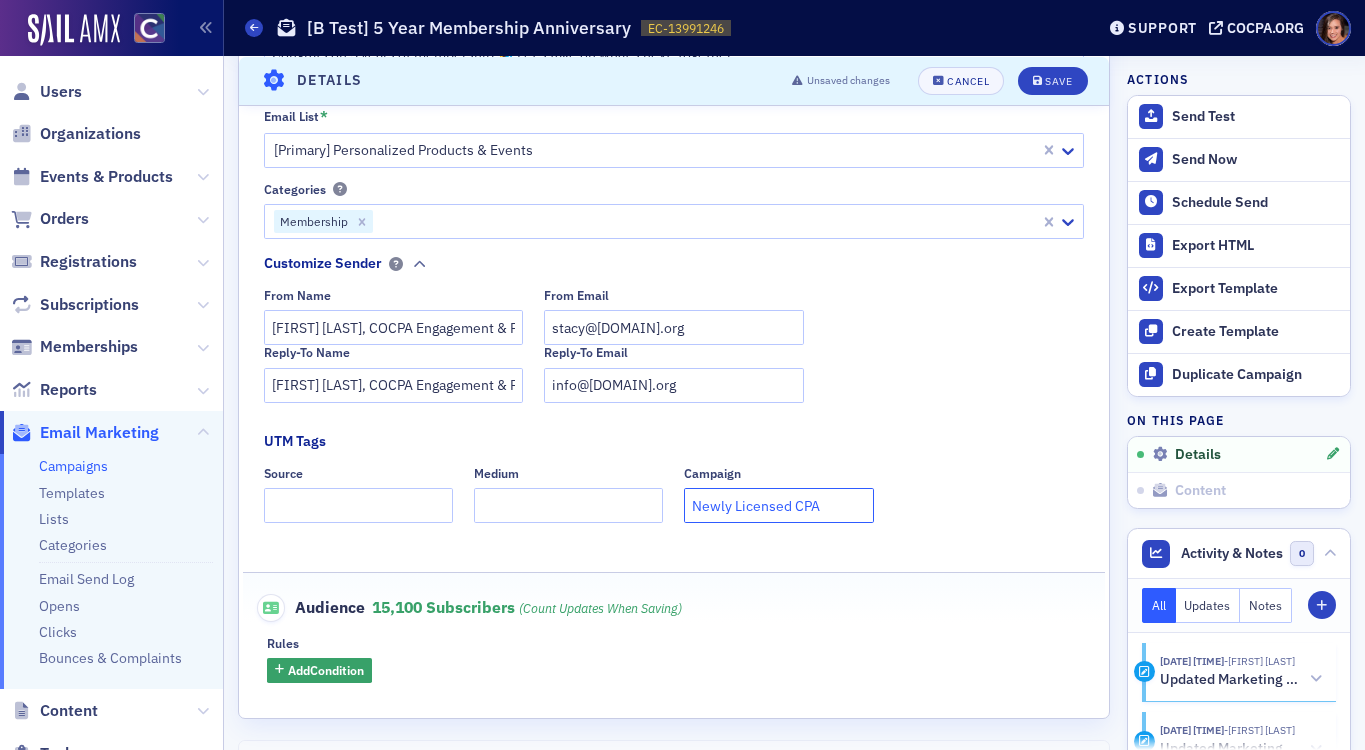 type on "Newly Licensed CPA" 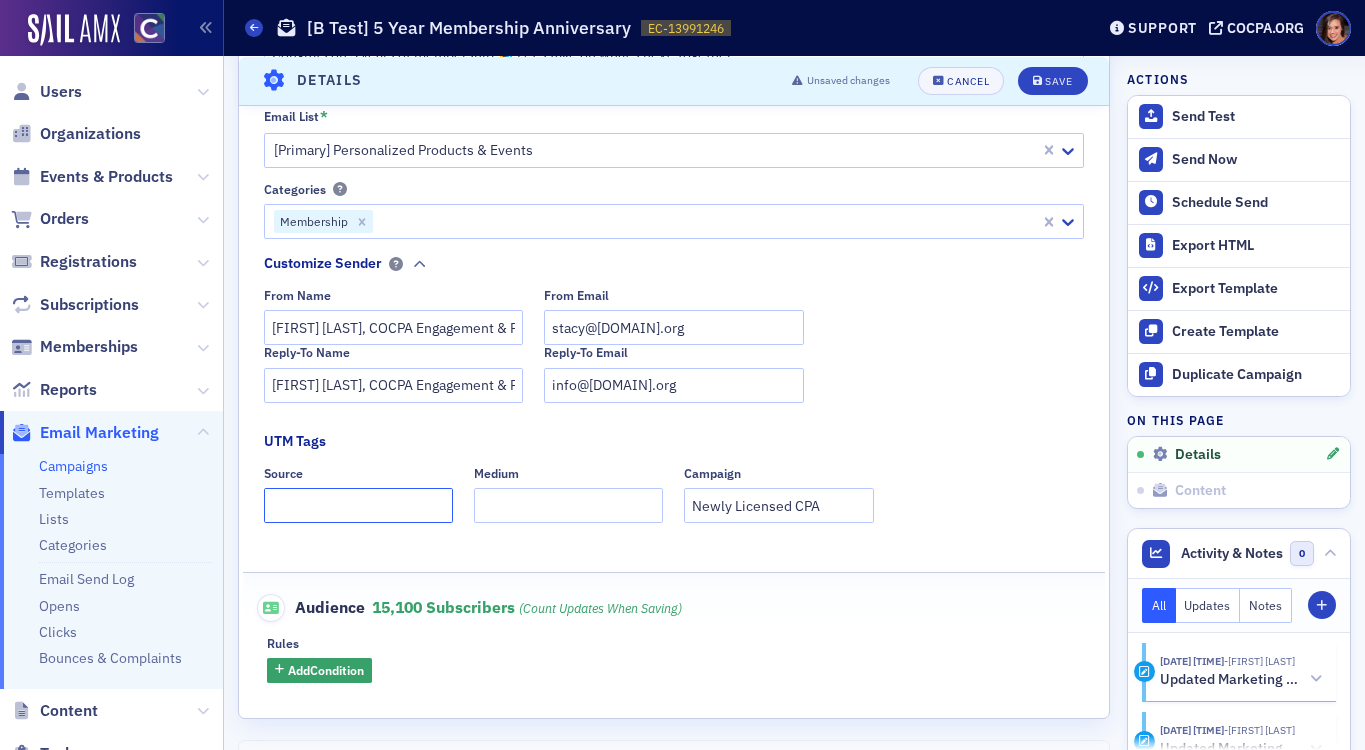click on "Source" 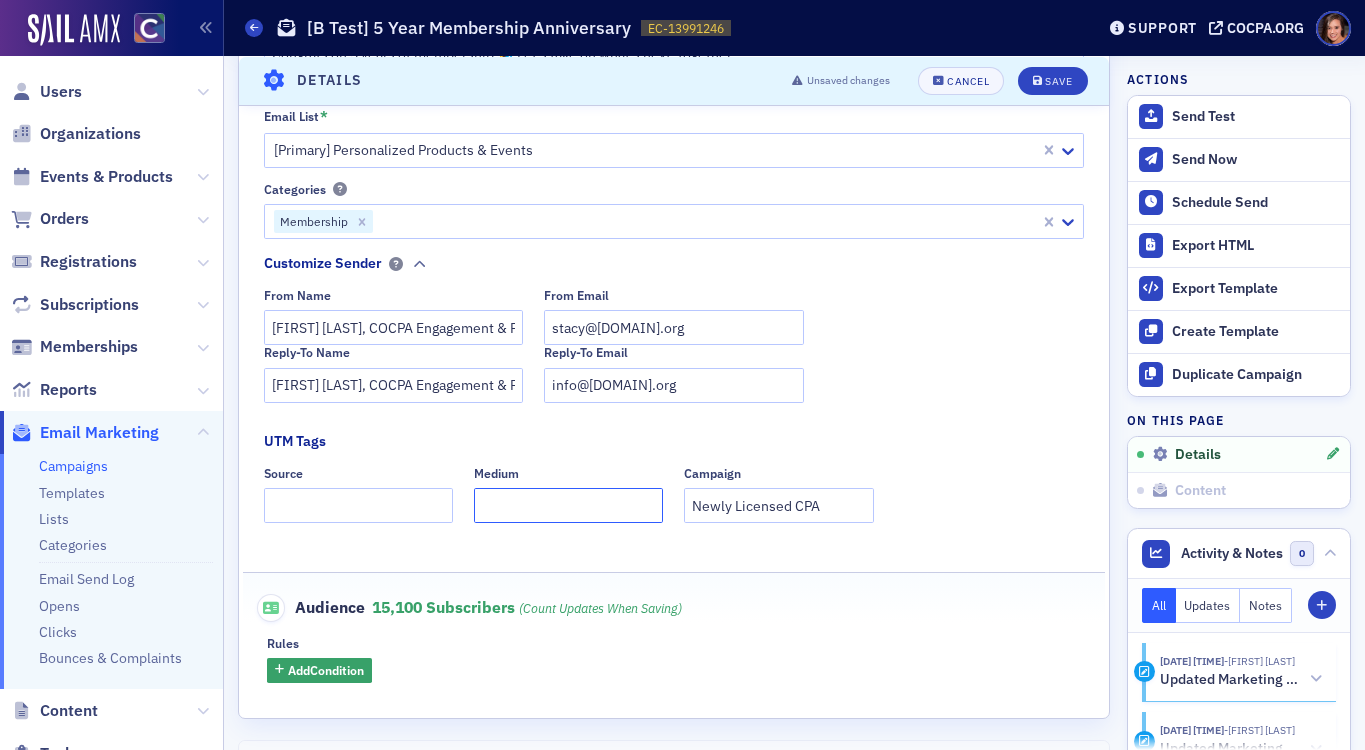 click on "Medium" 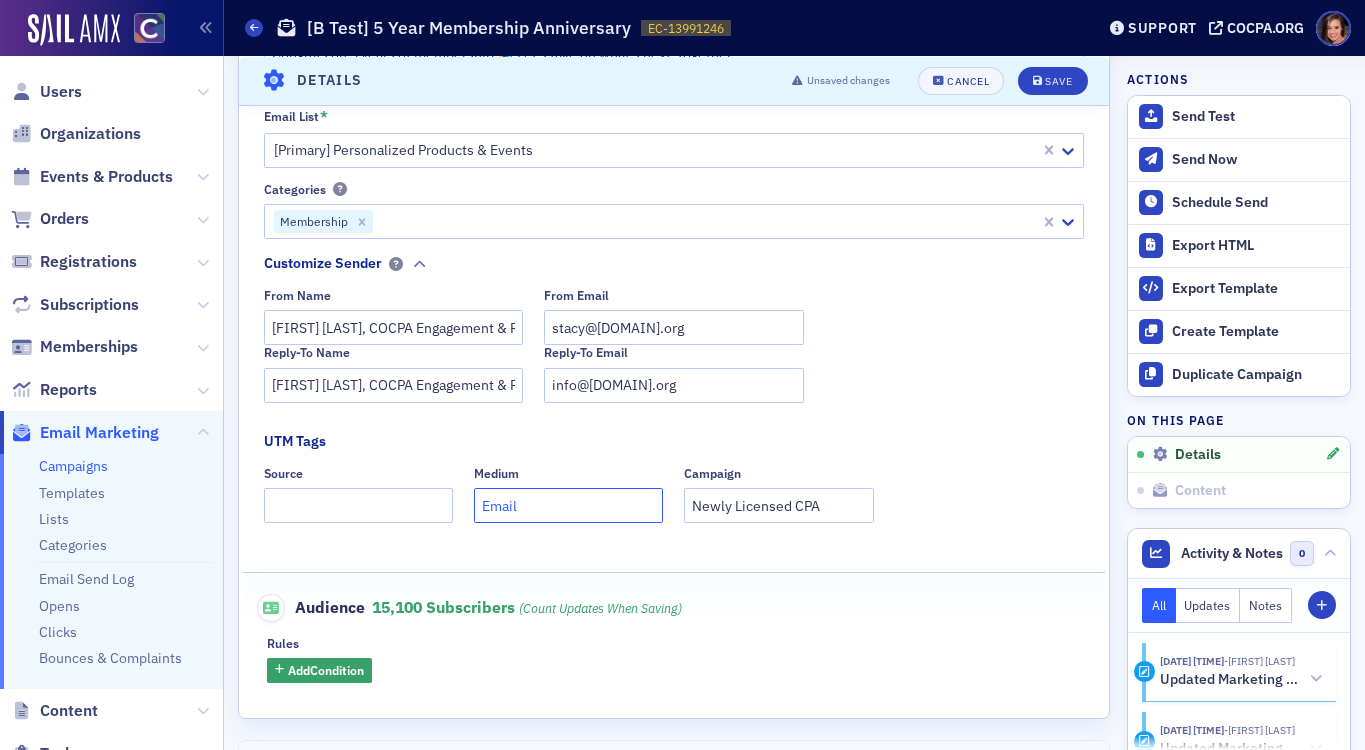 type on "Email" 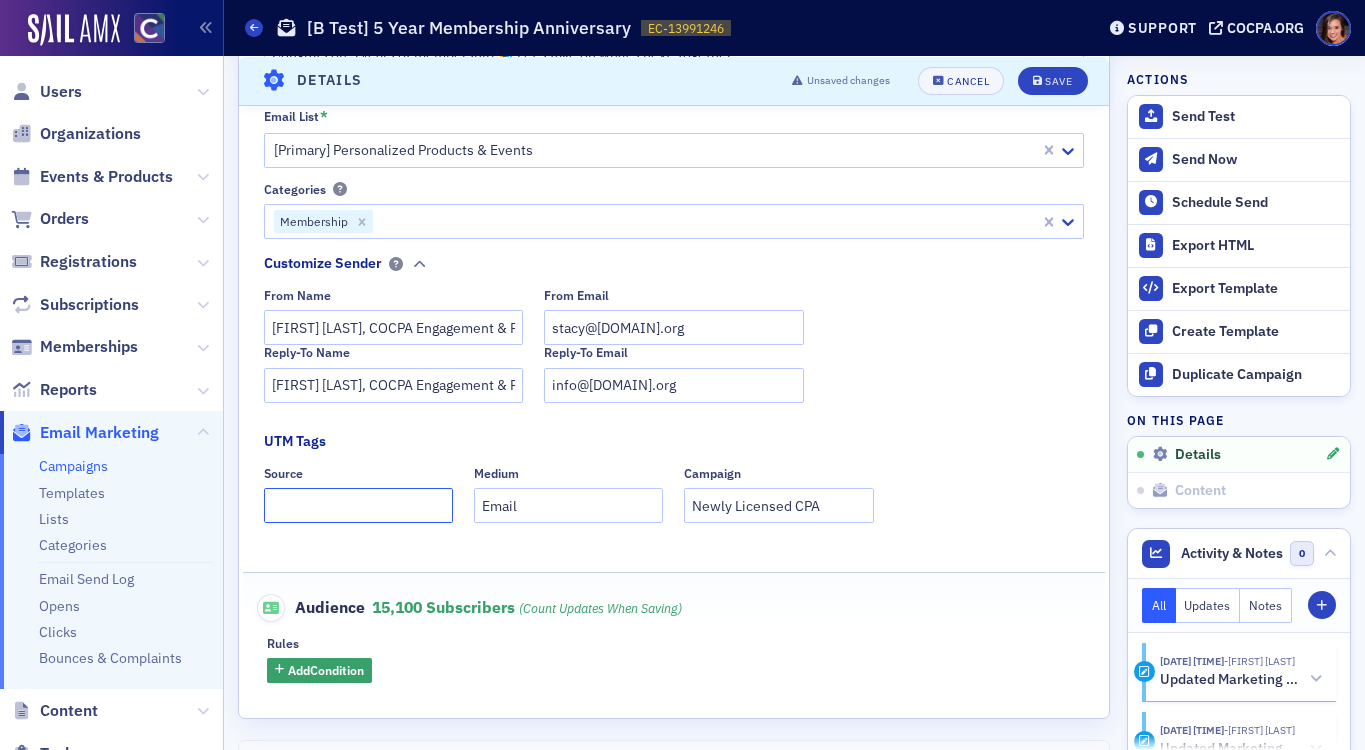click on "Source" 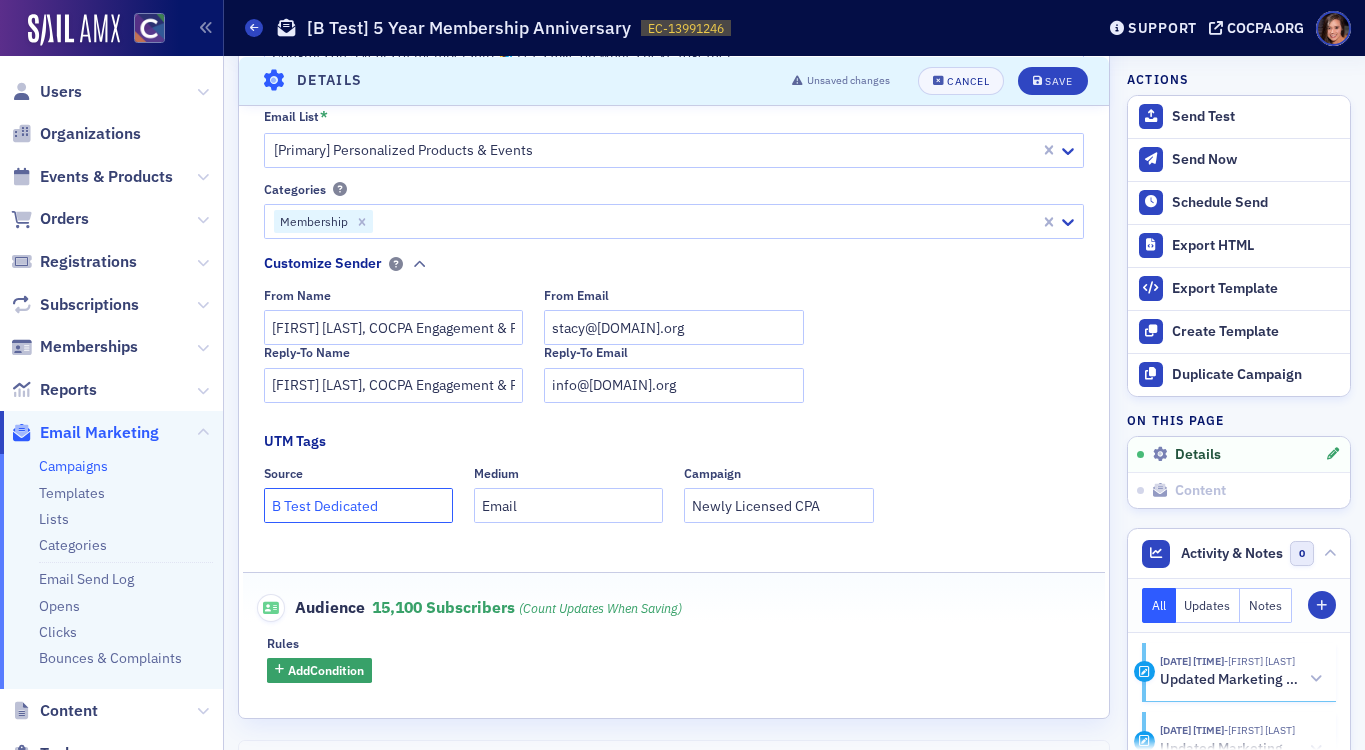 click on "B Test Dedicated" 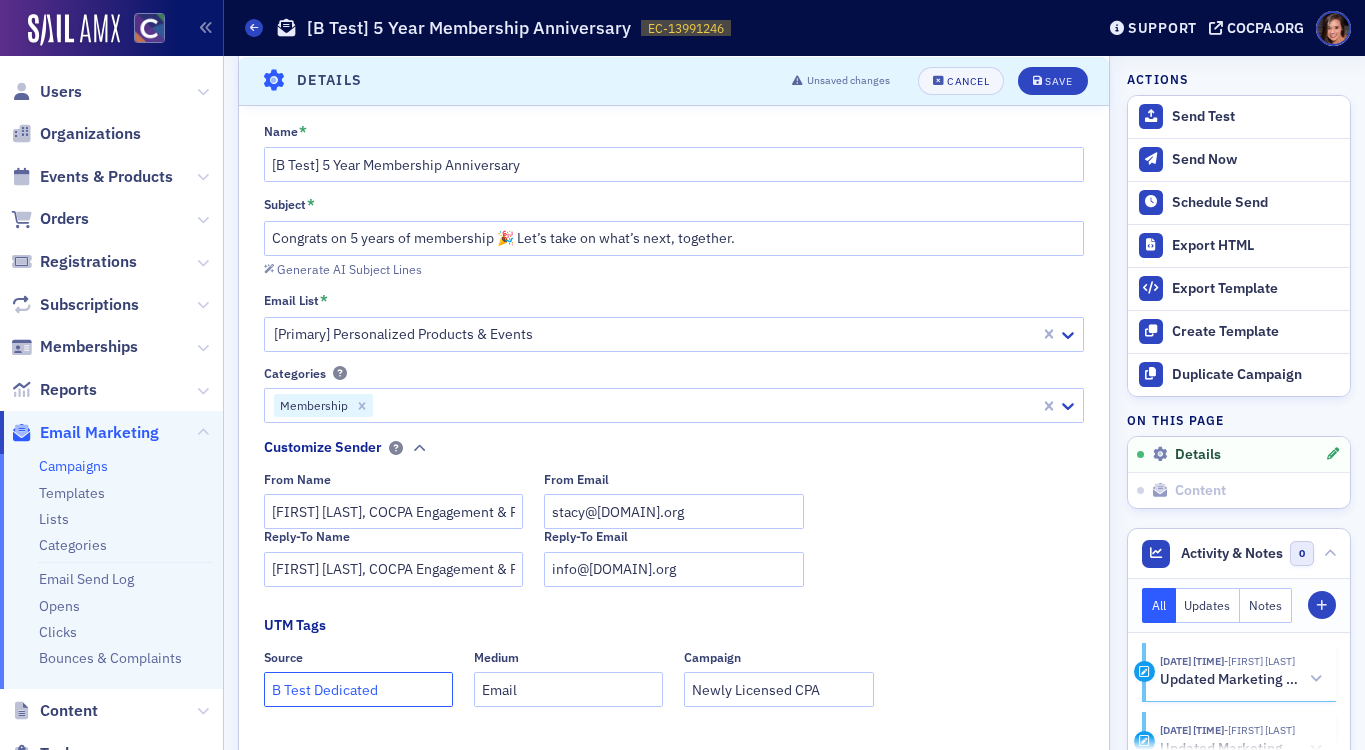 scroll, scrollTop: 52, scrollLeft: 0, axis: vertical 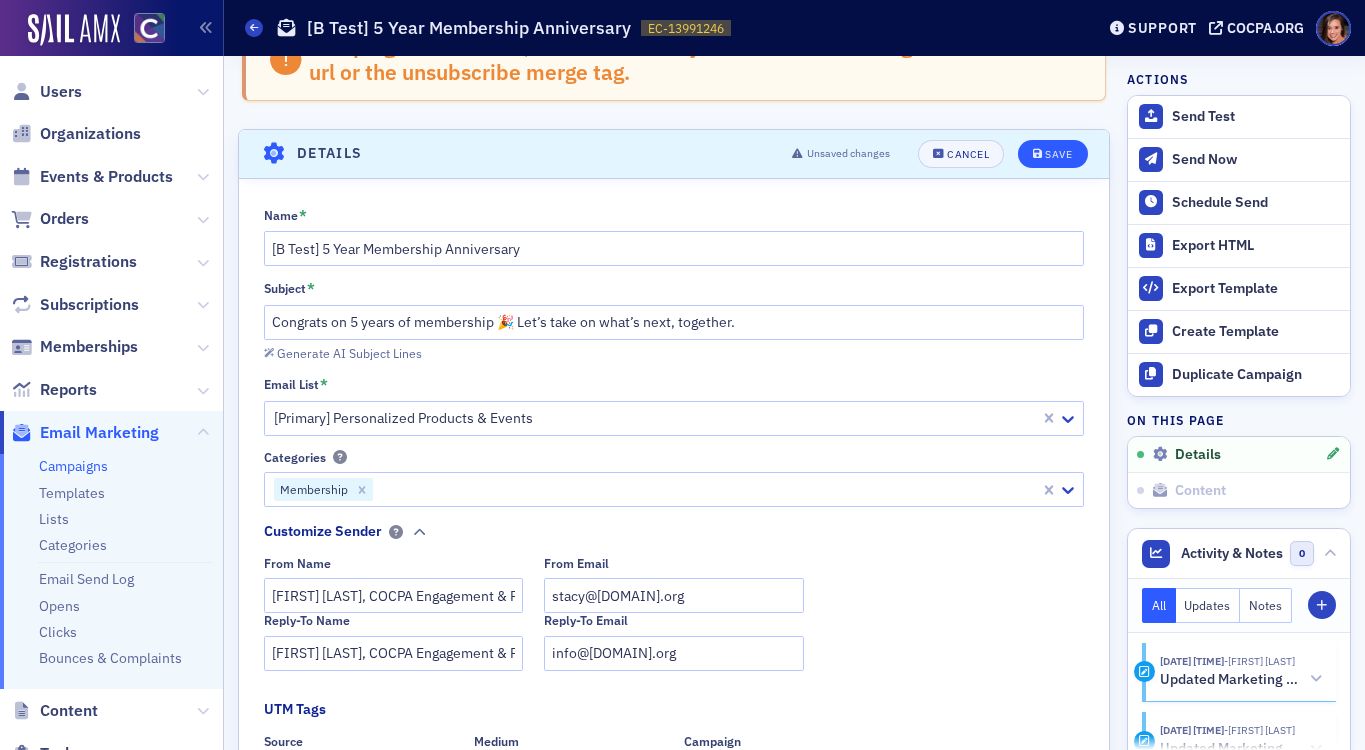 type on "B Test Dedicated" 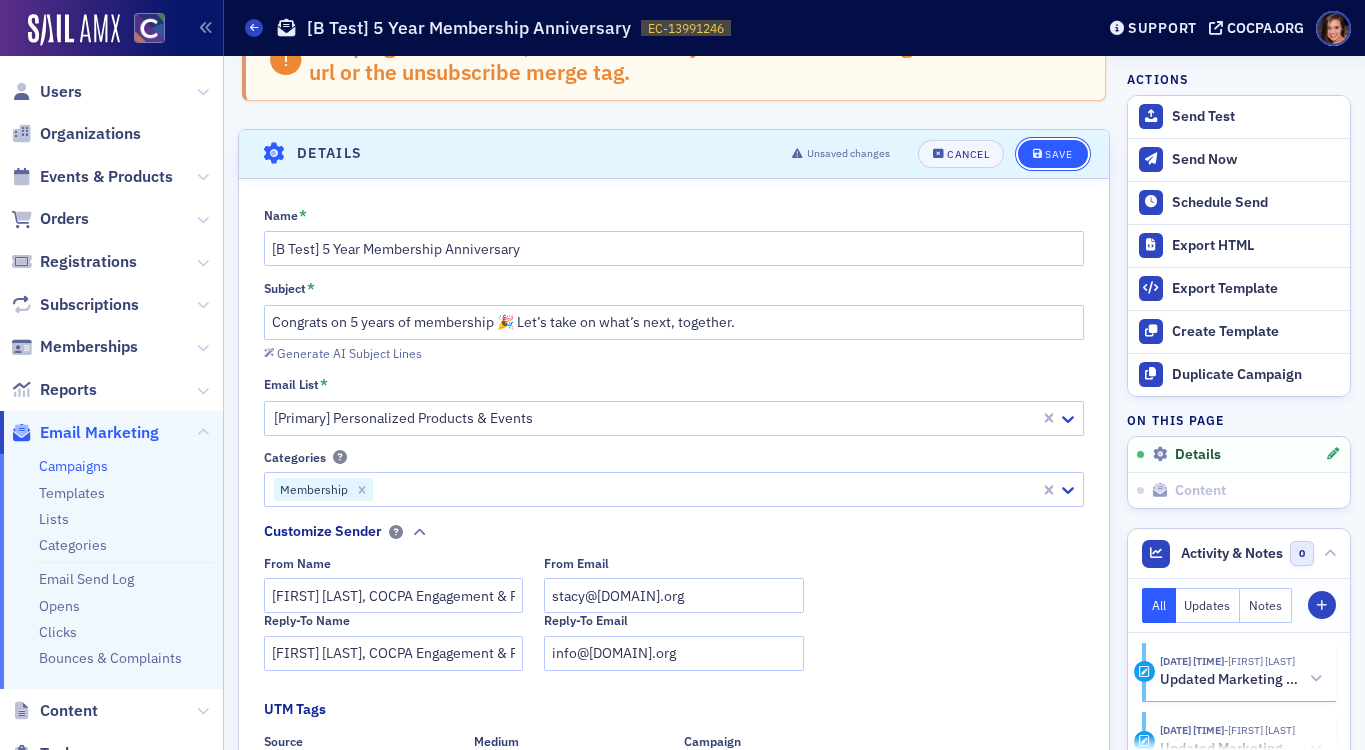 click on "Save" 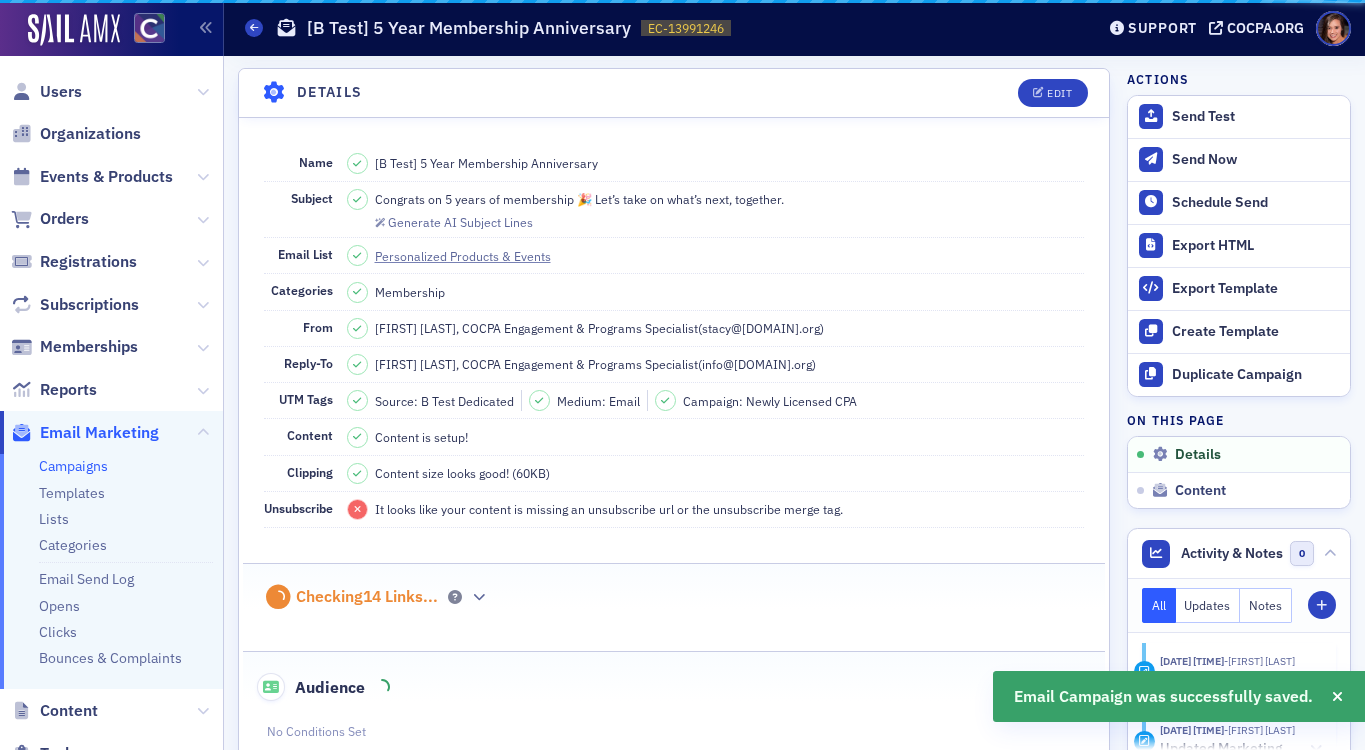 scroll, scrollTop: 114, scrollLeft: 0, axis: vertical 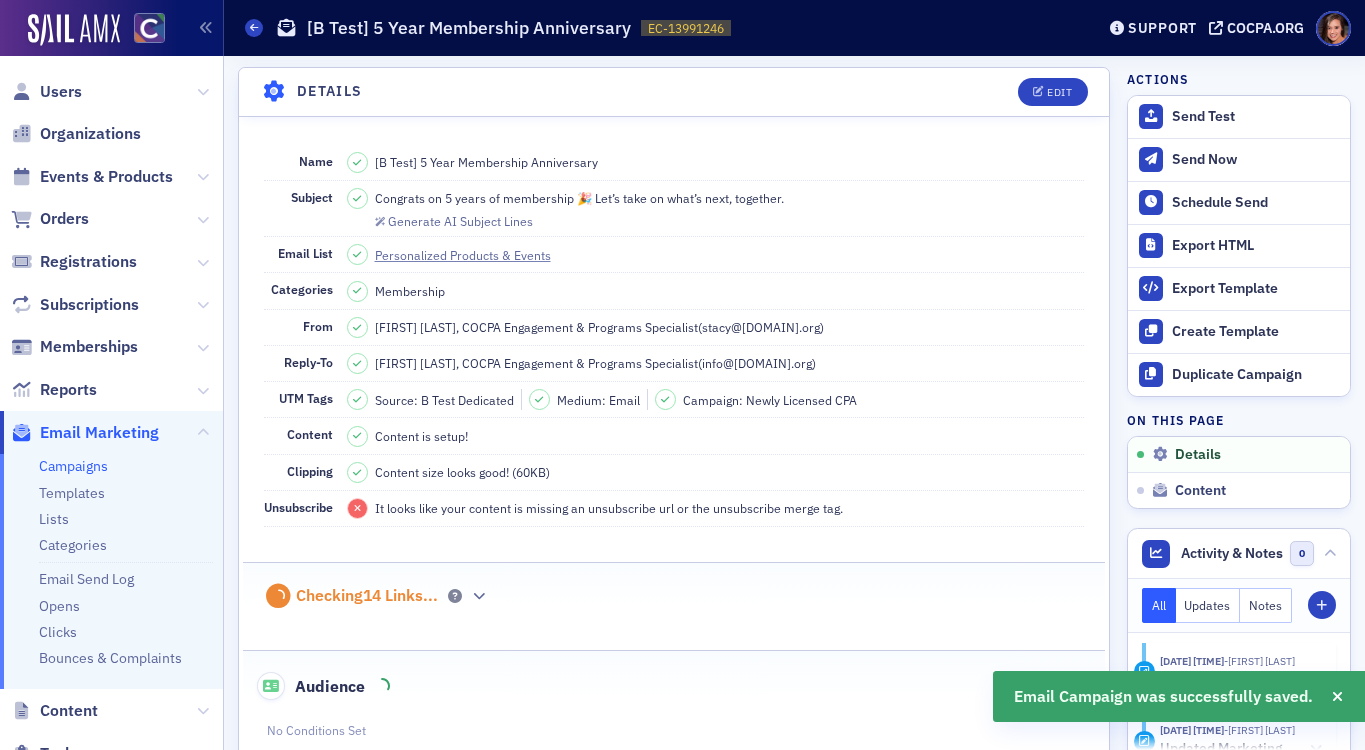 click on "Campaigns" 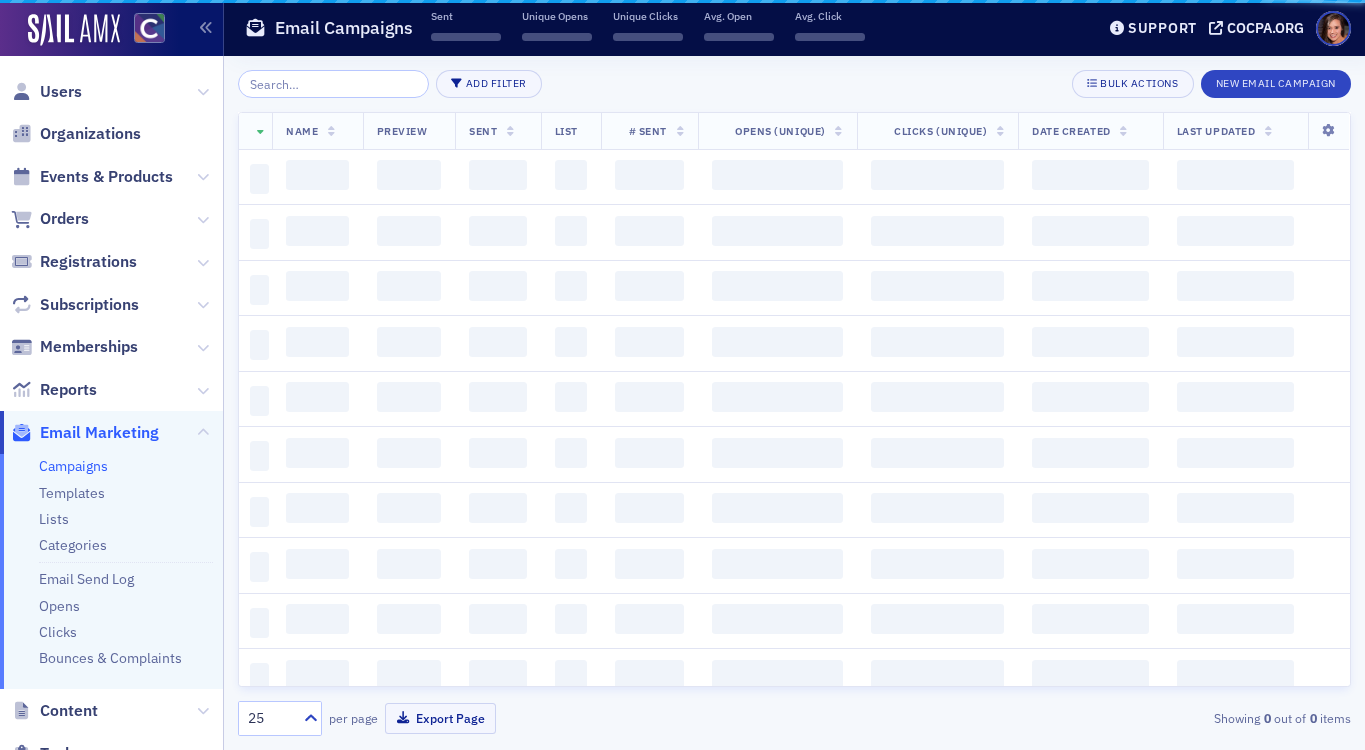 scroll, scrollTop: 0, scrollLeft: 0, axis: both 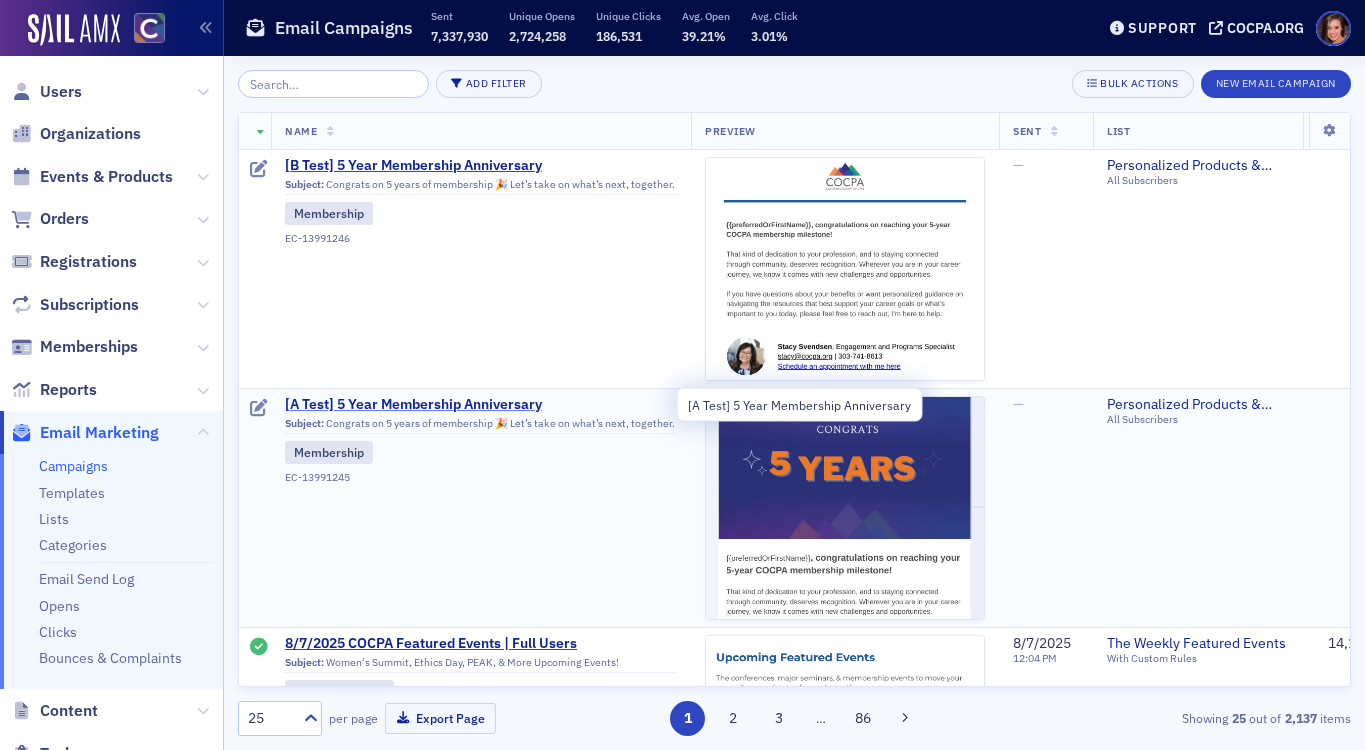 click on "[A Test] 5 Year Membership Anniversary" 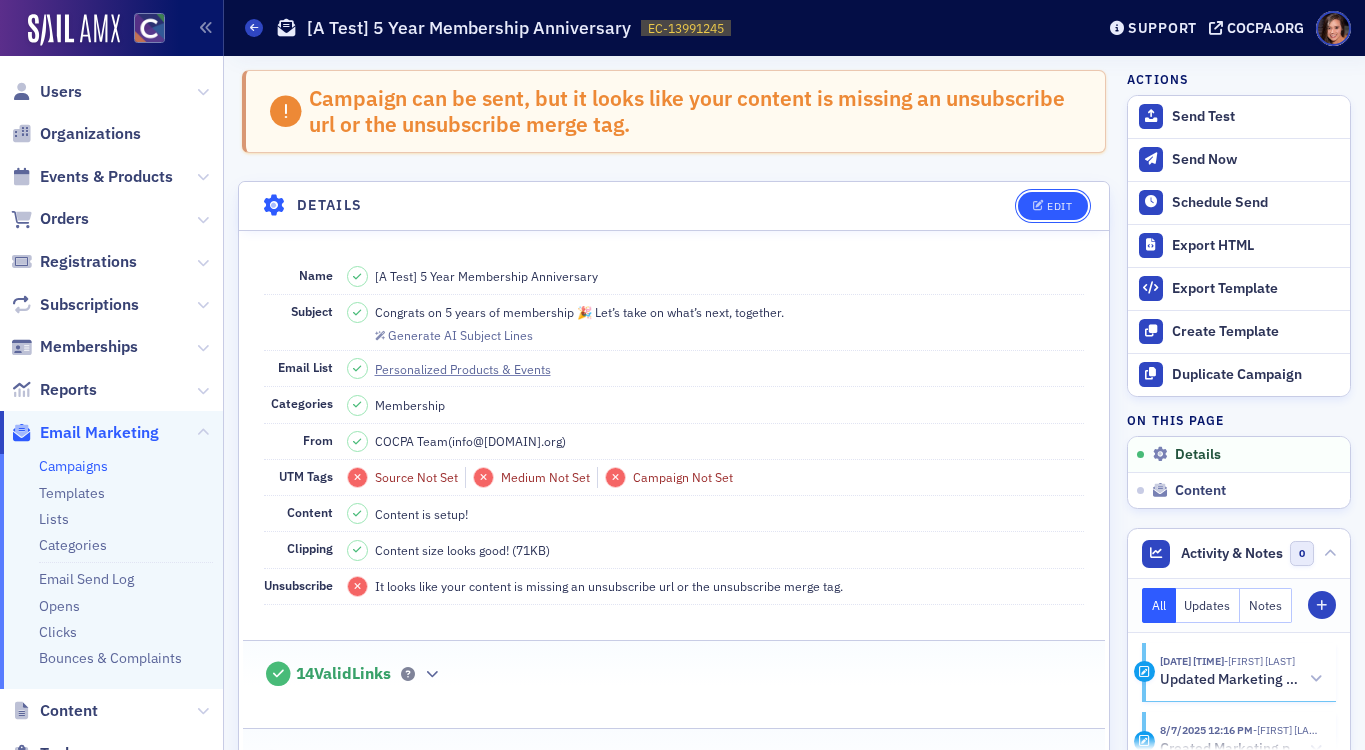 click on "Edit" 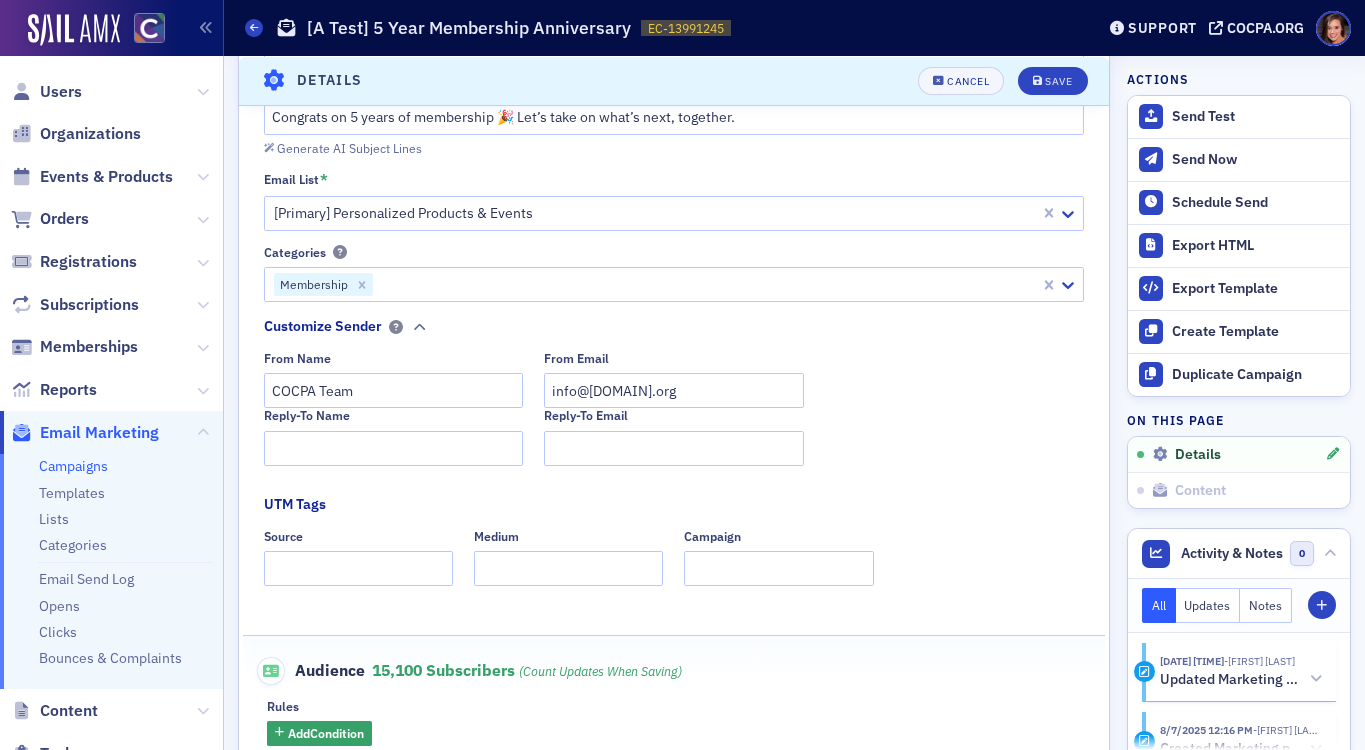 scroll, scrollTop: 364, scrollLeft: 0, axis: vertical 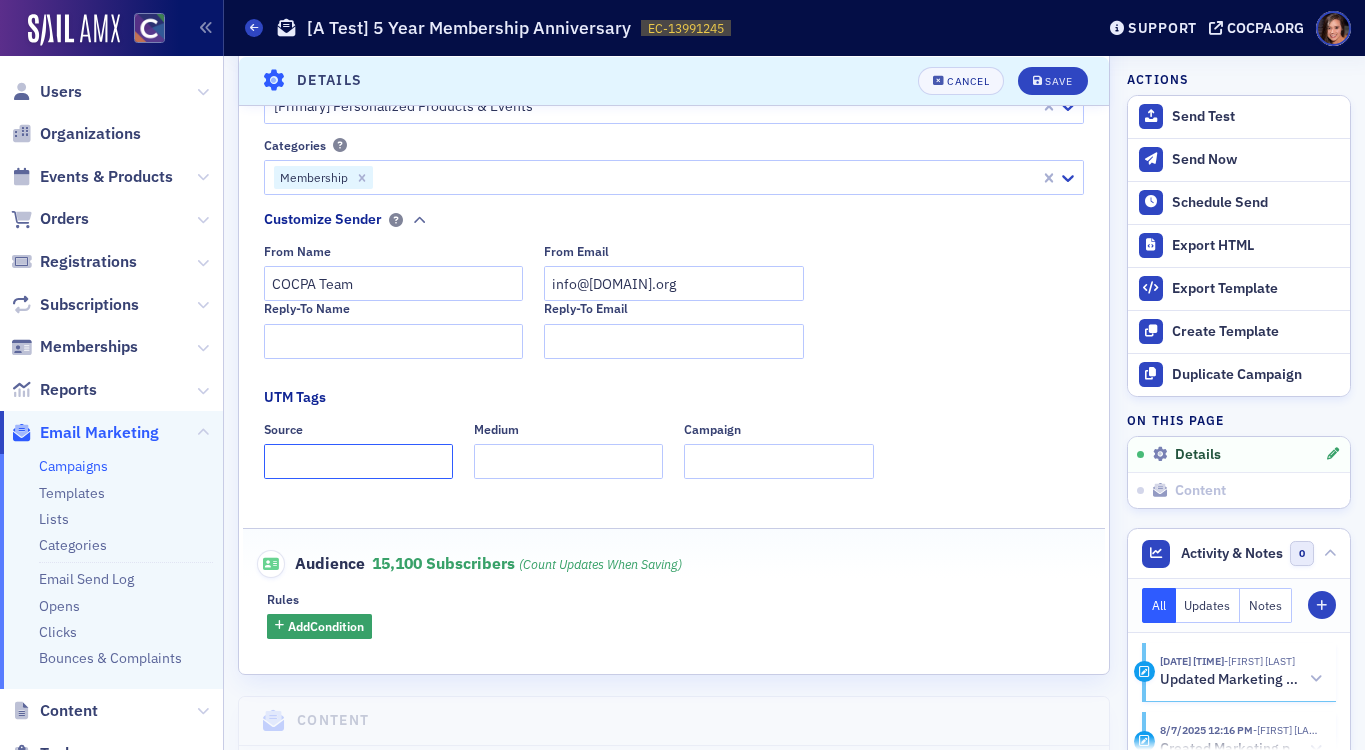 click on "Source" 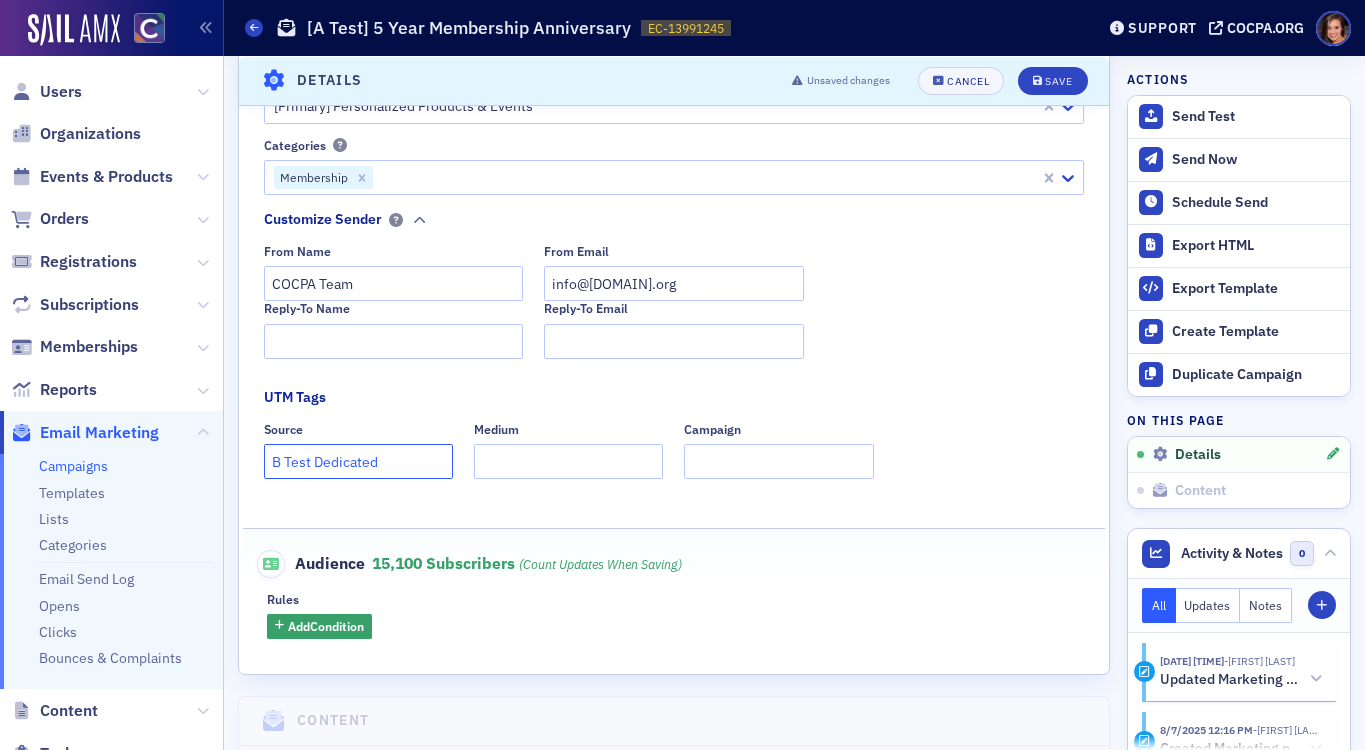 click on "B Test Dedicated" 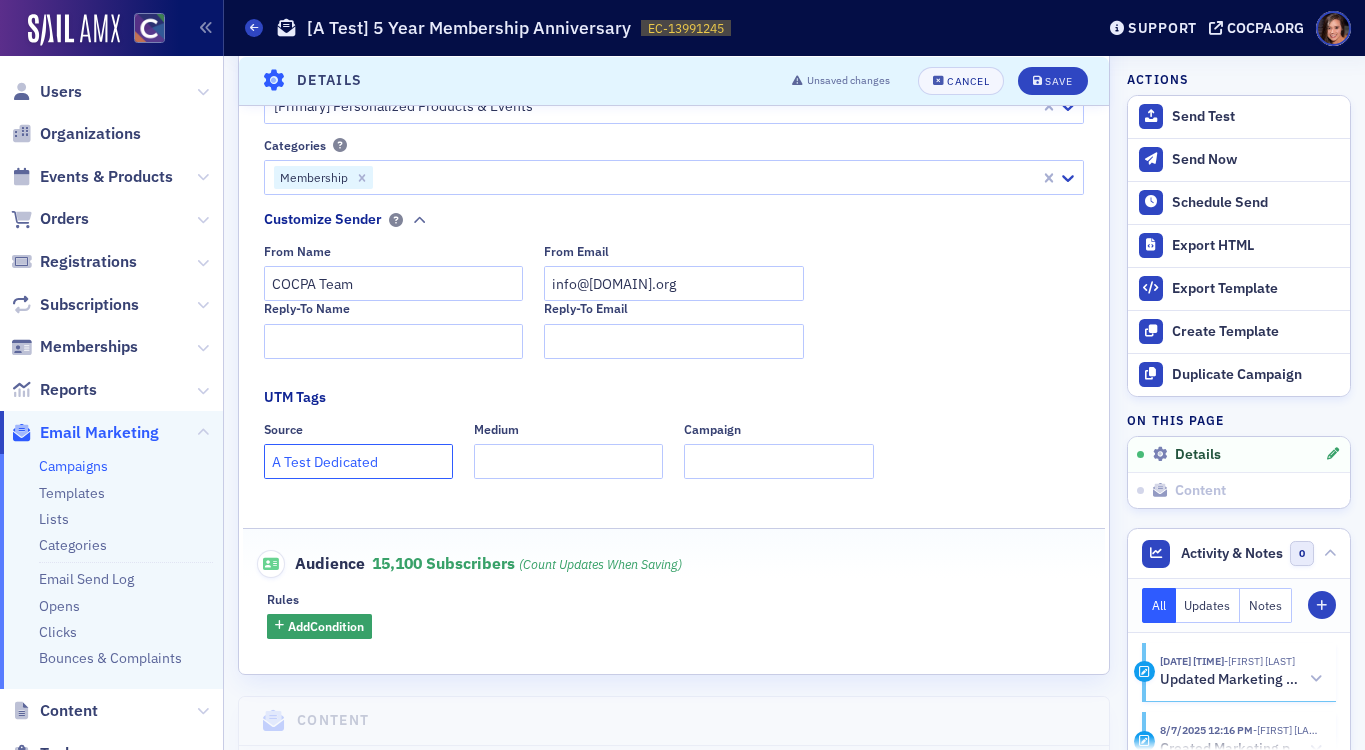 type on "A Test Dedicated" 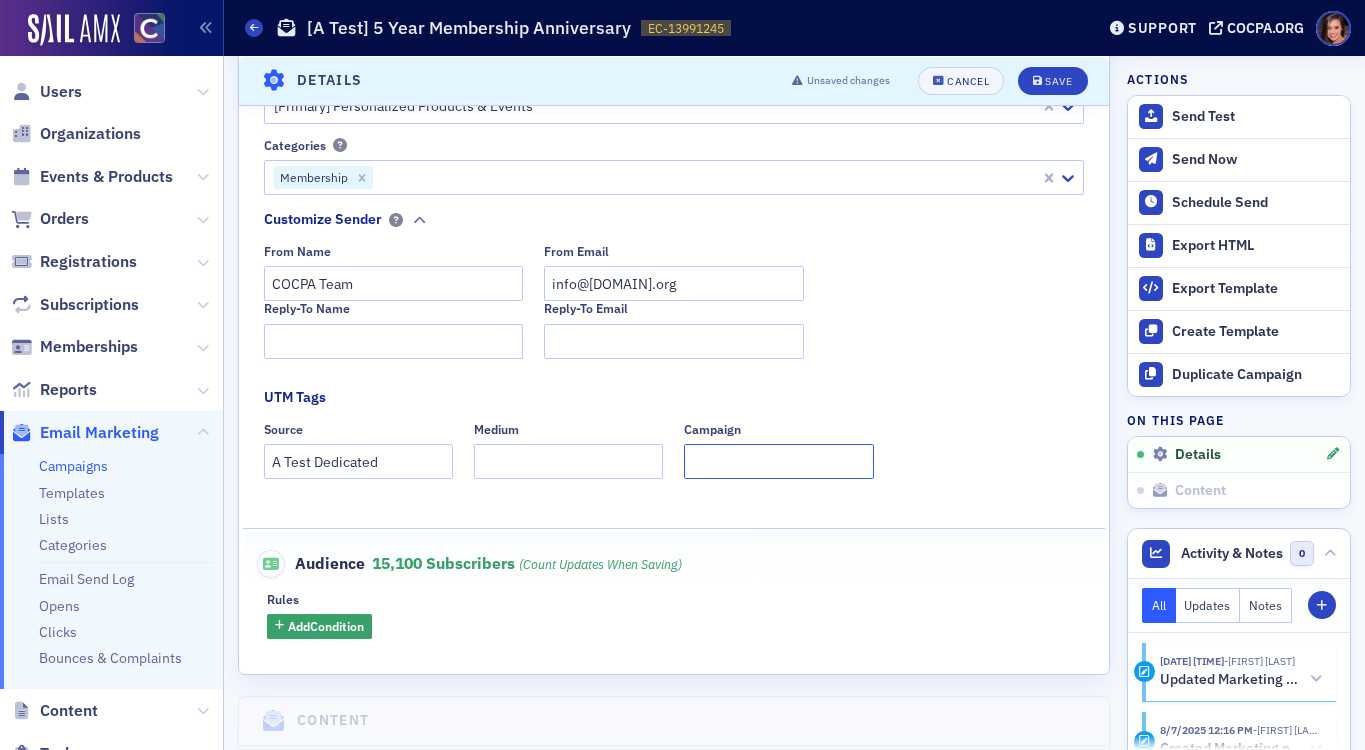 click on "Campaign" 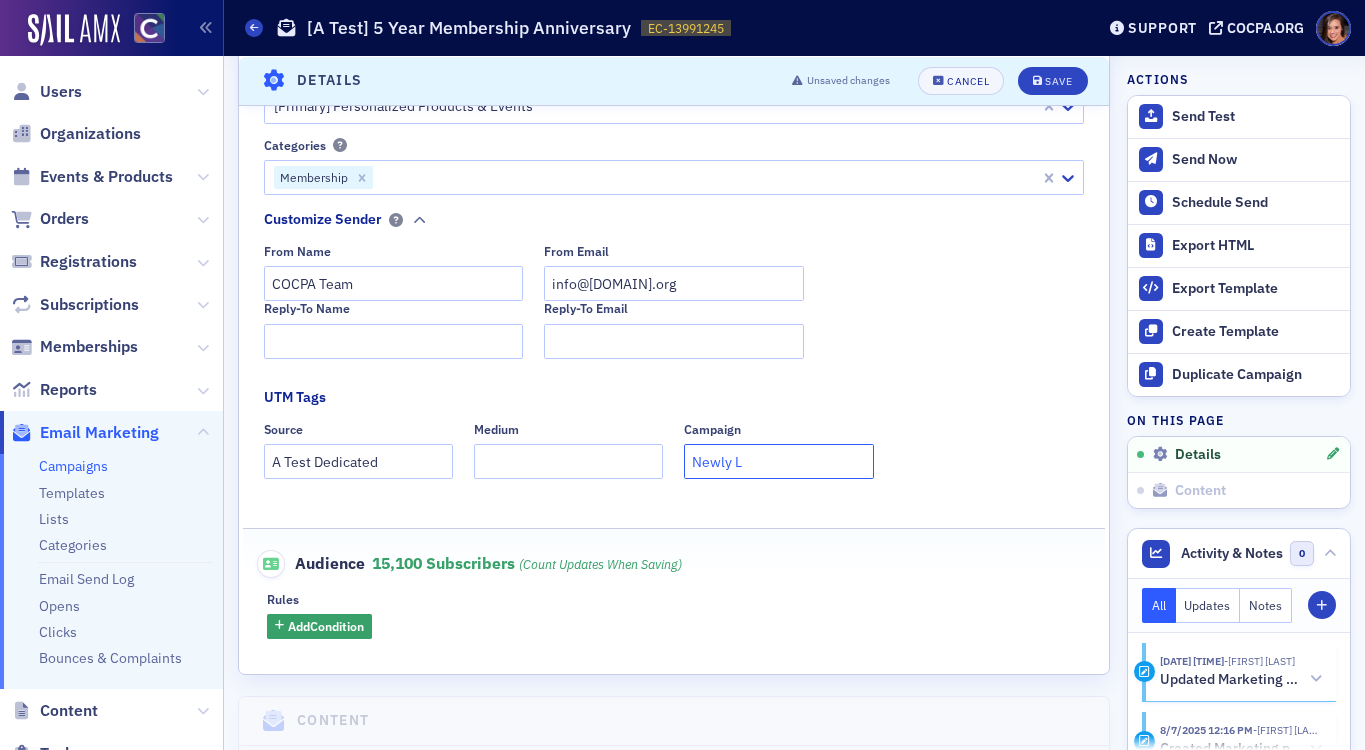 click on "Newly L" 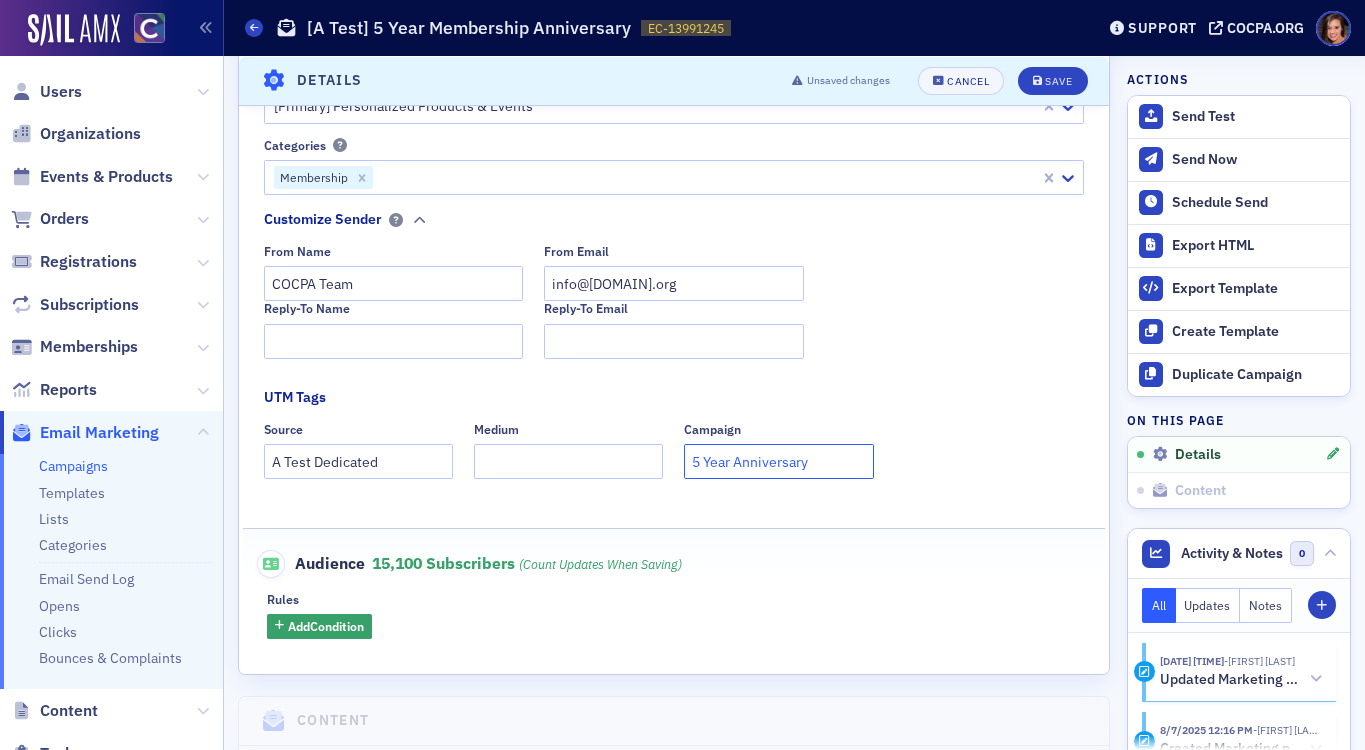 type on "5 Year Anniversary" 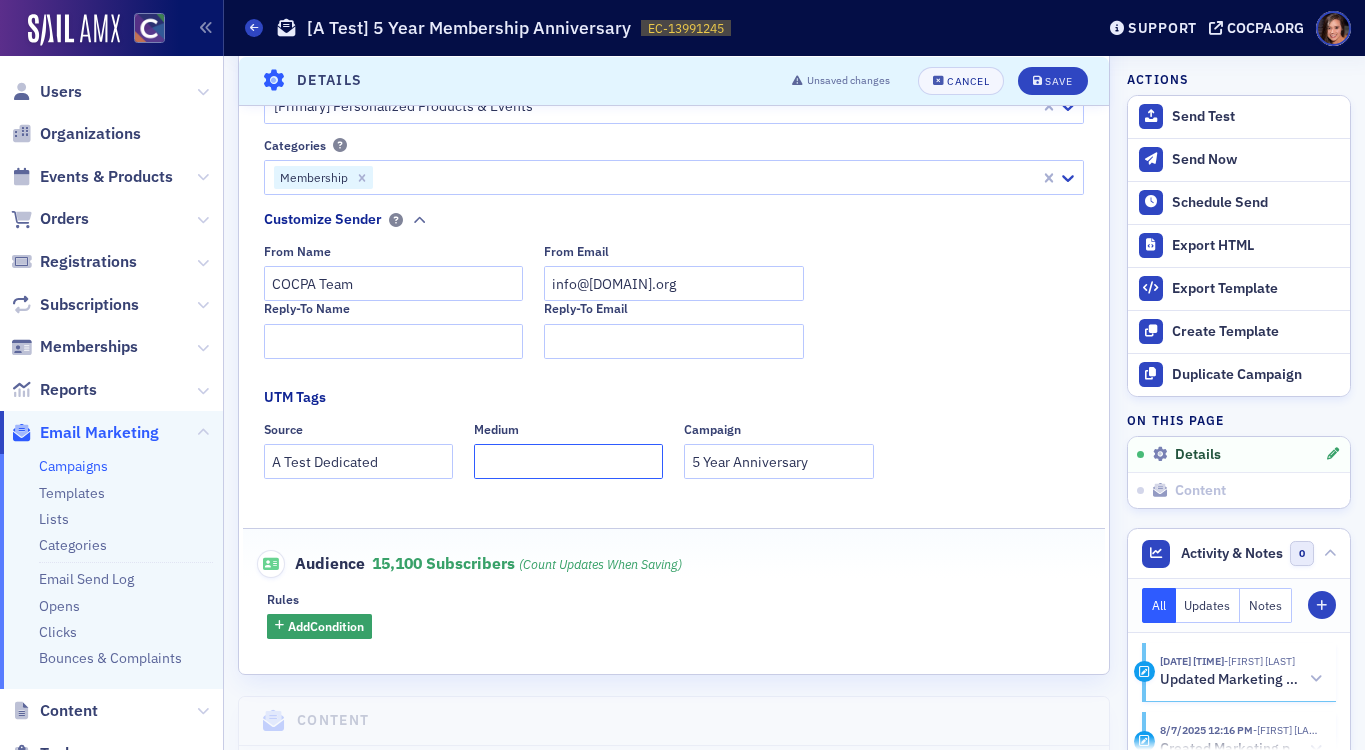 click on "Medium" 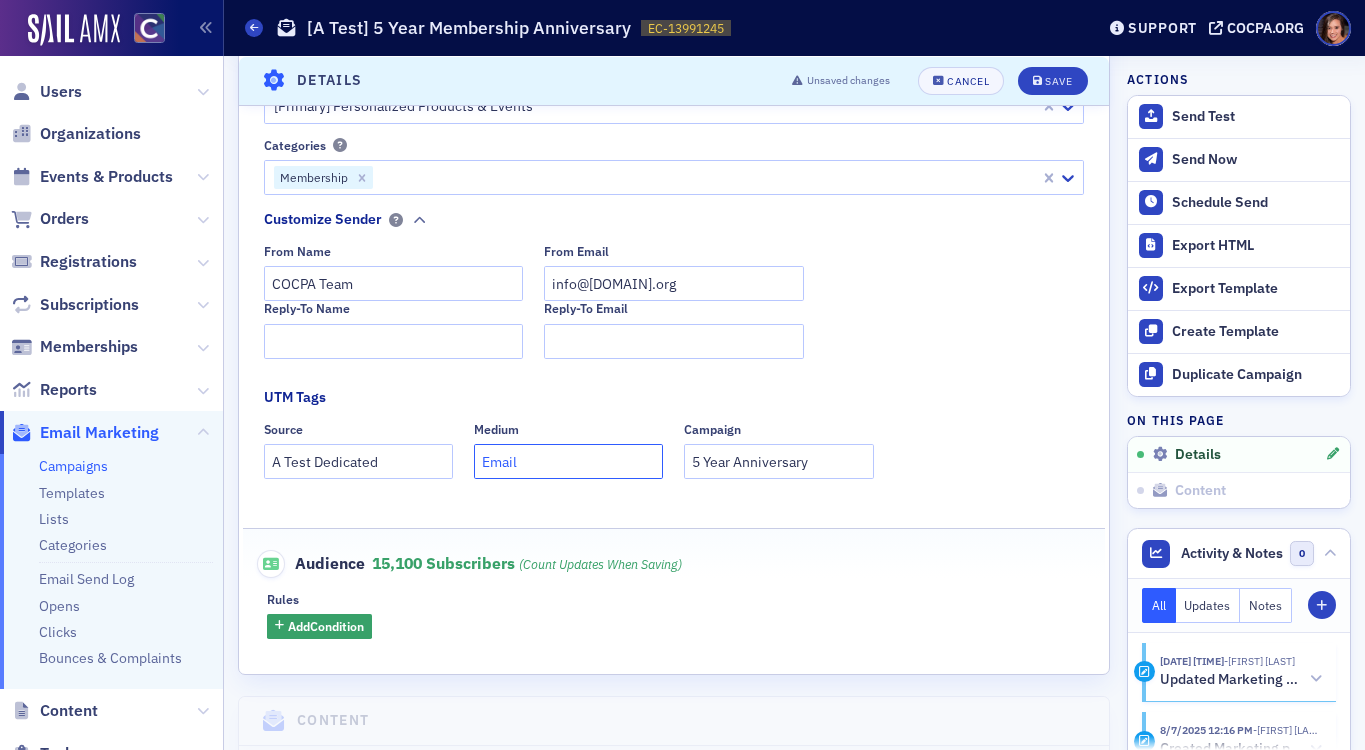 type on "Email" 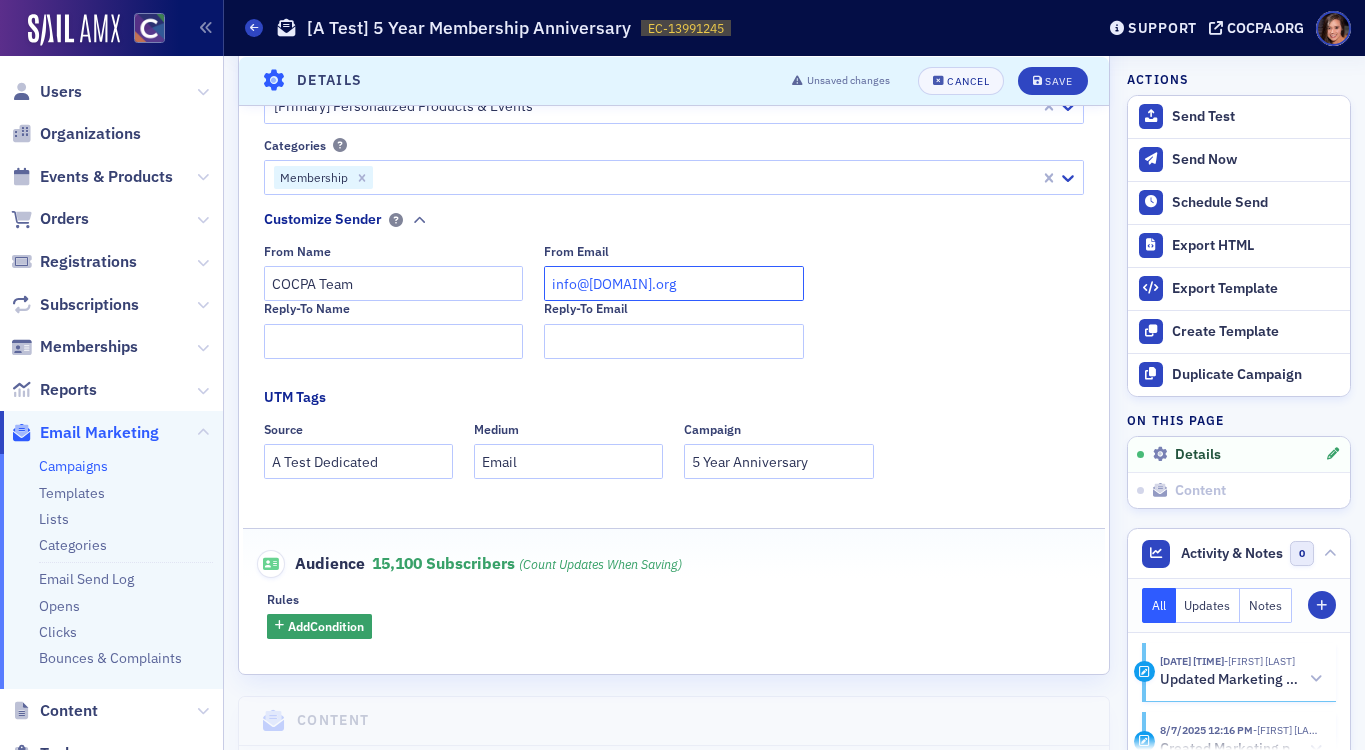 click on "[EMAIL]" 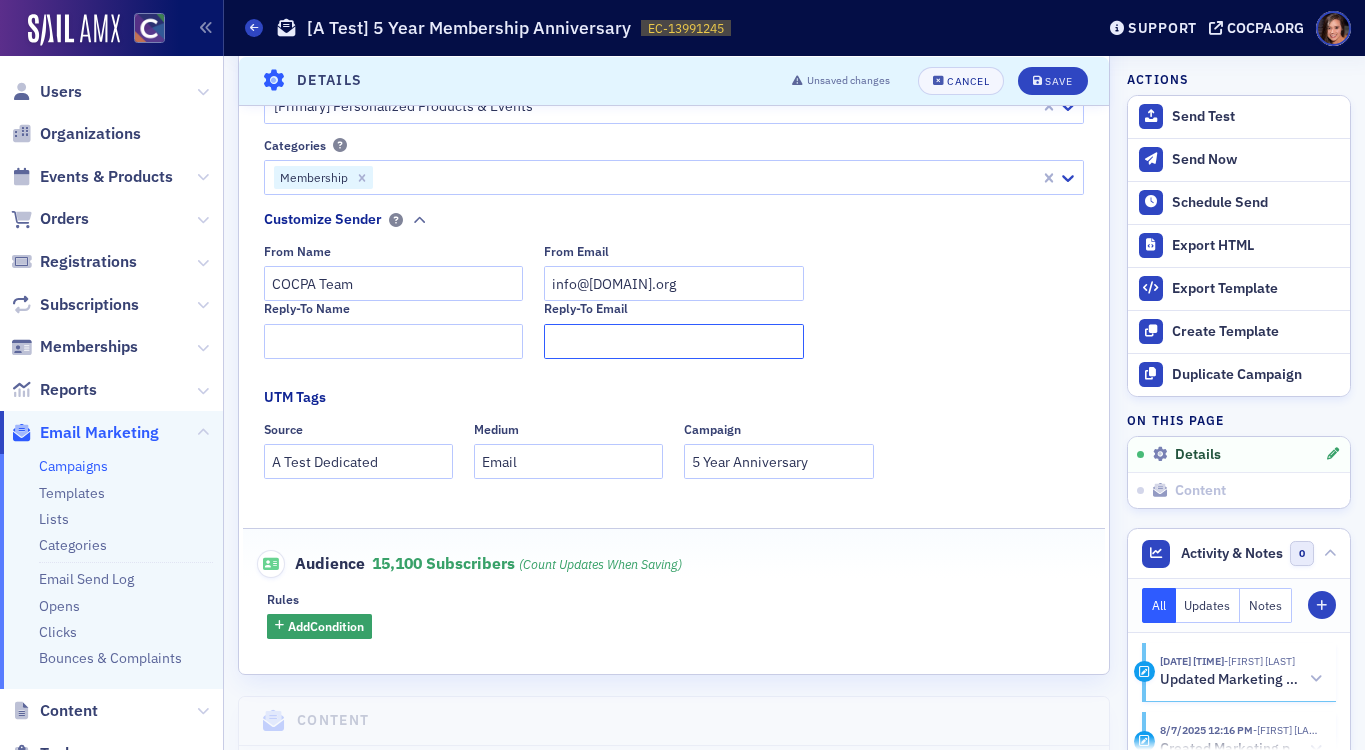 click on "Reply-To Email" 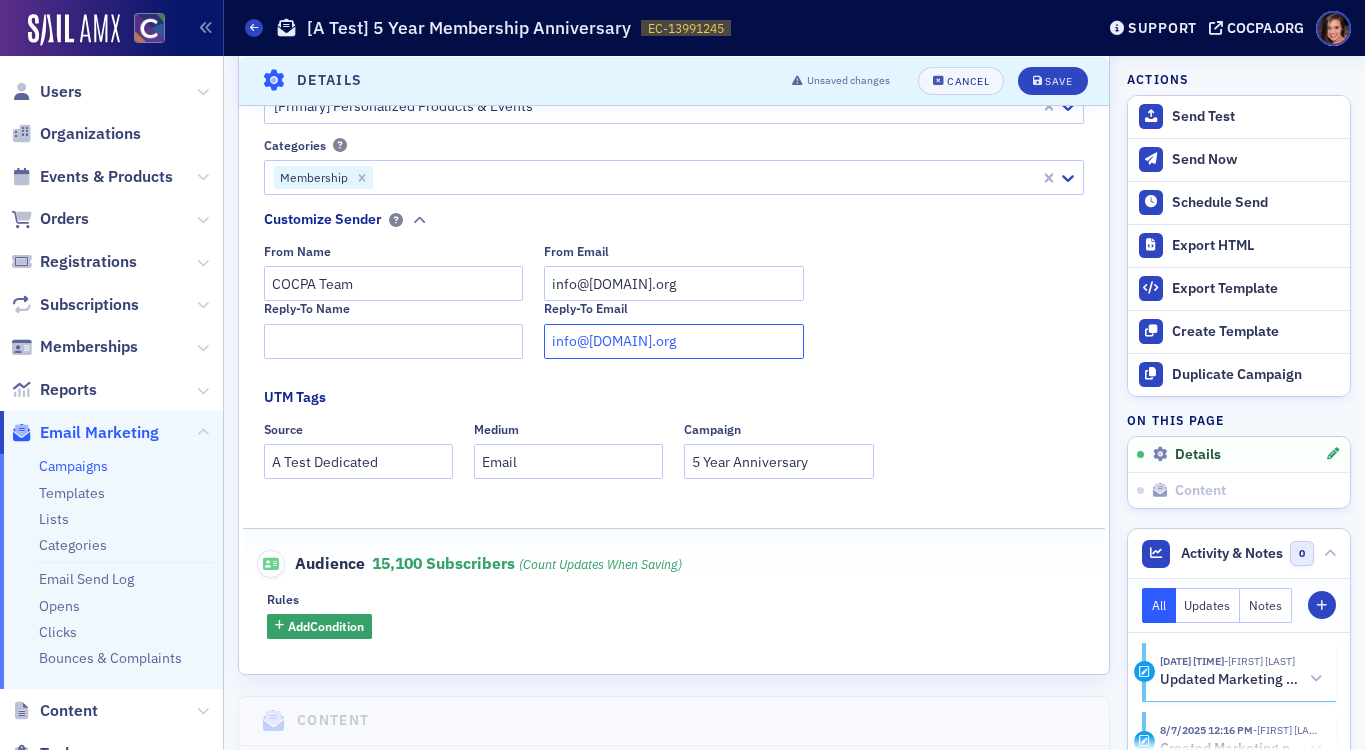 type on "[EMAIL]" 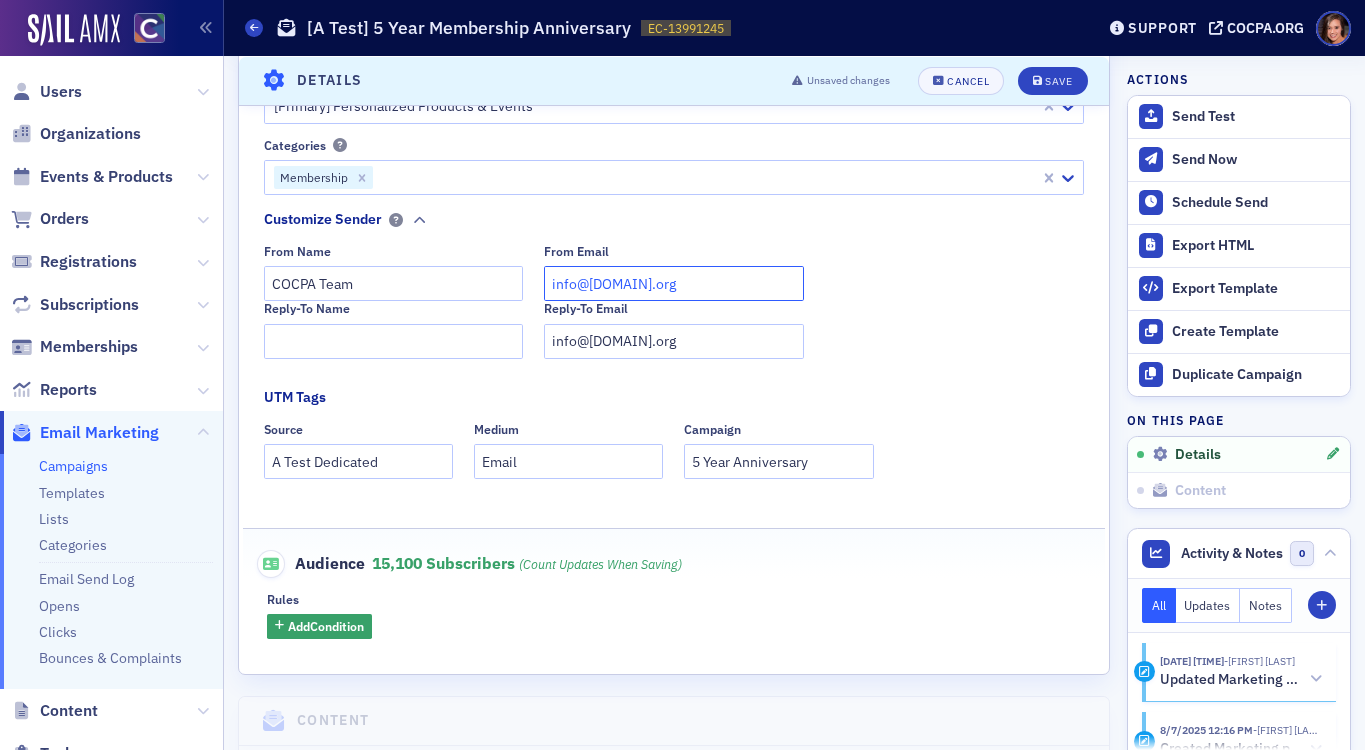 click on "[EMAIL]" 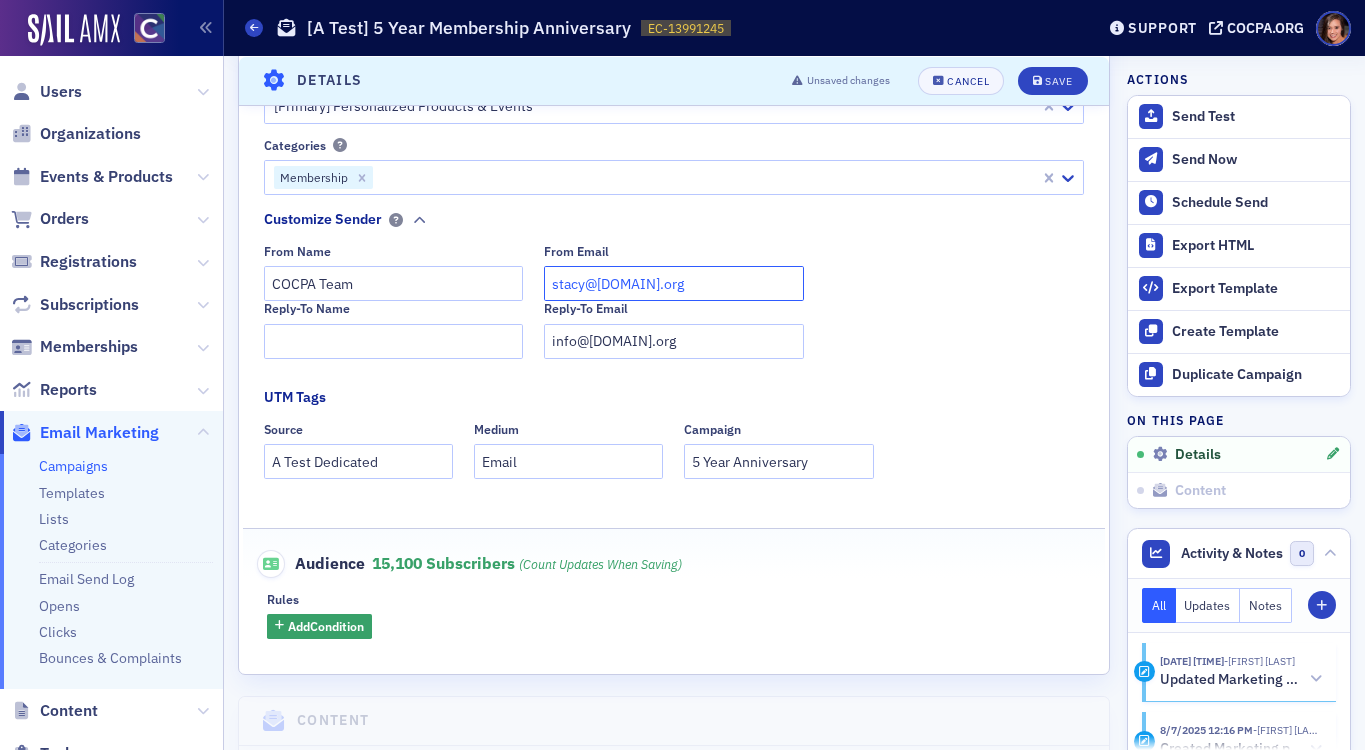 type on "[EMAIL]" 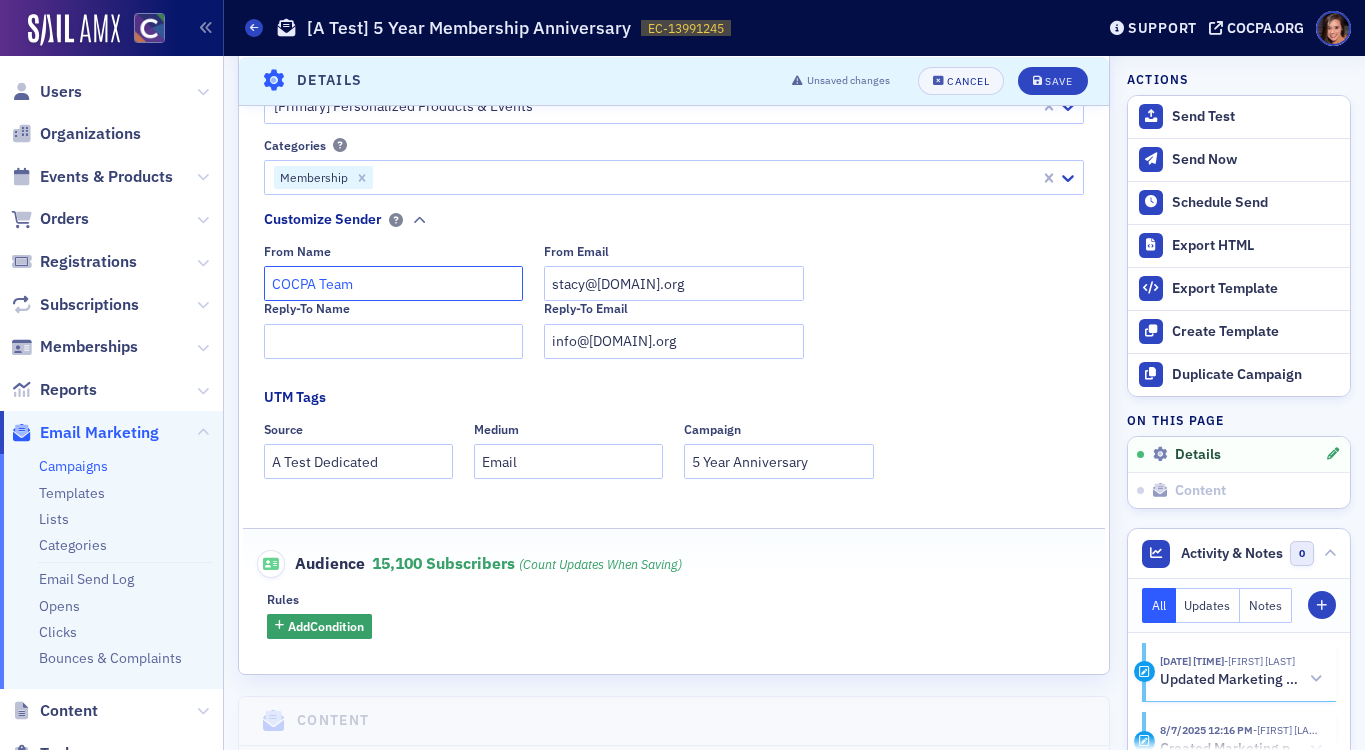 click on "COCPA Team" 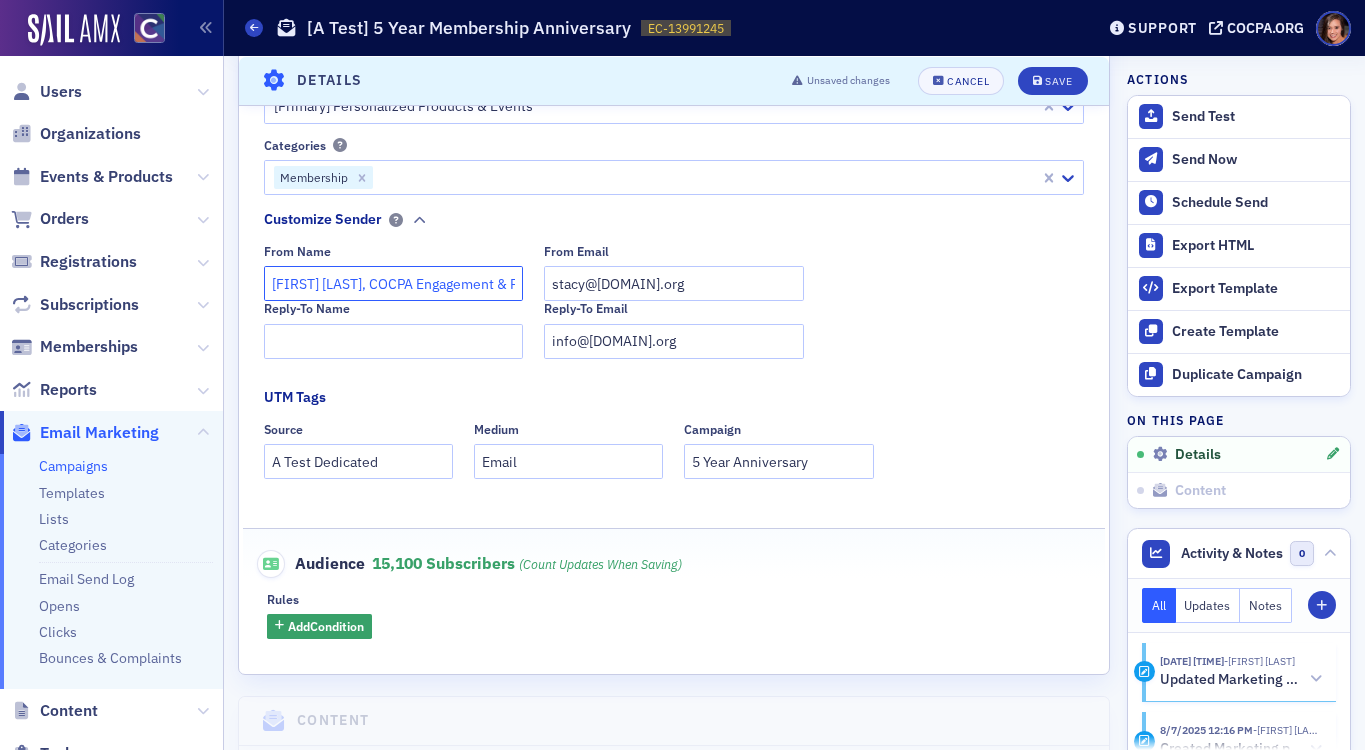 scroll, scrollTop: 0, scrollLeft: 129, axis: horizontal 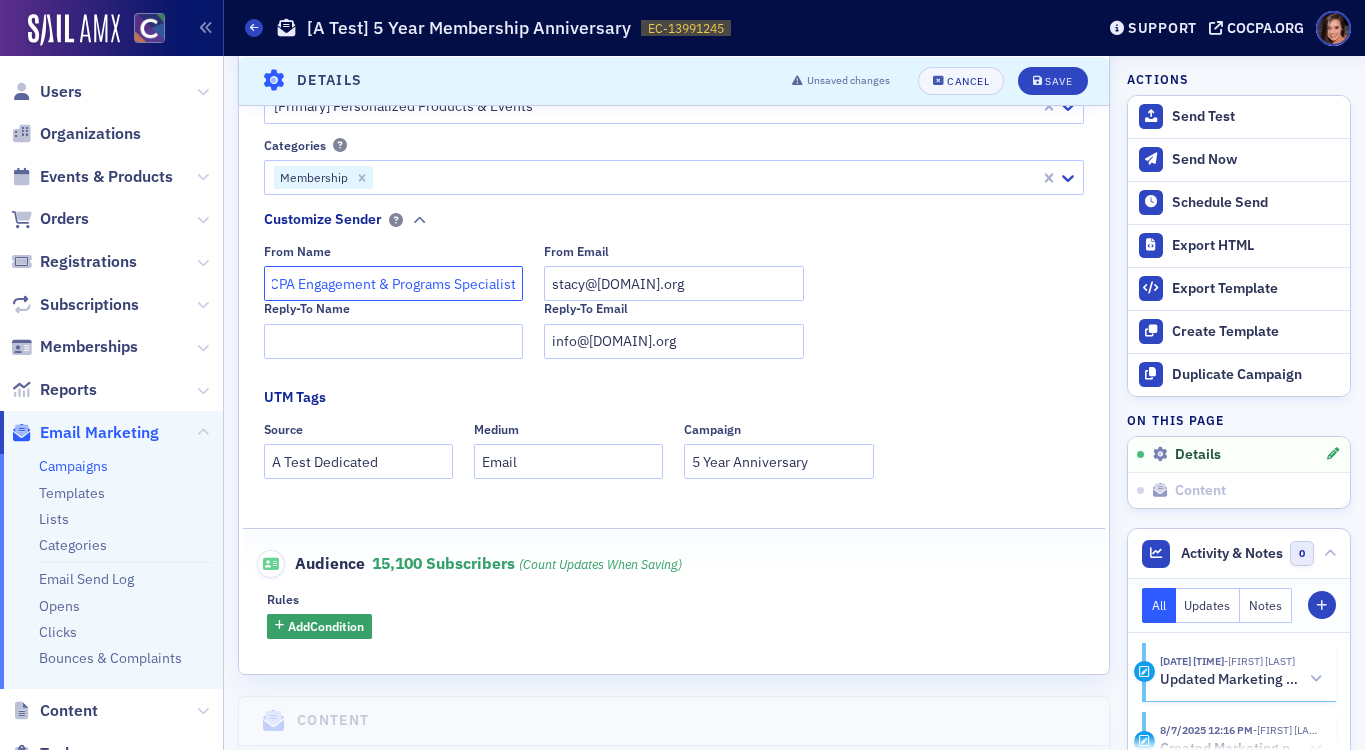 type on "[FIRST] [LAST], COCPA Engagement & Programs Specialist" 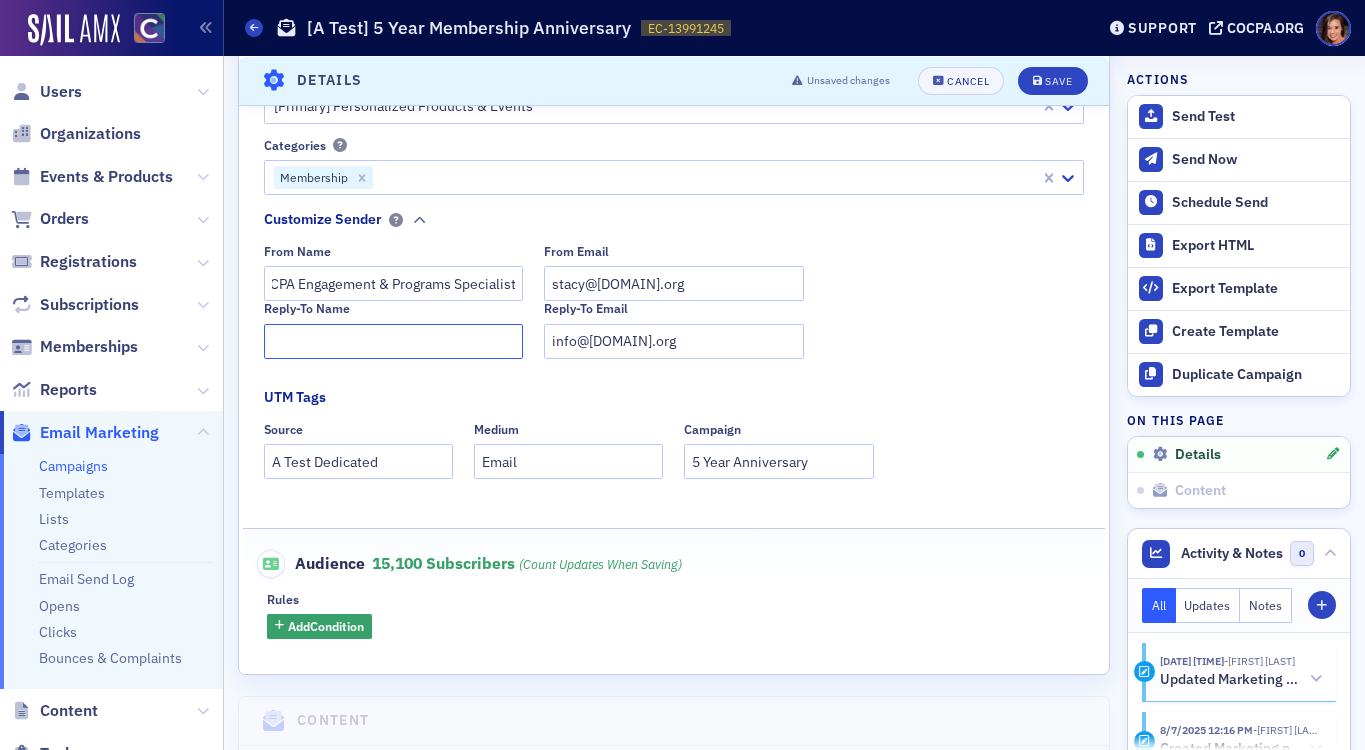 scroll, scrollTop: 0, scrollLeft: 0, axis: both 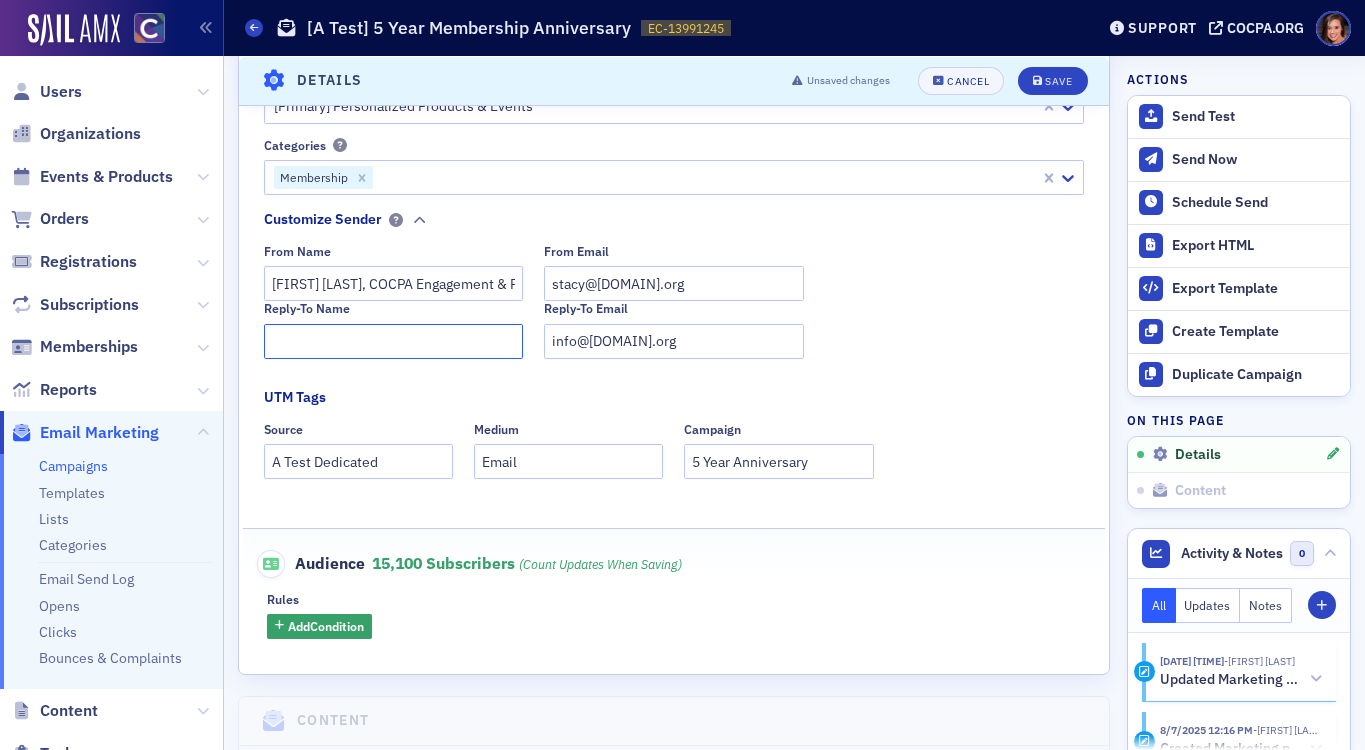 click on "Reply-To Name" 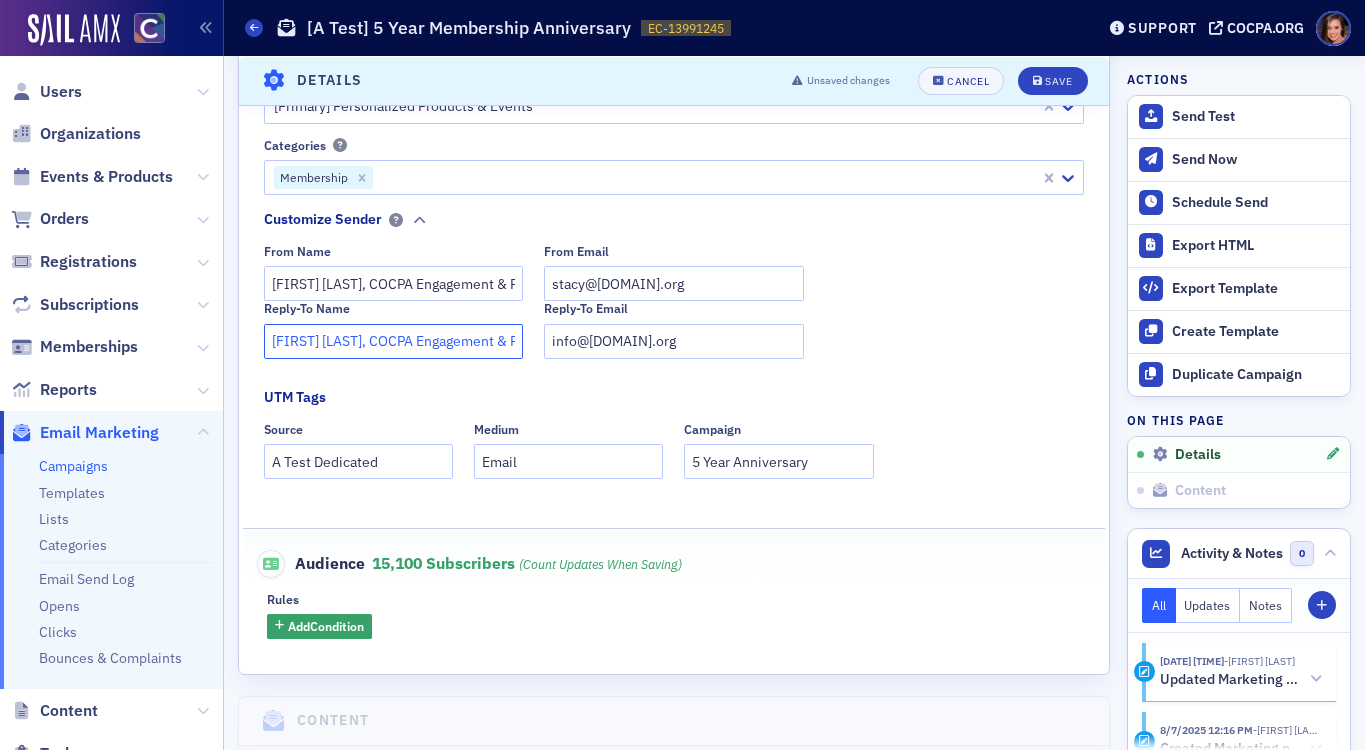 scroll, scrollTop: 0, scrollLeft: 129, axis: horizontal 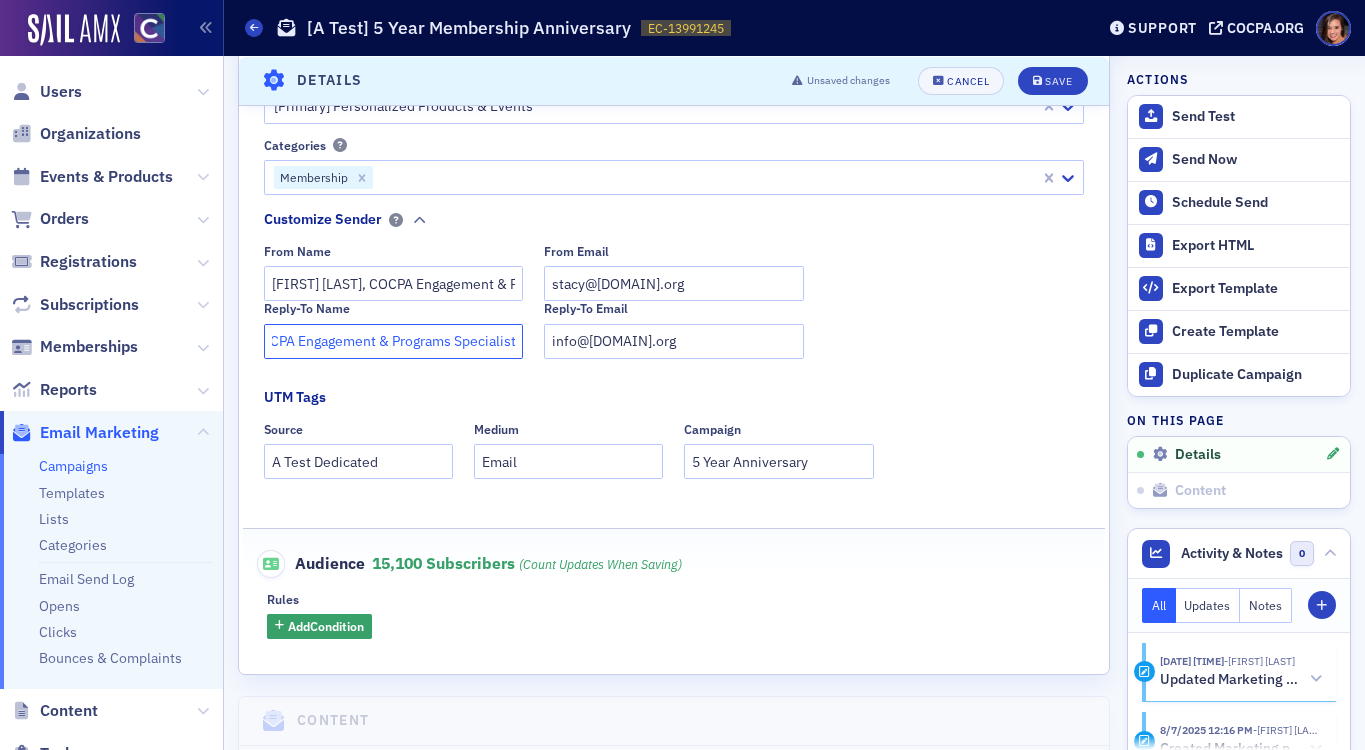 type on "[FIRST] [LAST], COCPA Engagement & Programs Specialist" 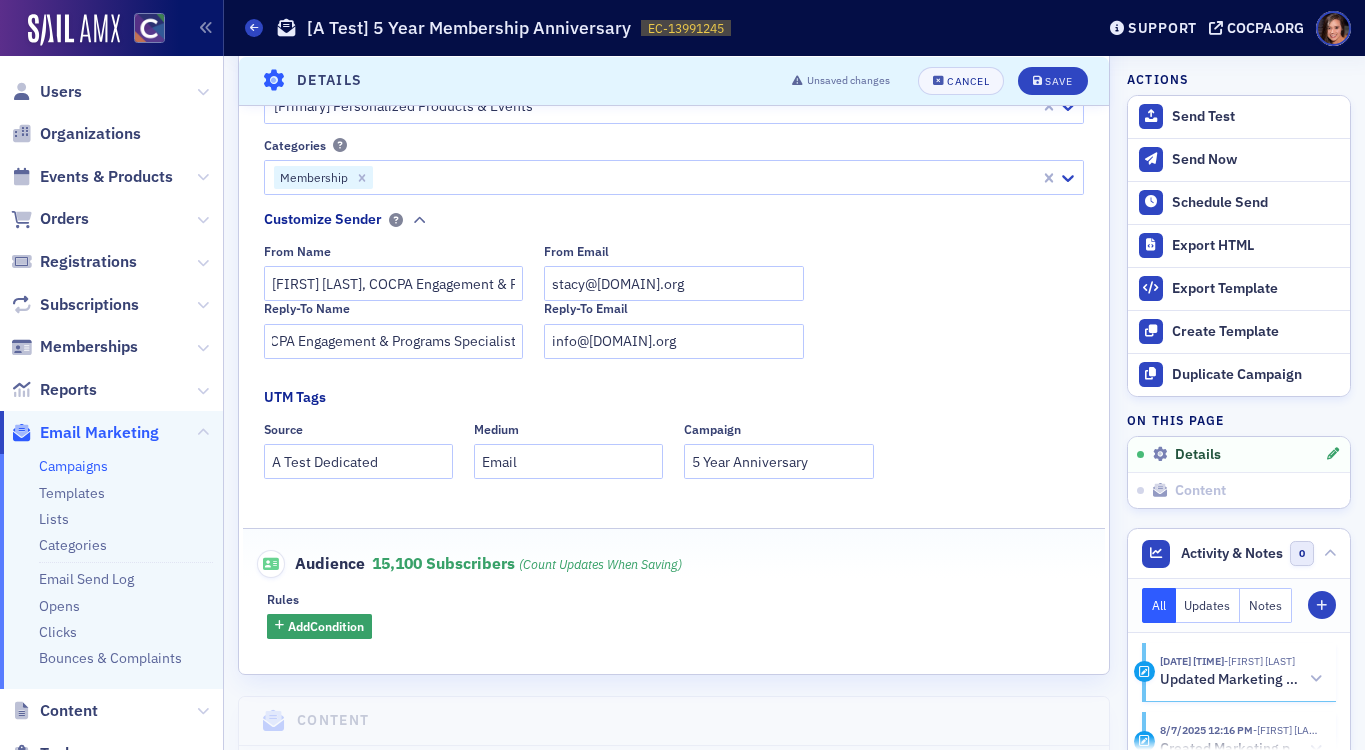 click on "Customize Sender From Name Stacy Svendsen, COCPA Engagement & Programs Specialist From Email stacy@cocpa.org Reply-To Name Stacy Svendsen, COCPA Engagement & Programs Specialist Reply-To Email info@cocpa.org" 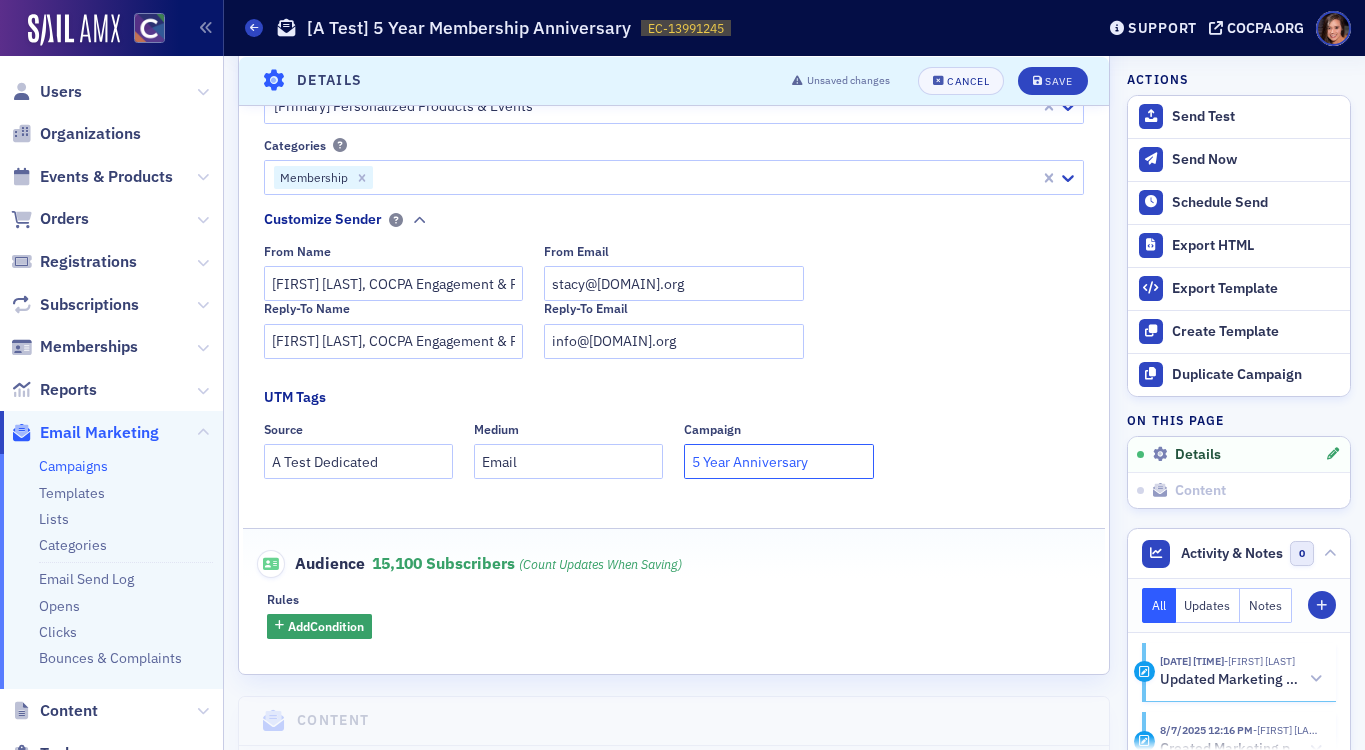 click on "5 Year Anniversary" 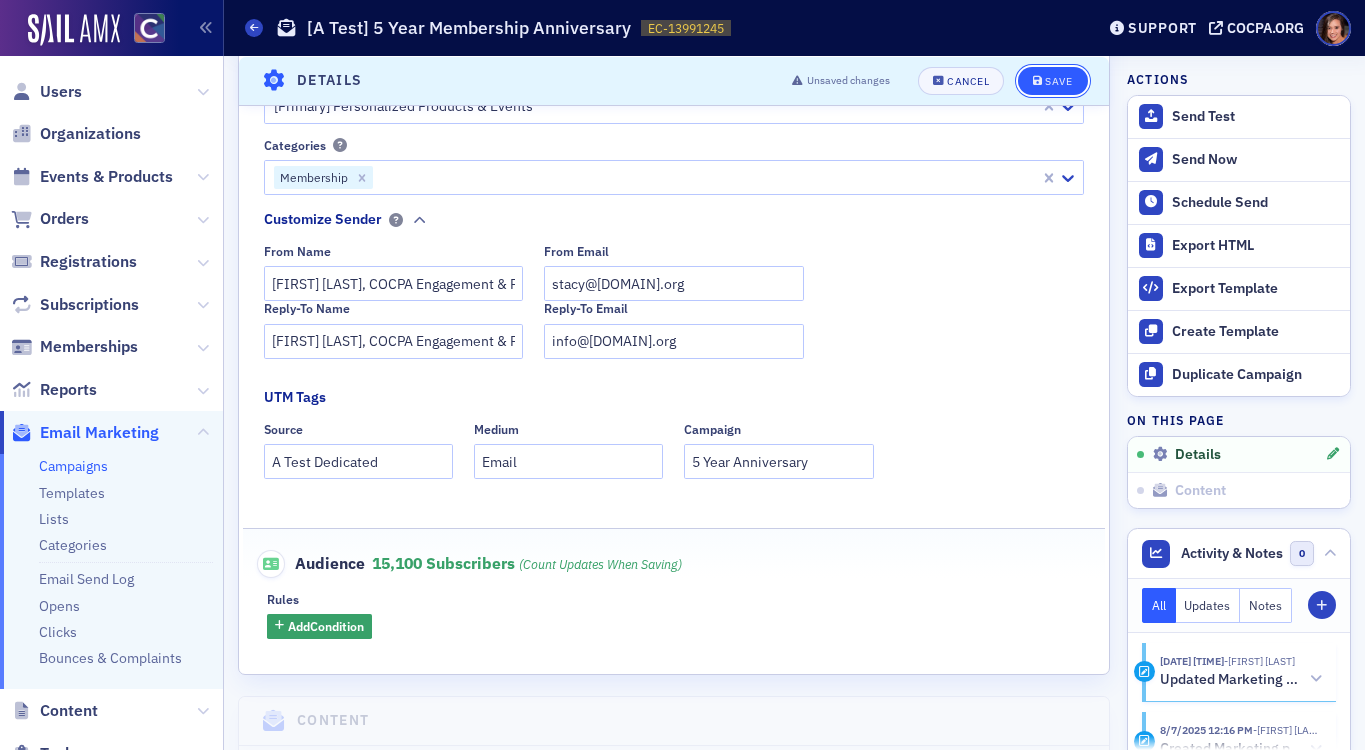 click on "Save" 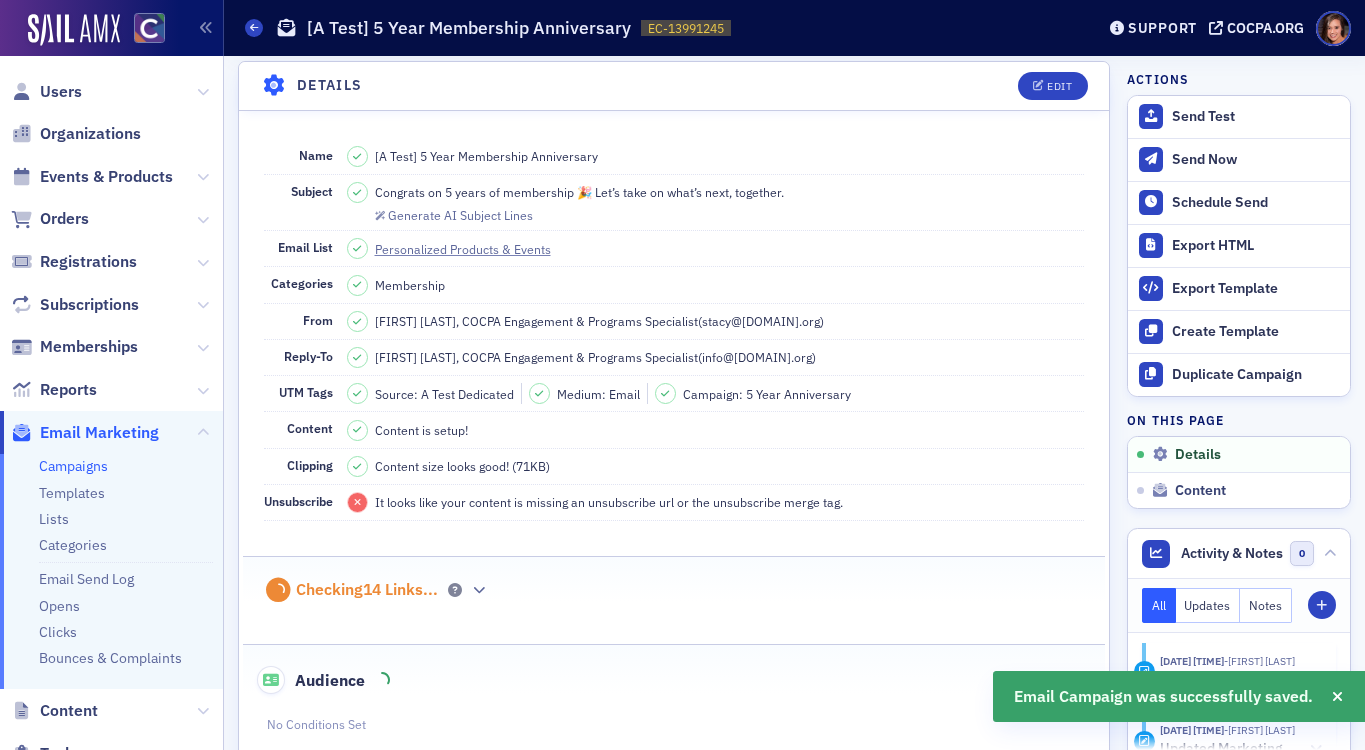 click on "Campaigns" 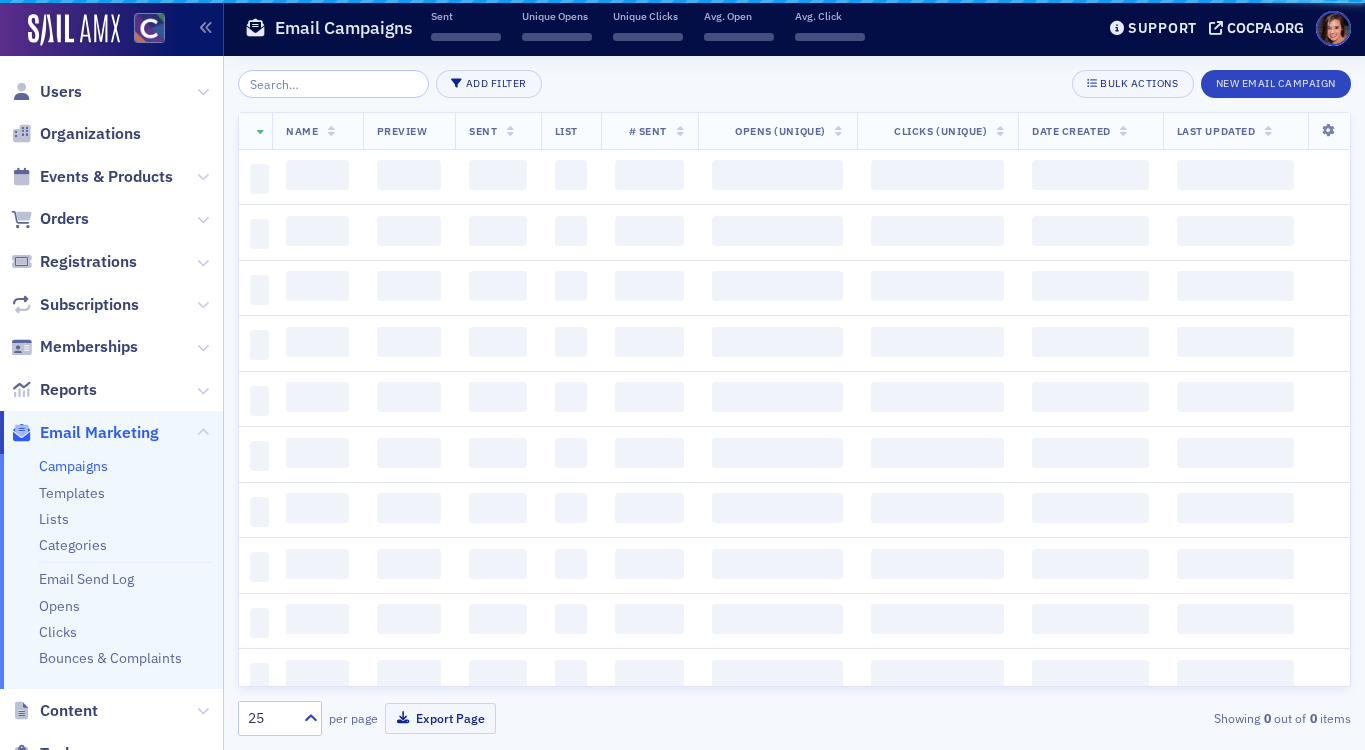 scroll, scrollTop: 0, scrollLeft: 0, axis: both 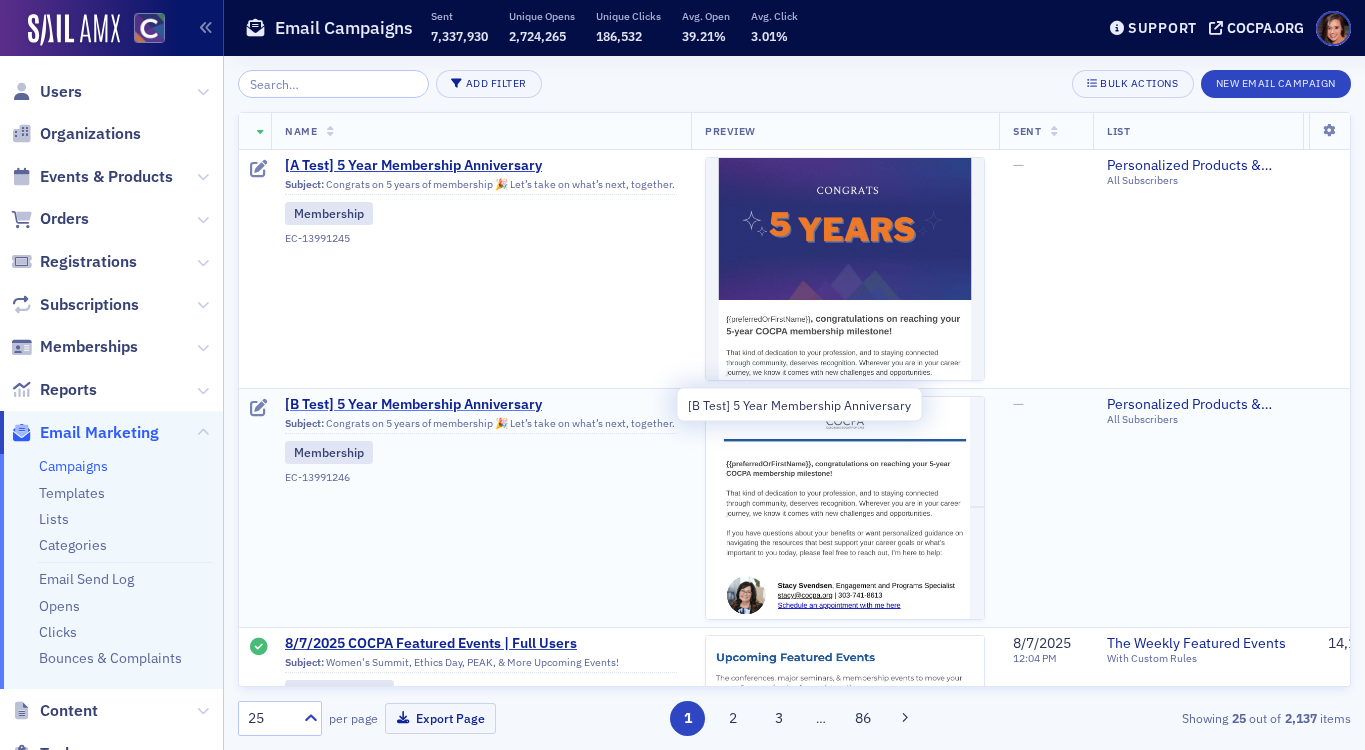 click on "[B Test] 5 Year Membership Anniversary" 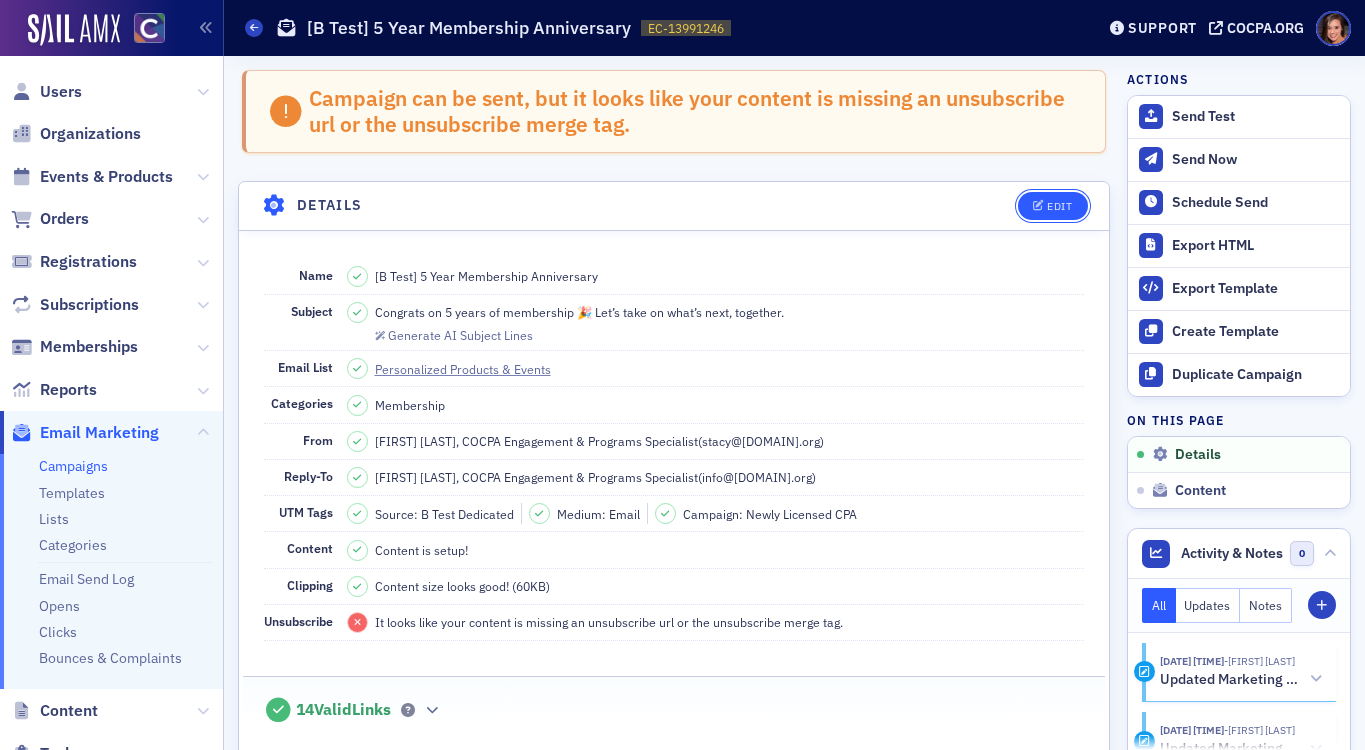 click on "Edit" 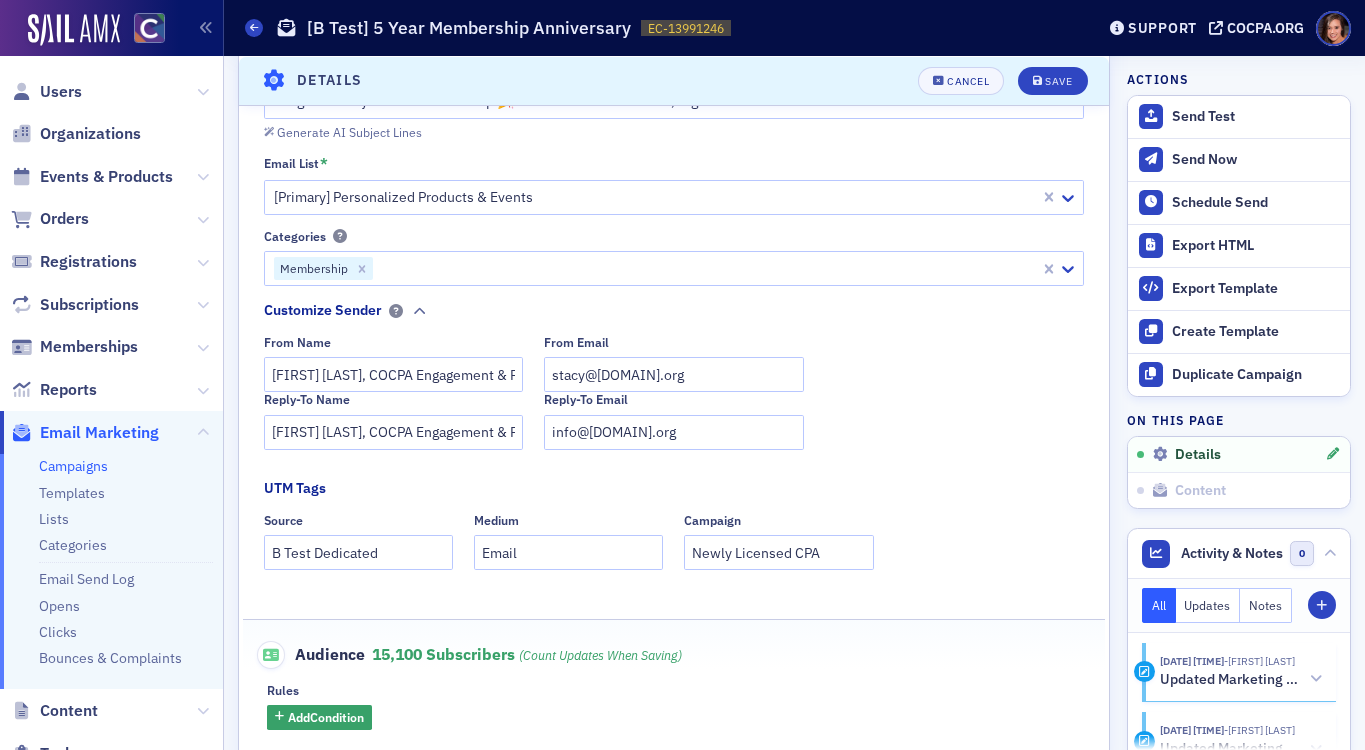 scroll, scrollTop: 304, scrollLeft: 0, axis: vertical 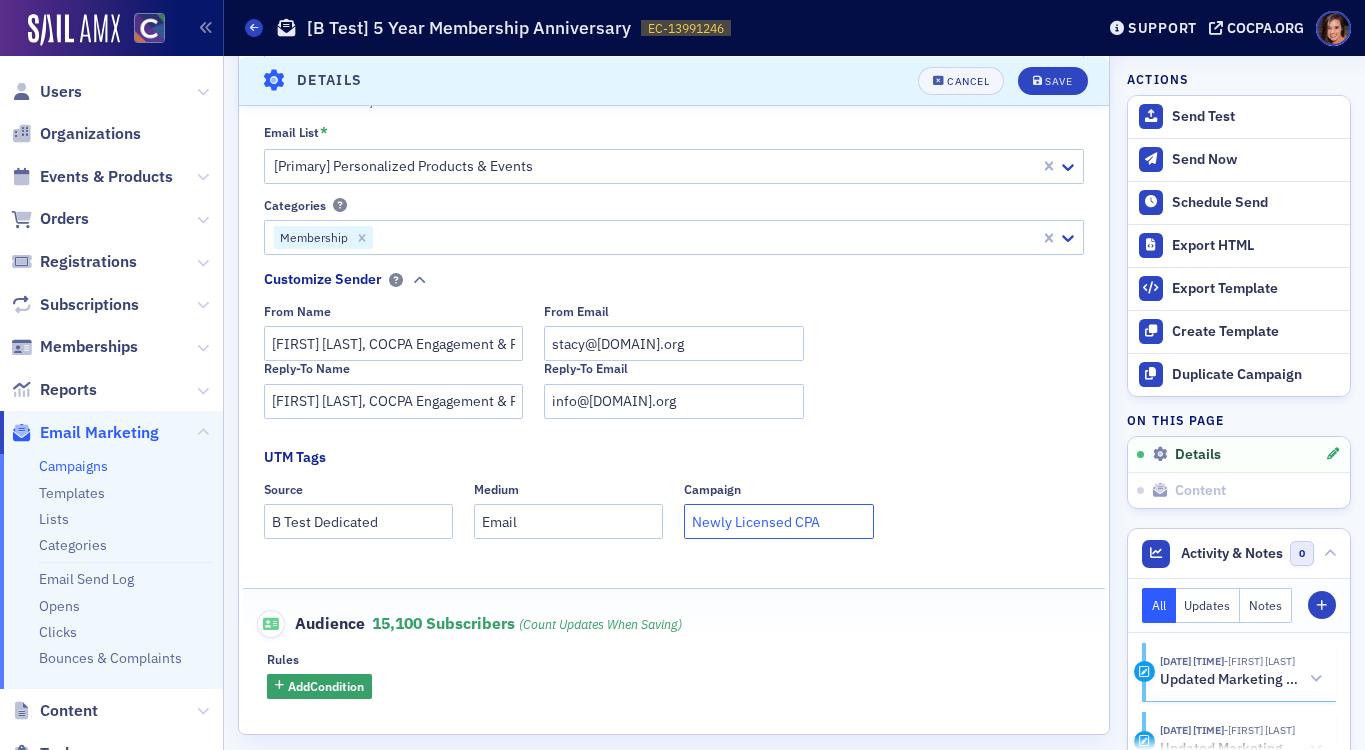click on "Newly Licensed CPA" 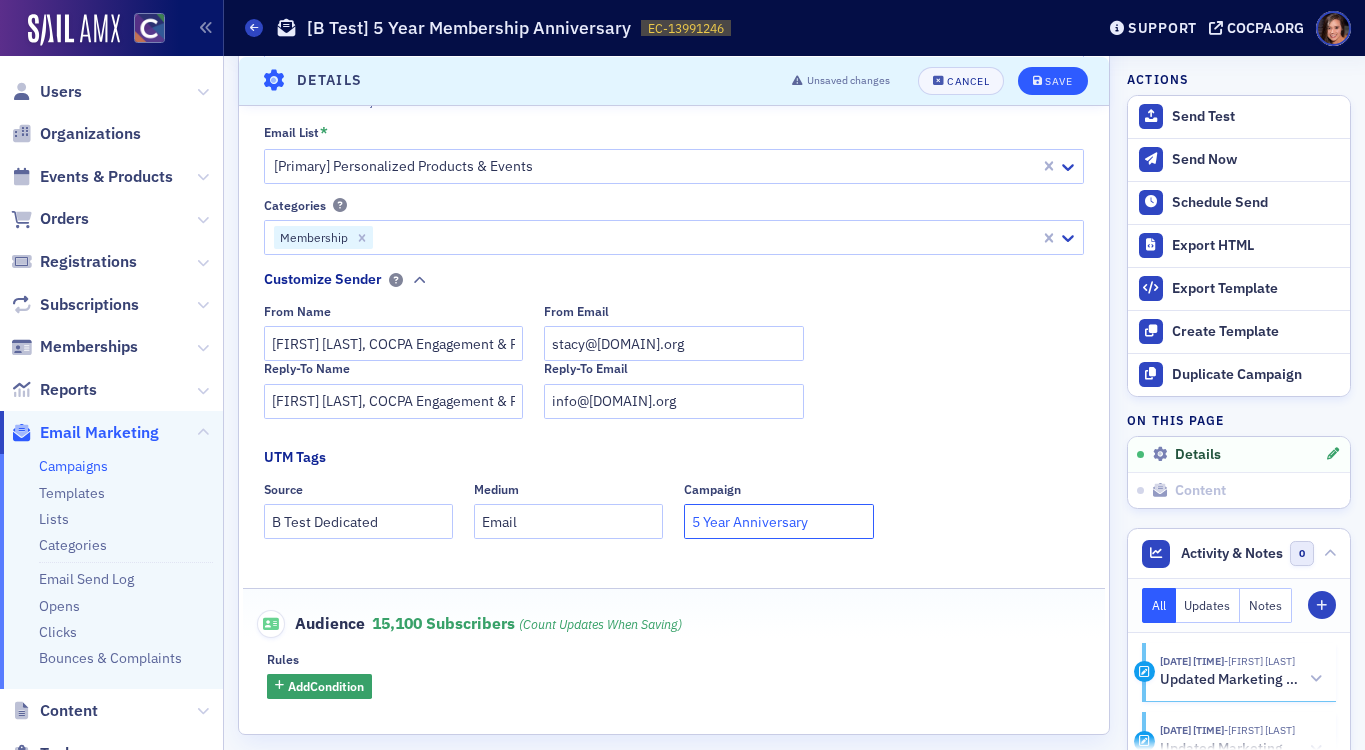 type on "5 Year Anniversary" 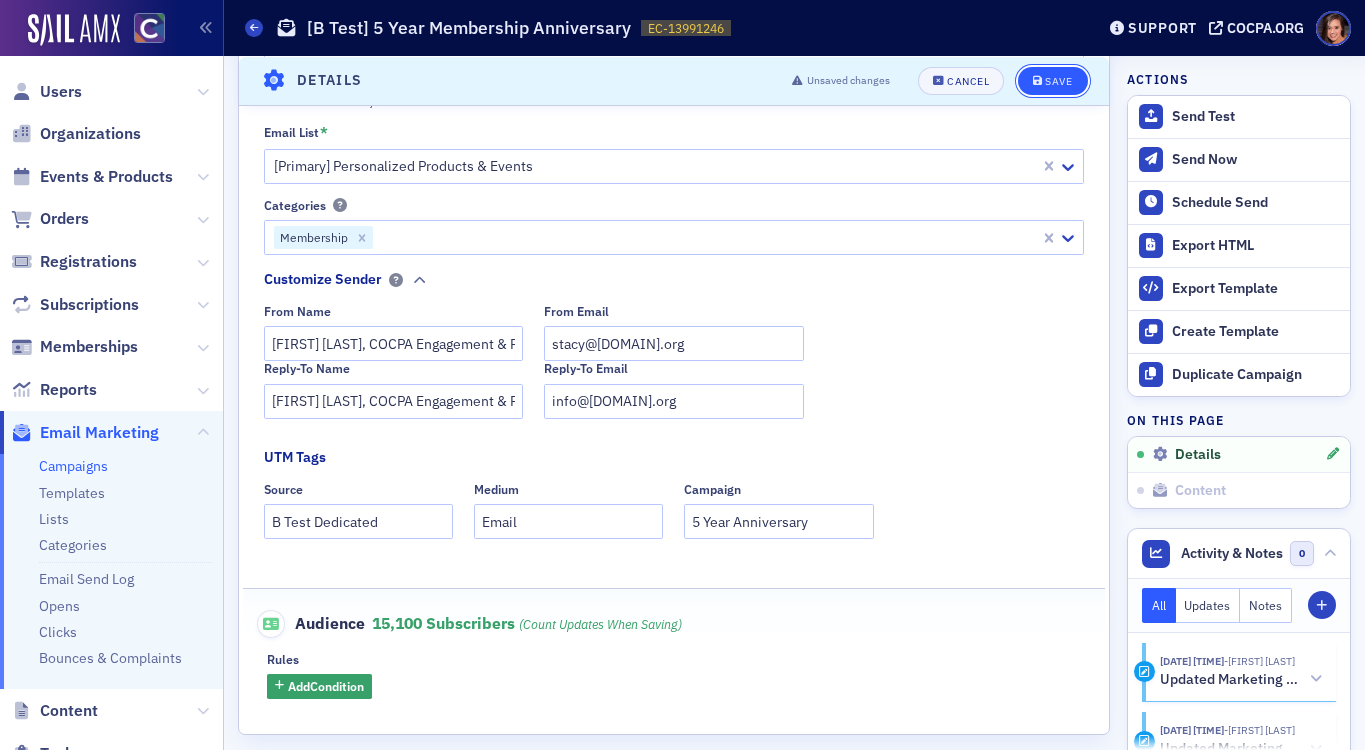 click on "Save" 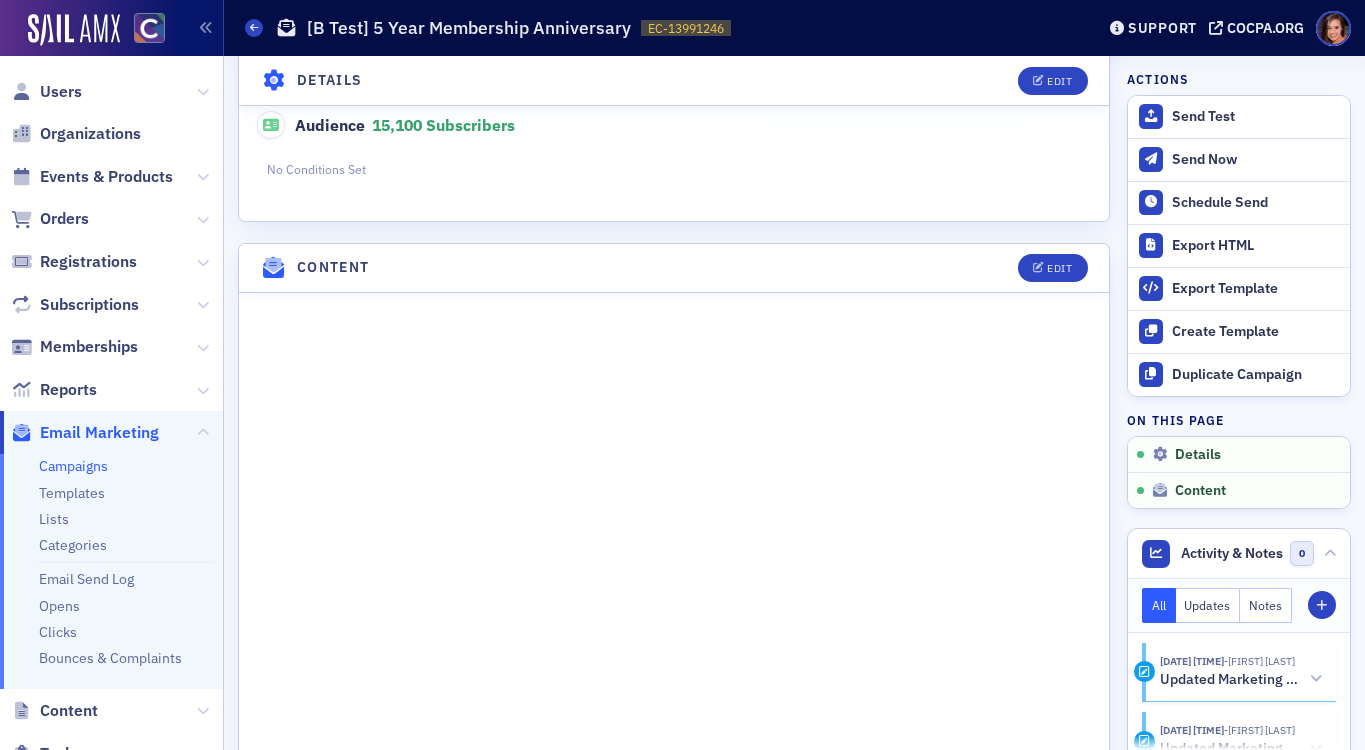 scroll, scrollTop: 868, scrollLeft: 0, axis: vertical 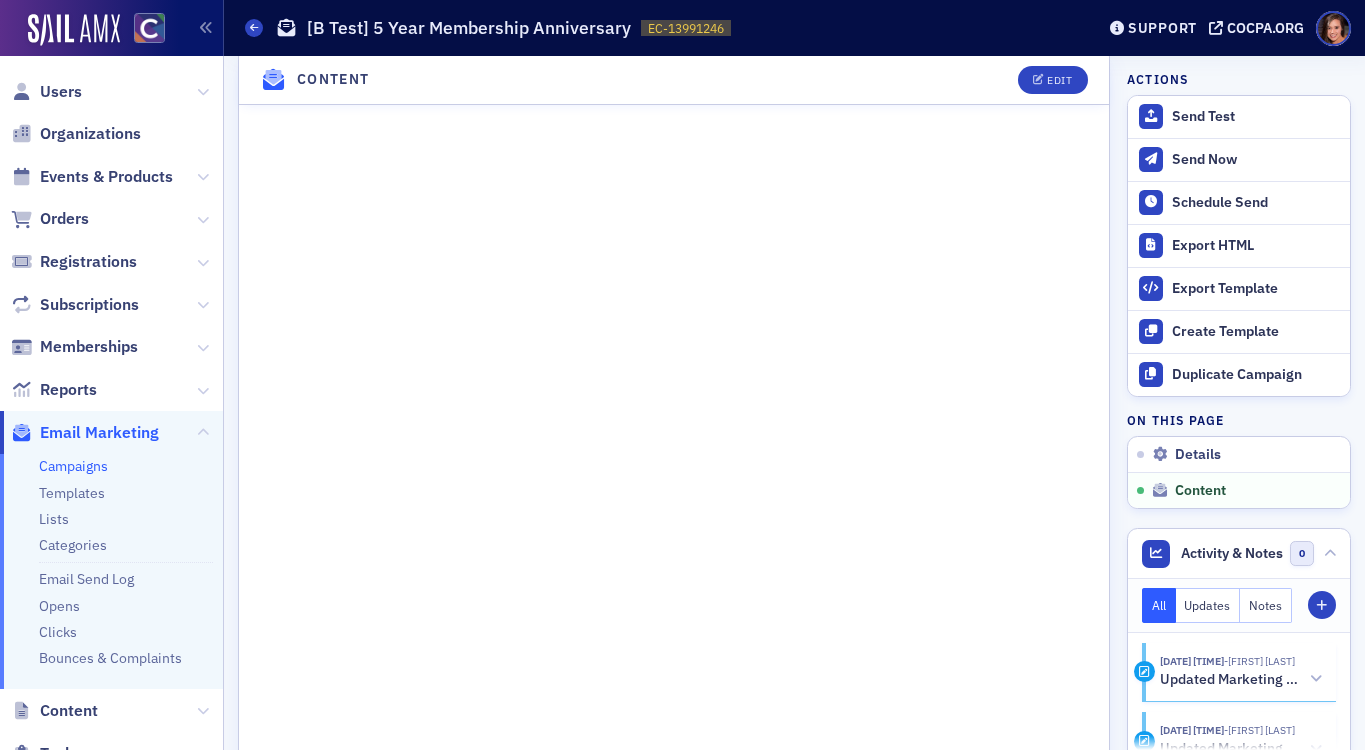 click on "Campaigns" 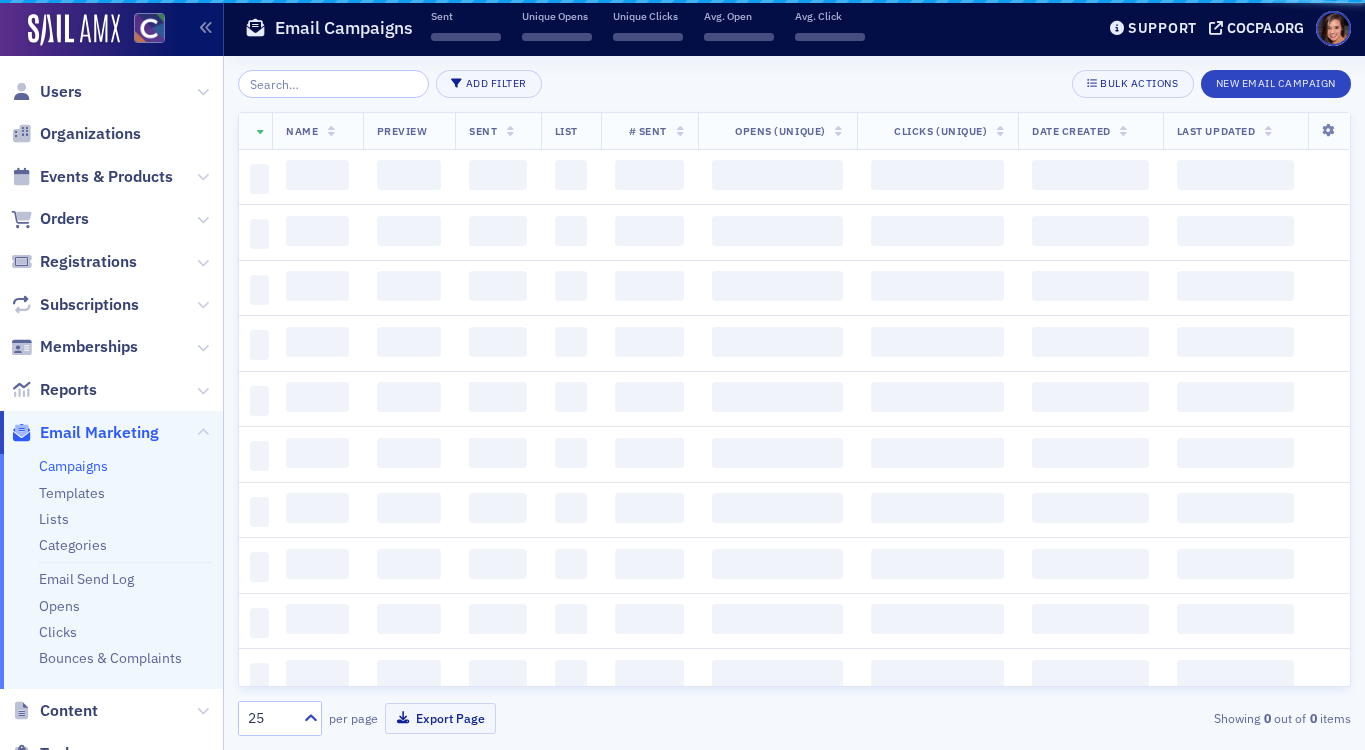 scroll, scrollTop: 0, scrollLeft: 0, axis: both 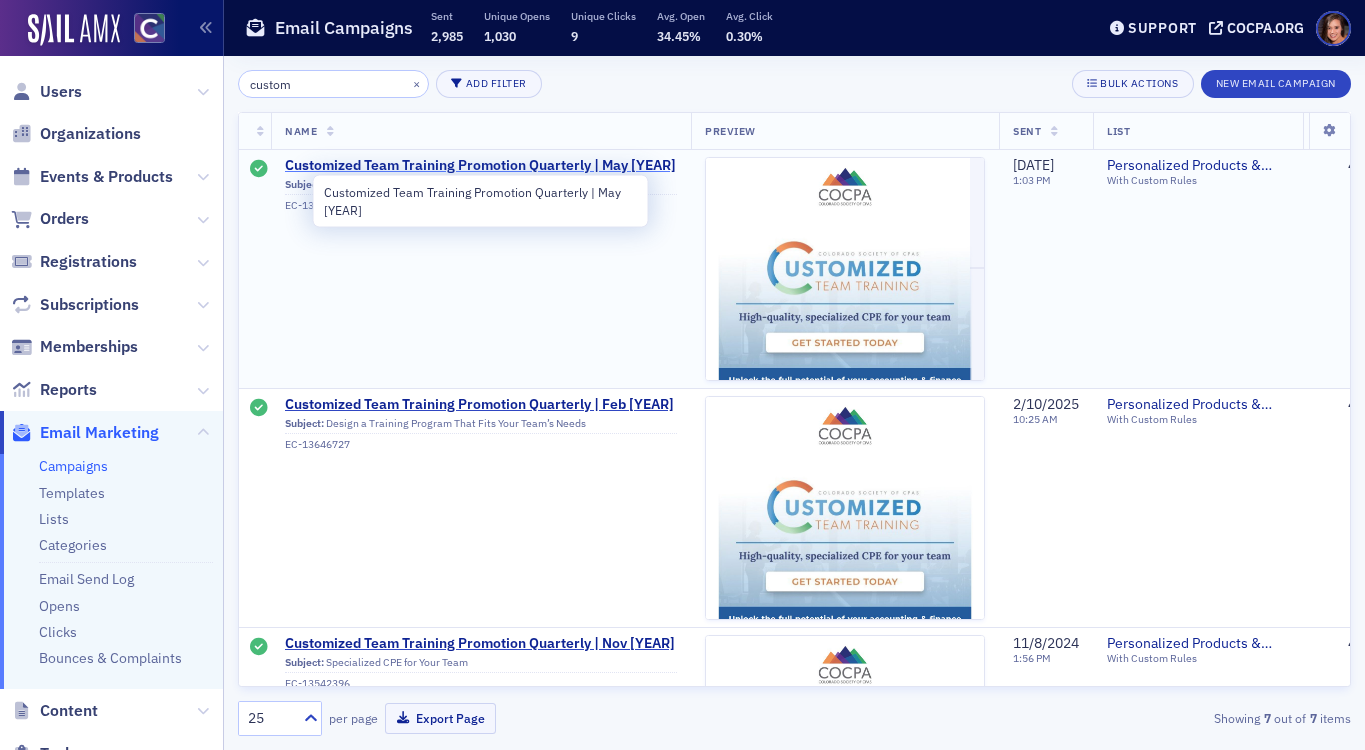 type on "custom" 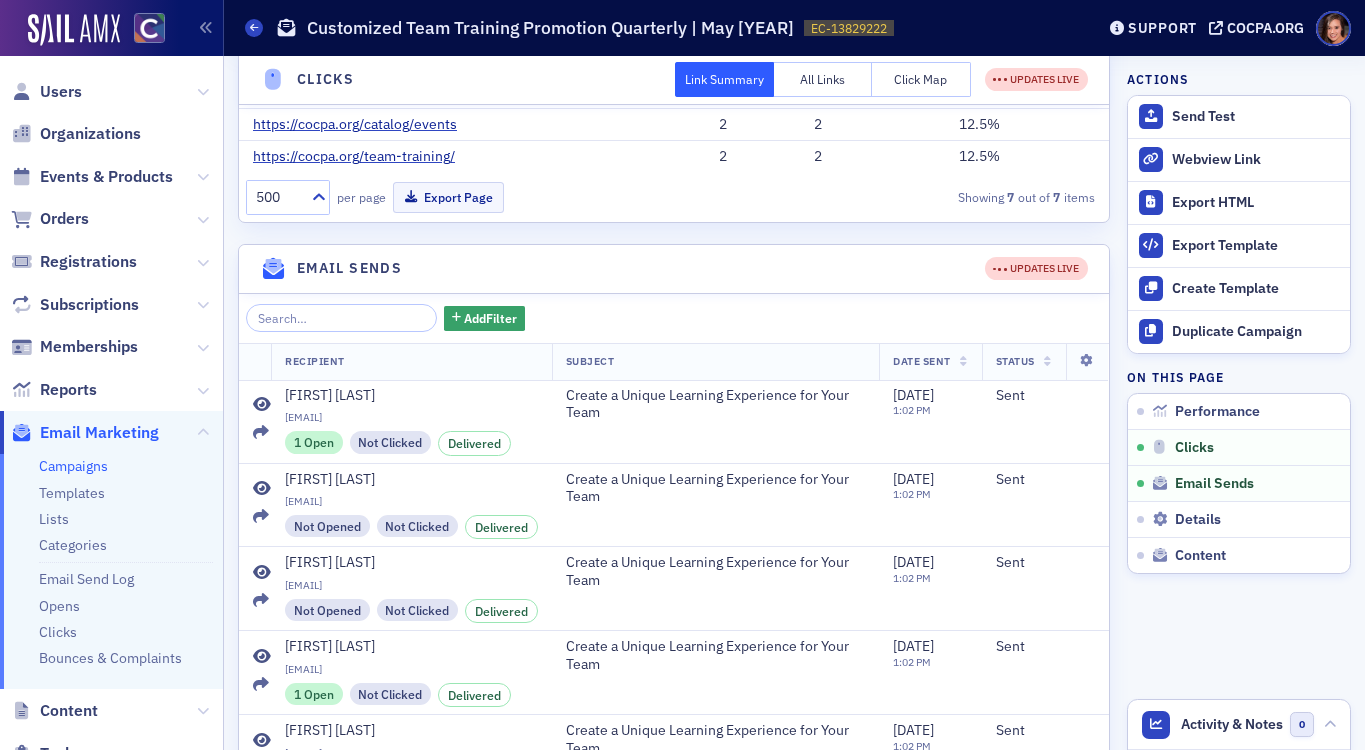 scroll, scrollTop: 820, scrollLeft: 0, axis: vertical 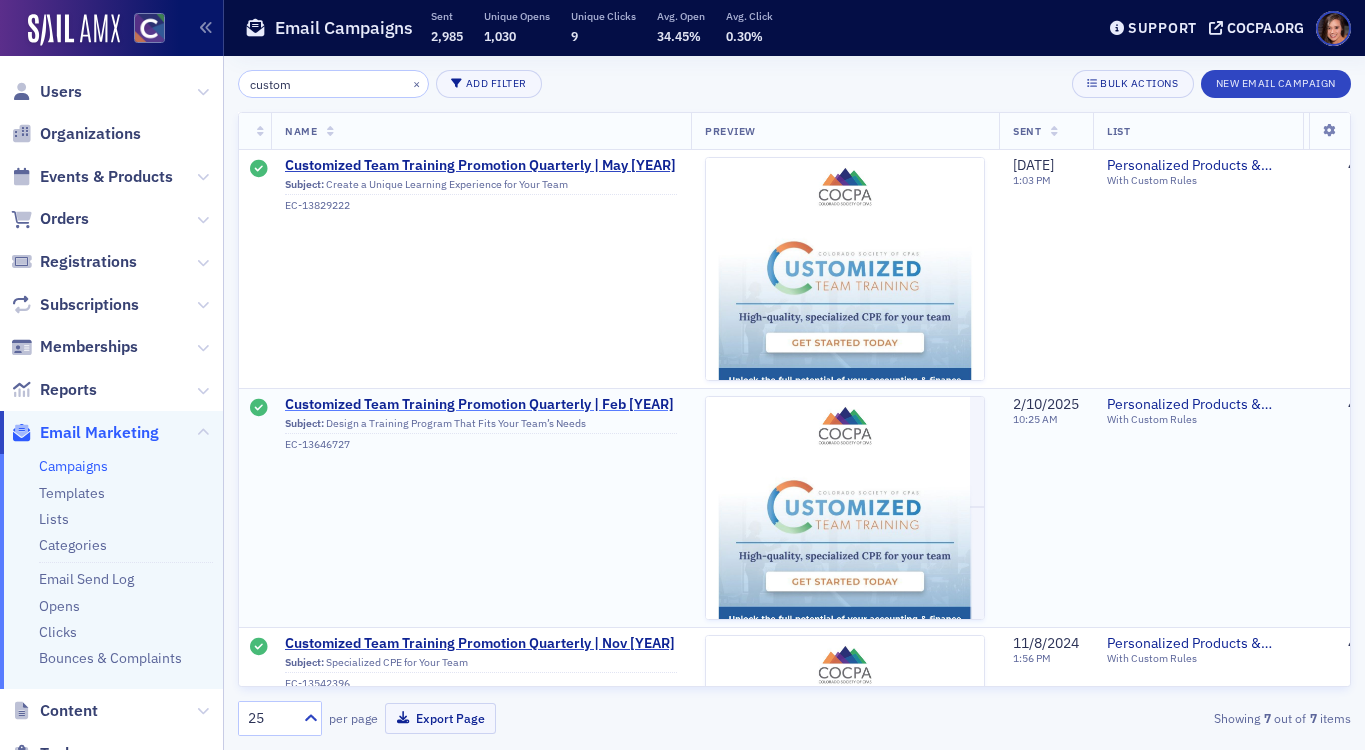 click on "Customized Team Training Promotion Quarterly | Feb [YEAR]" 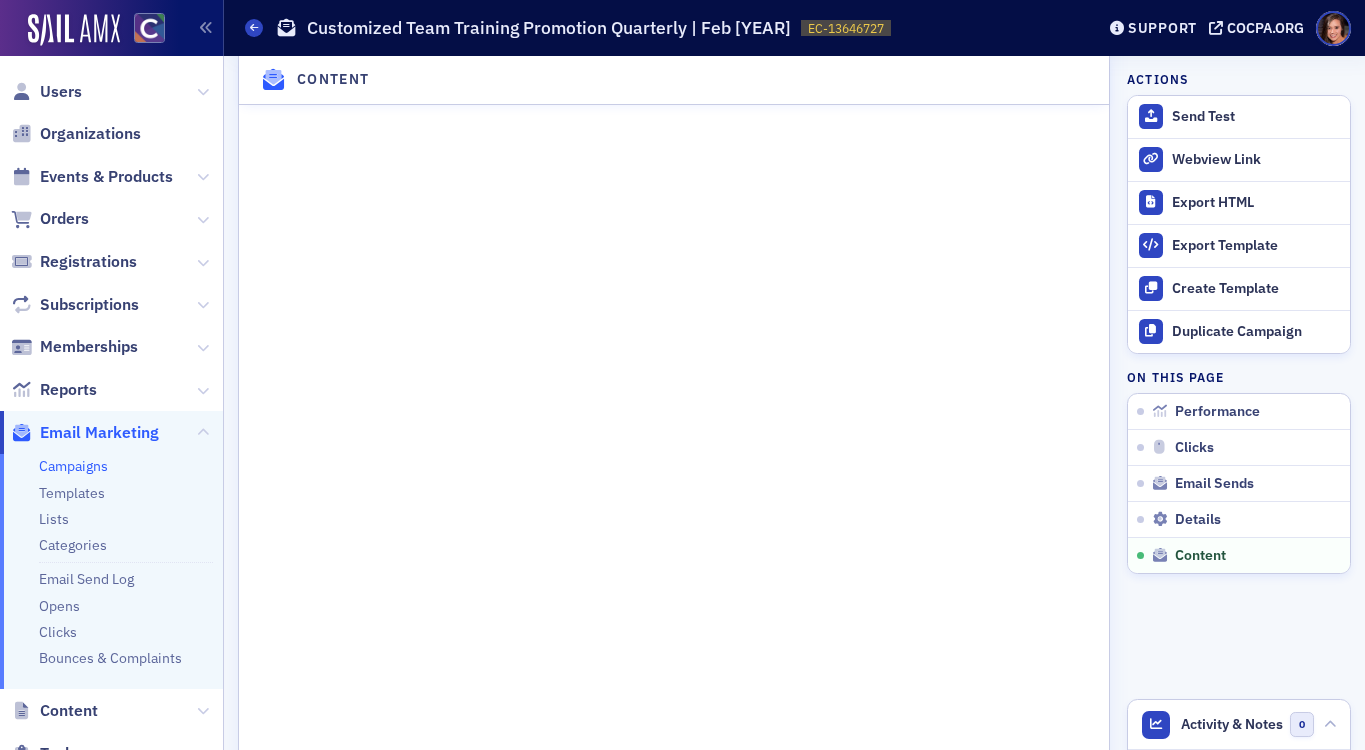 scroll, scrollTop: 2672, scrollLeft: 0, axis: vertical 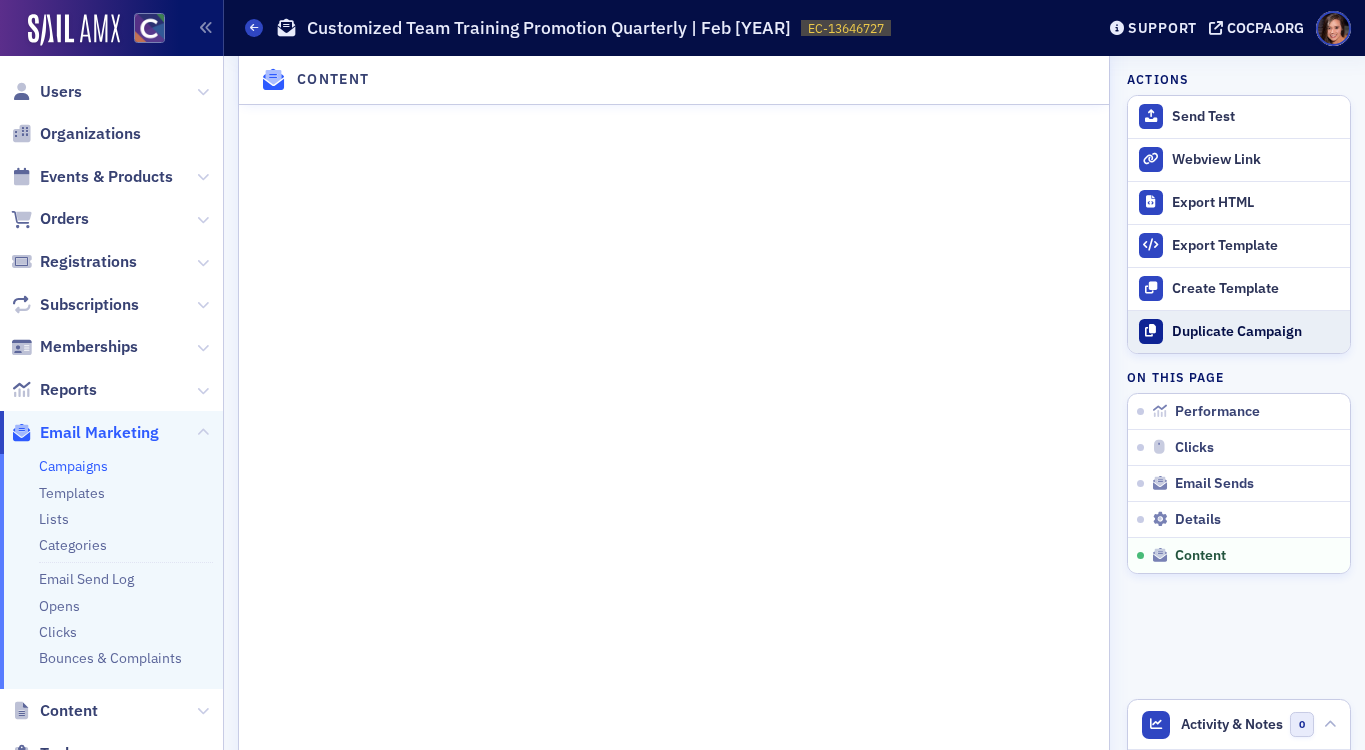 click on "Duplicate Campaign" 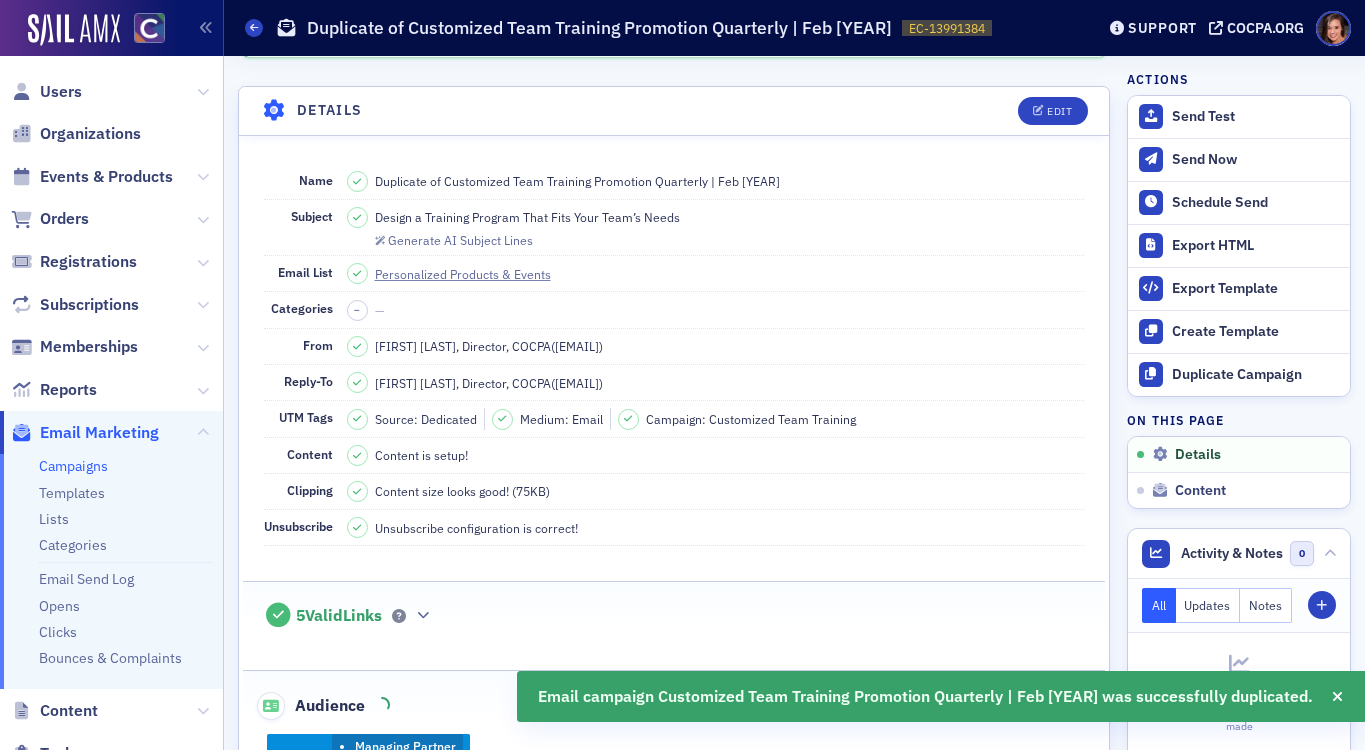 scroll, scrollTop: 0, scrollLeft: 0, axis: both 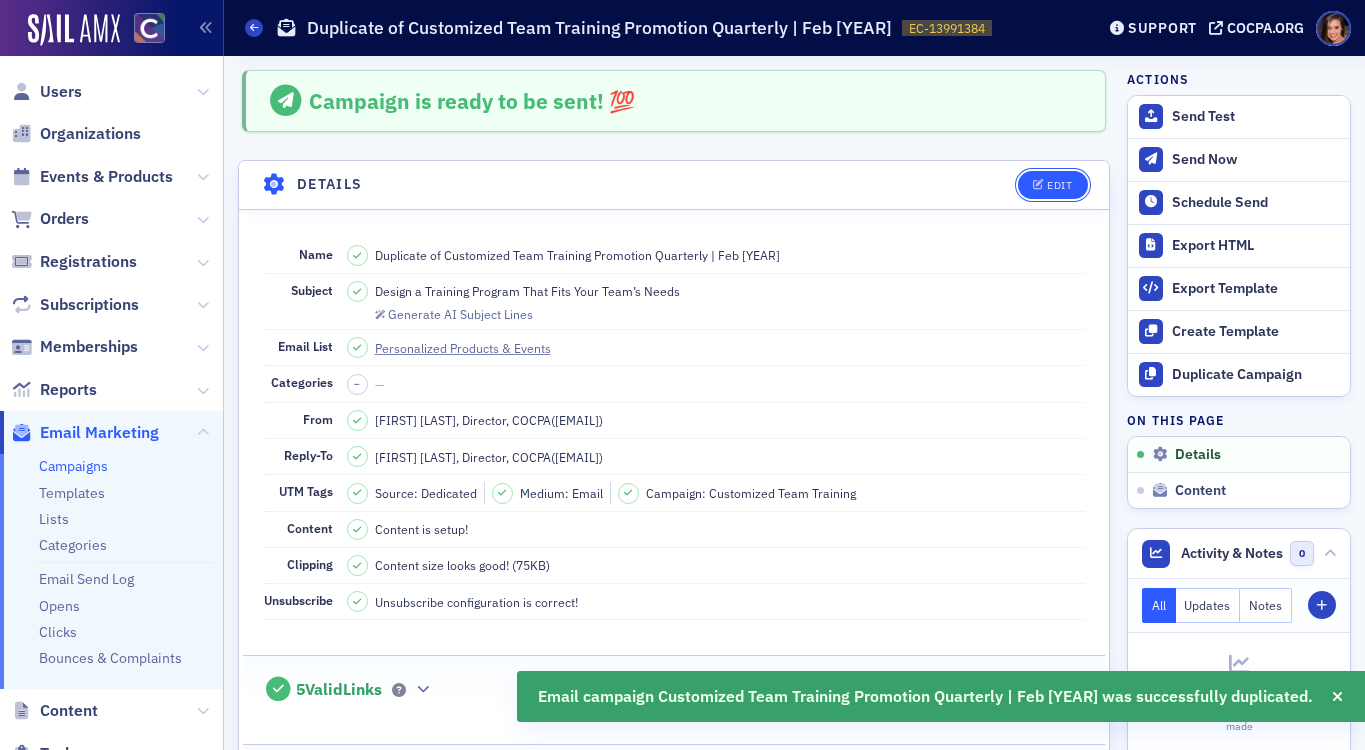 click on "Edit" 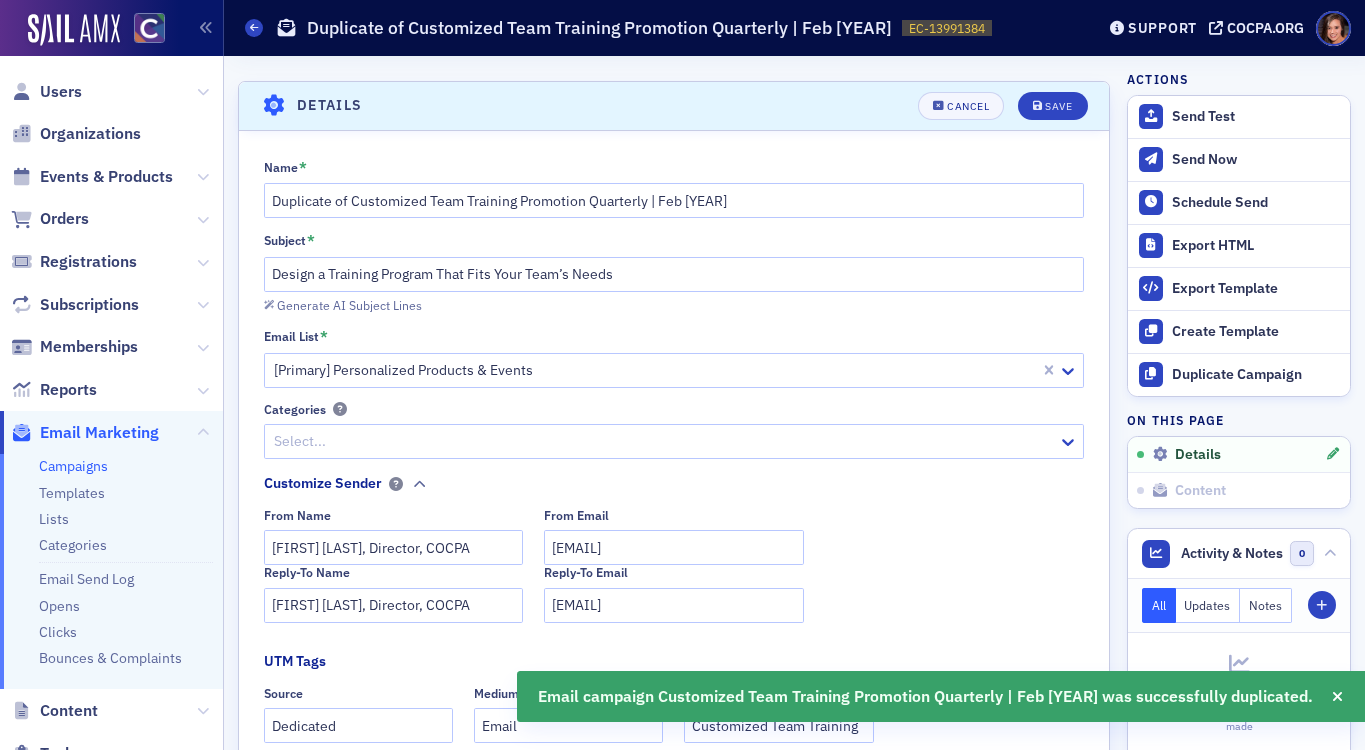 scroll, scrollTop: 93, scrollLeft: 0, axis: vertical 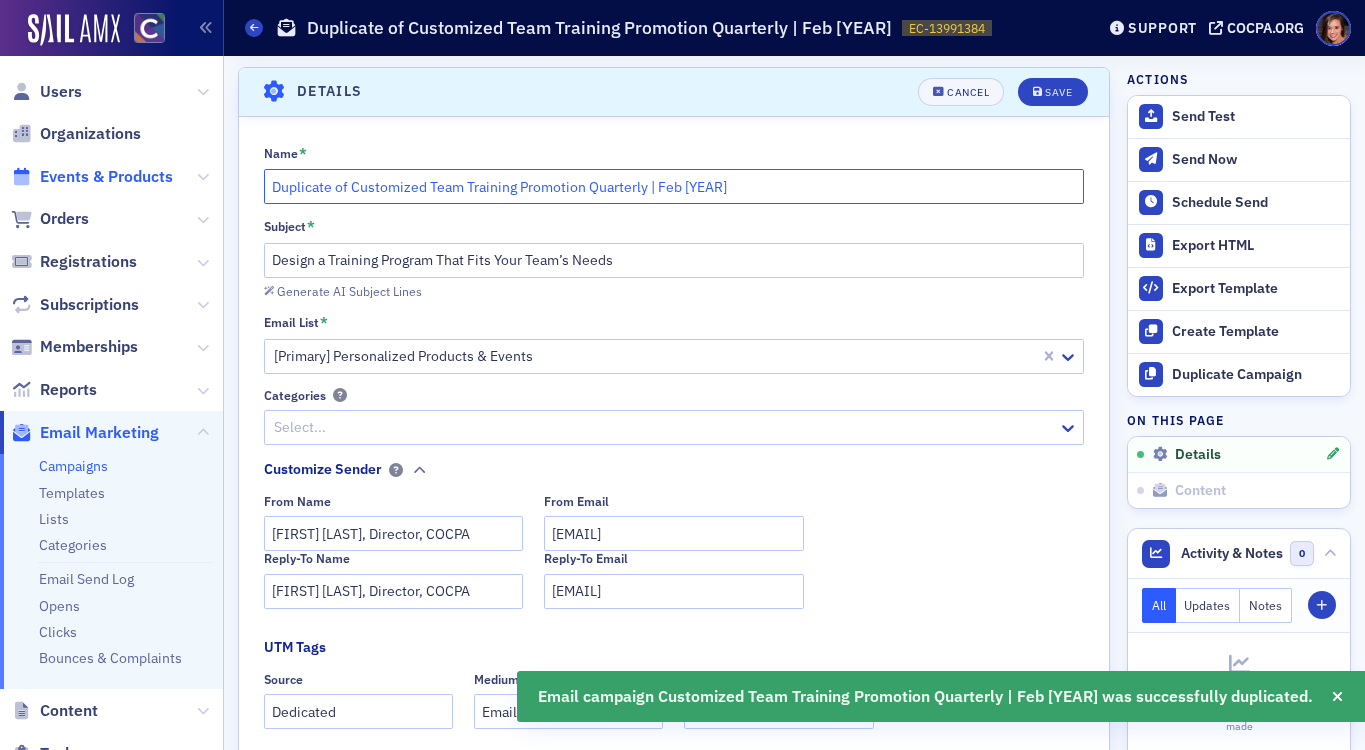 drag, startPoint x: 350, startPoint y: 185, endPoint x: 164, endPoint y: 186, distance: 186.00269 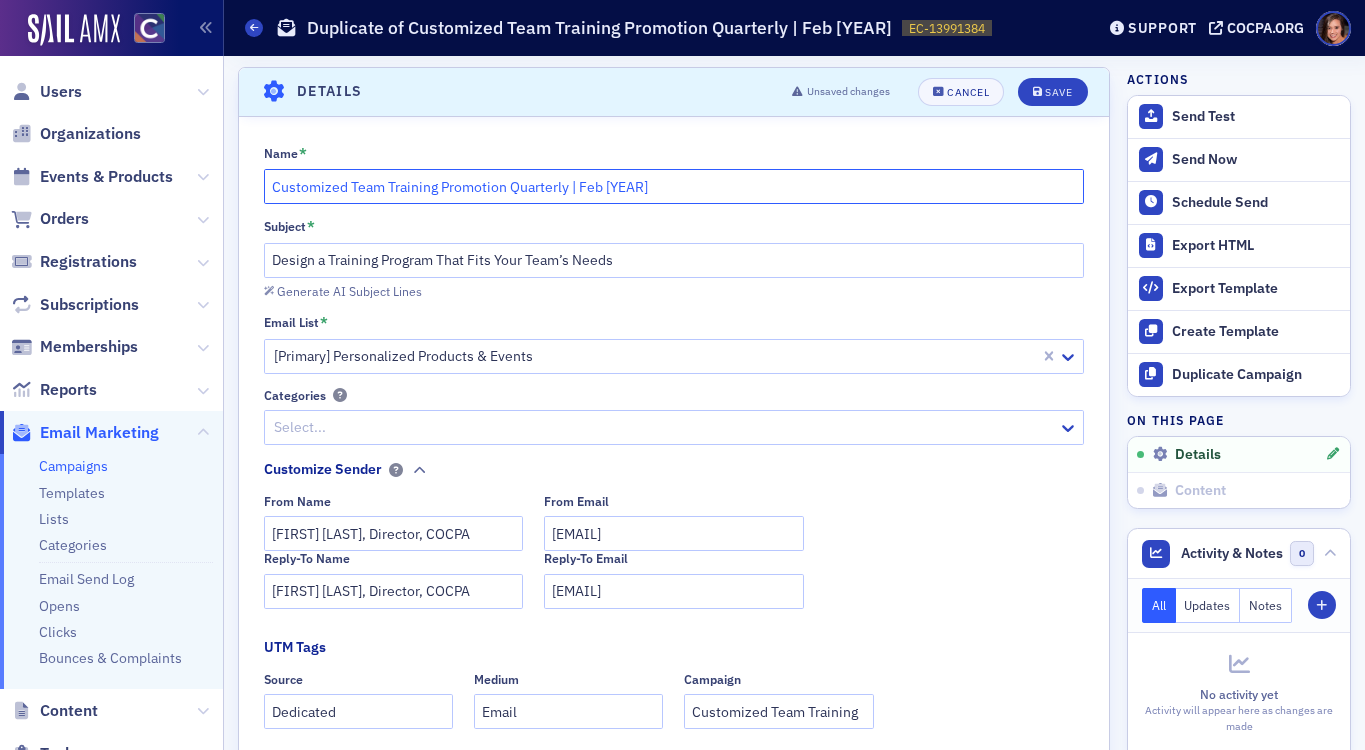 type on "Customized Team Training Promotion Quarterly | Feb [YEAR]" 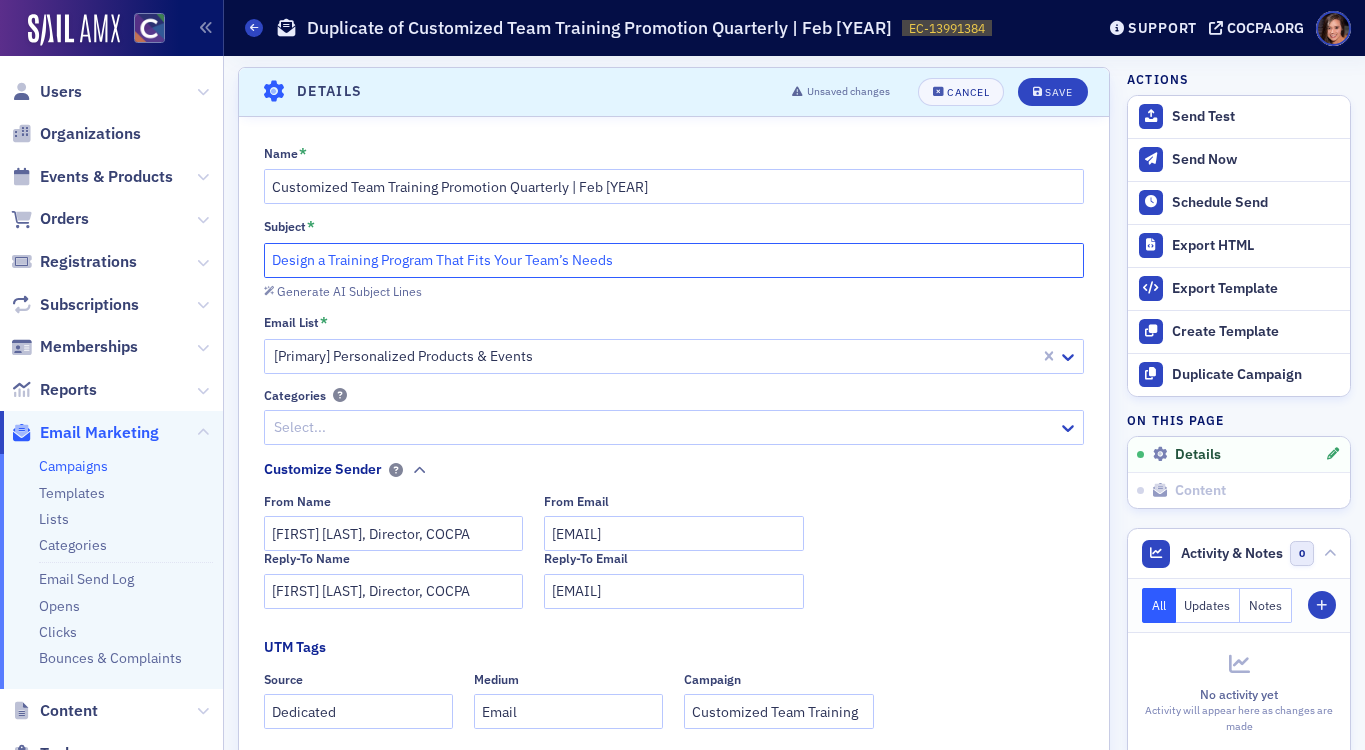 click on "Design a Training Program That Fits Your Team’s Needs" 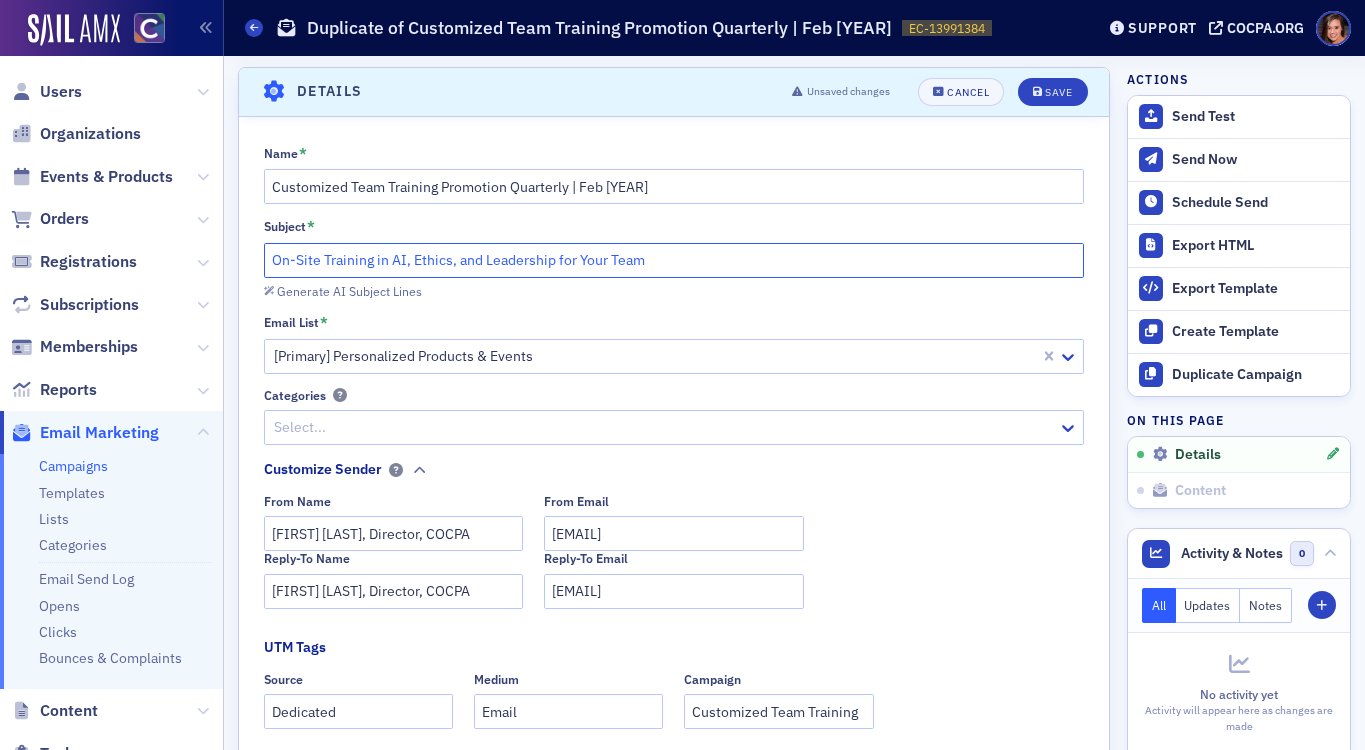 drag, startPoint x: 320, startPoint y: 264, endPoint x: 261, endPoint y: 250, distance: 60.63827 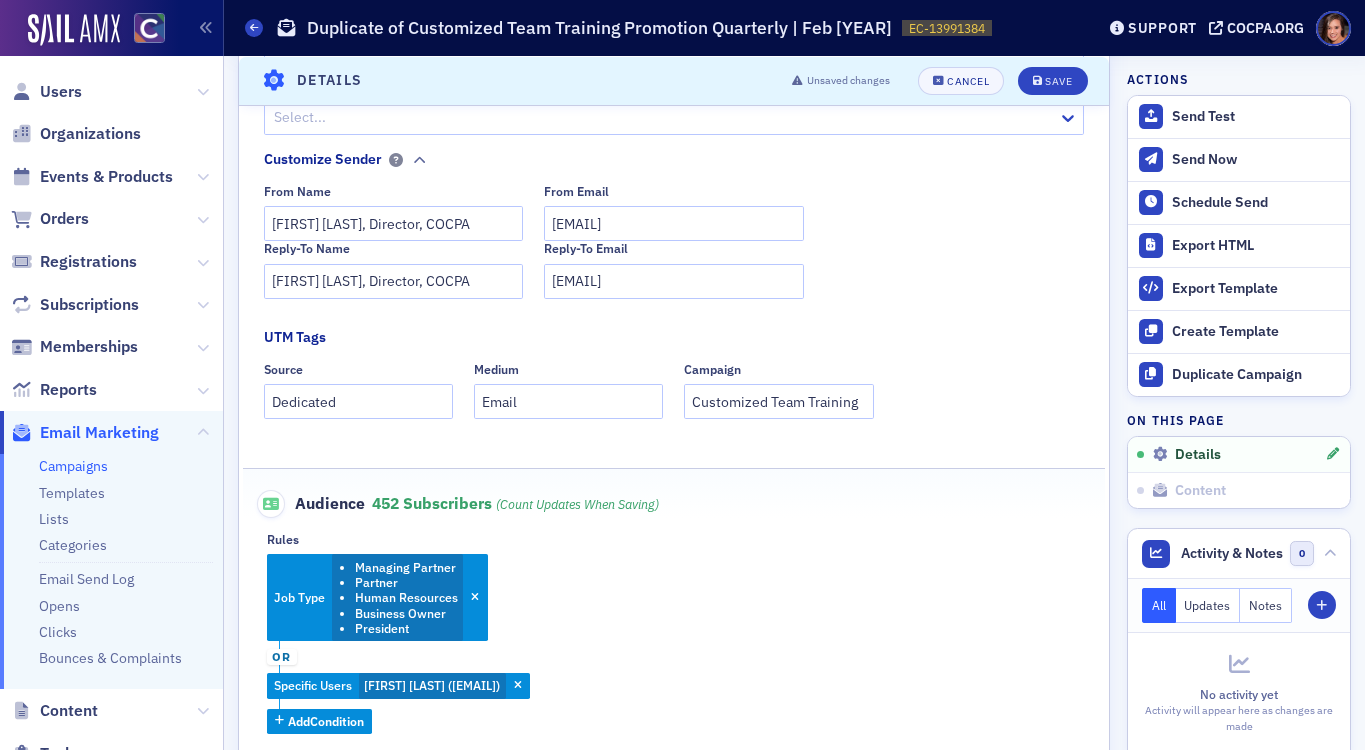 scroll, scrollTop: 0, scrollLeft: 0, axis: both 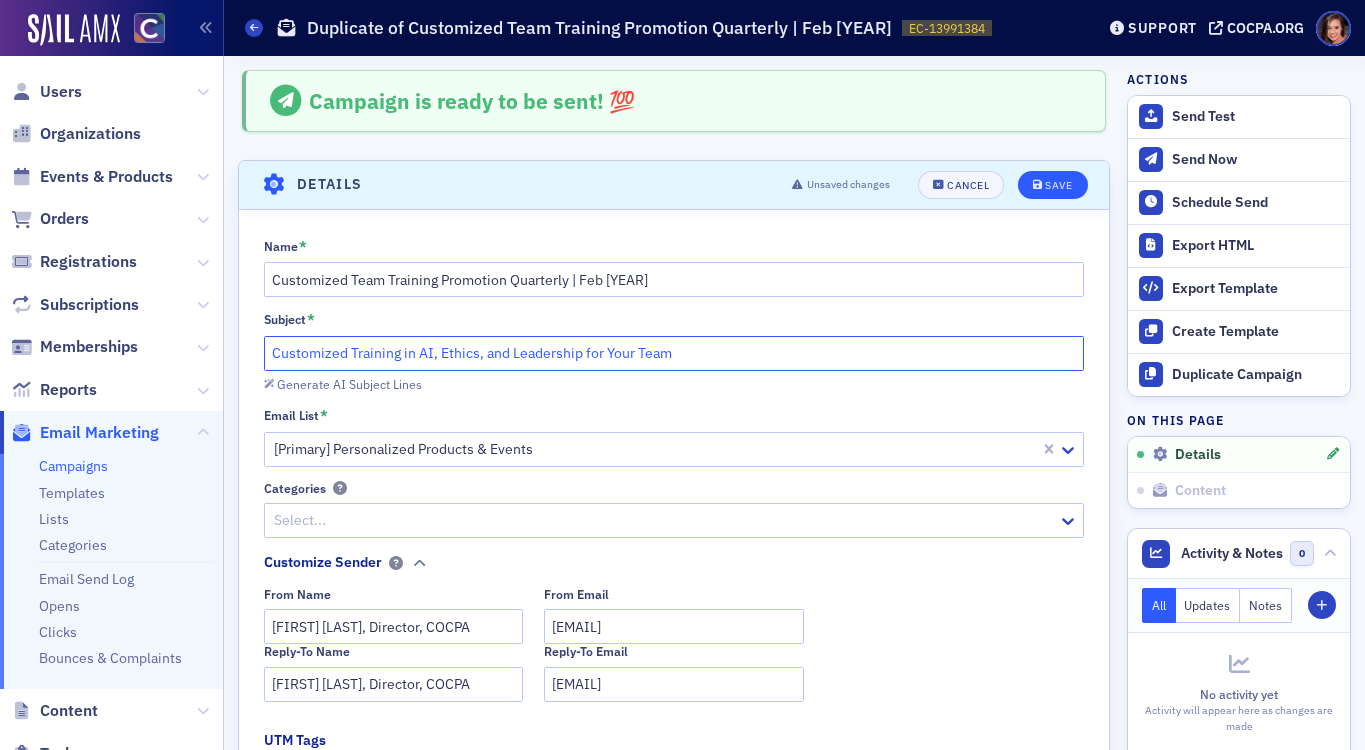 type on "Customized Training in AI, Ethics, and Leadership for Your Team" 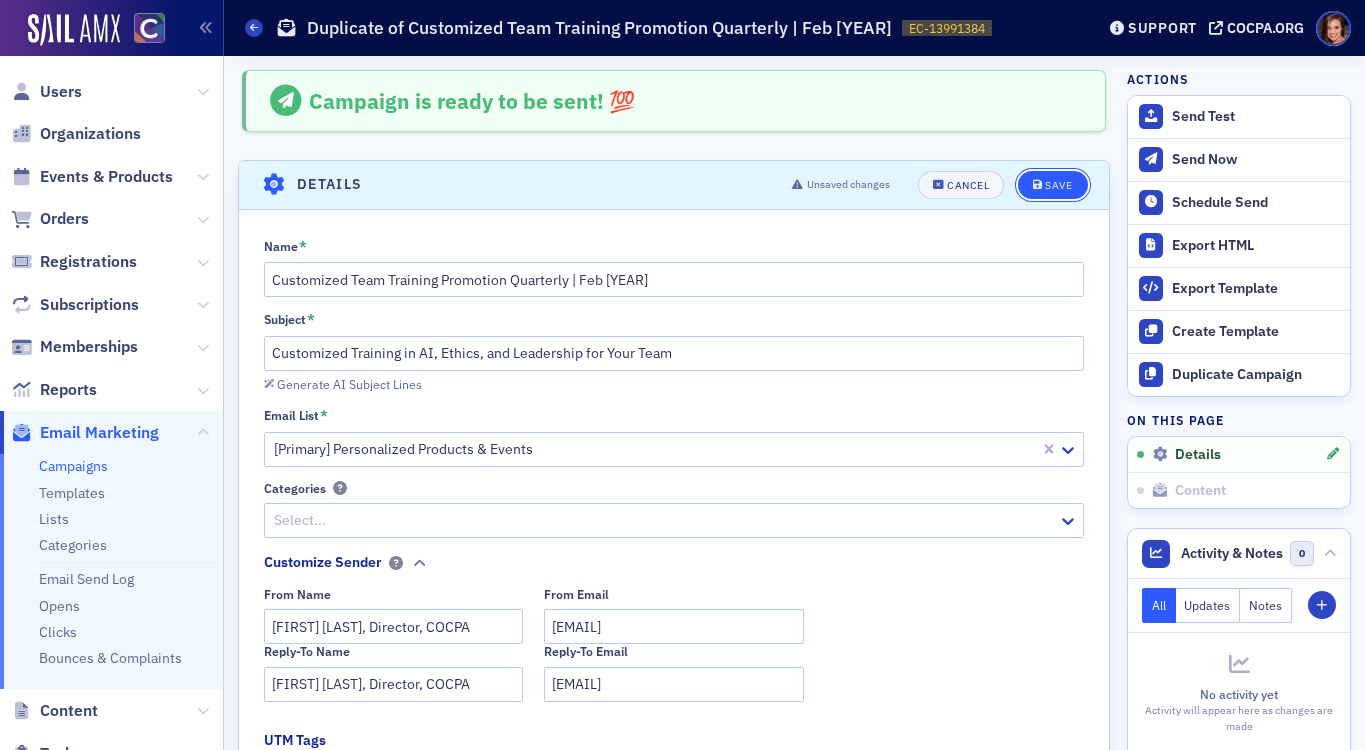 click on "Save" 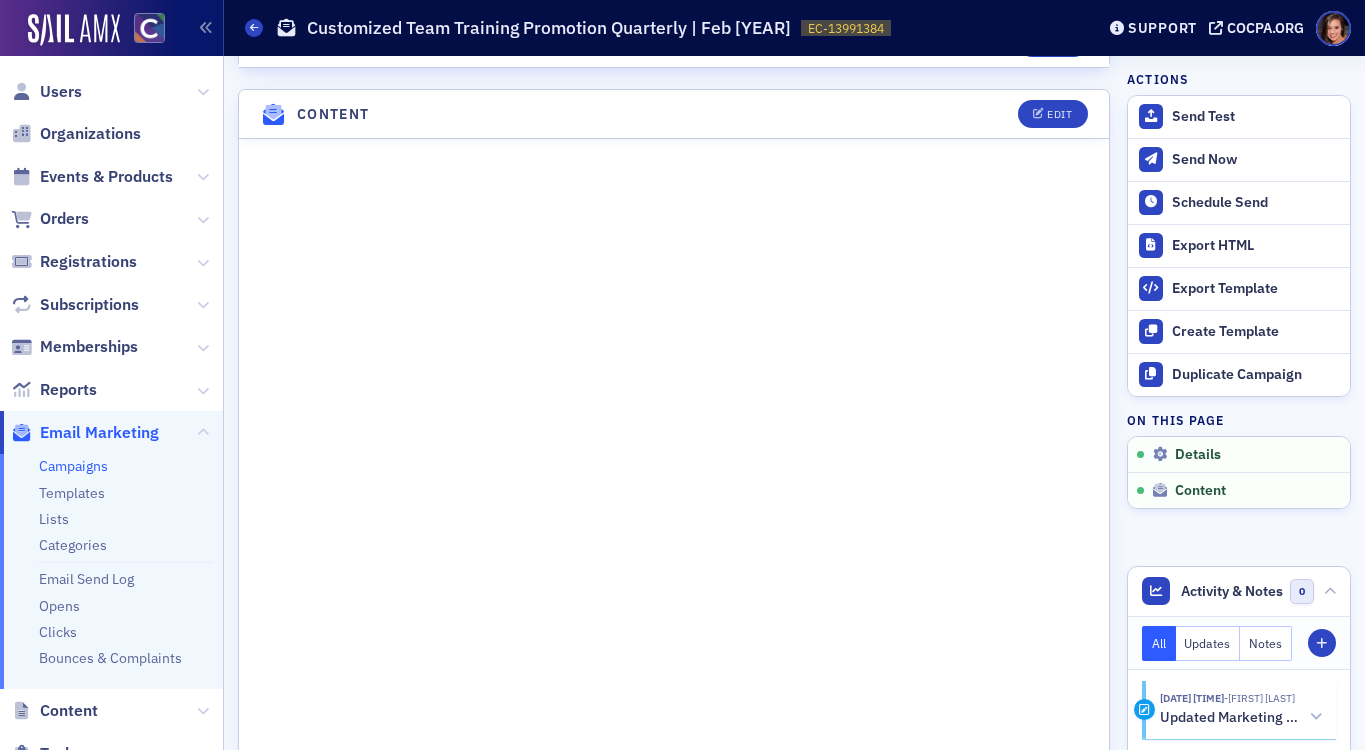 scroll, scrollTop: 0, scrollLeft: 0, axis: both 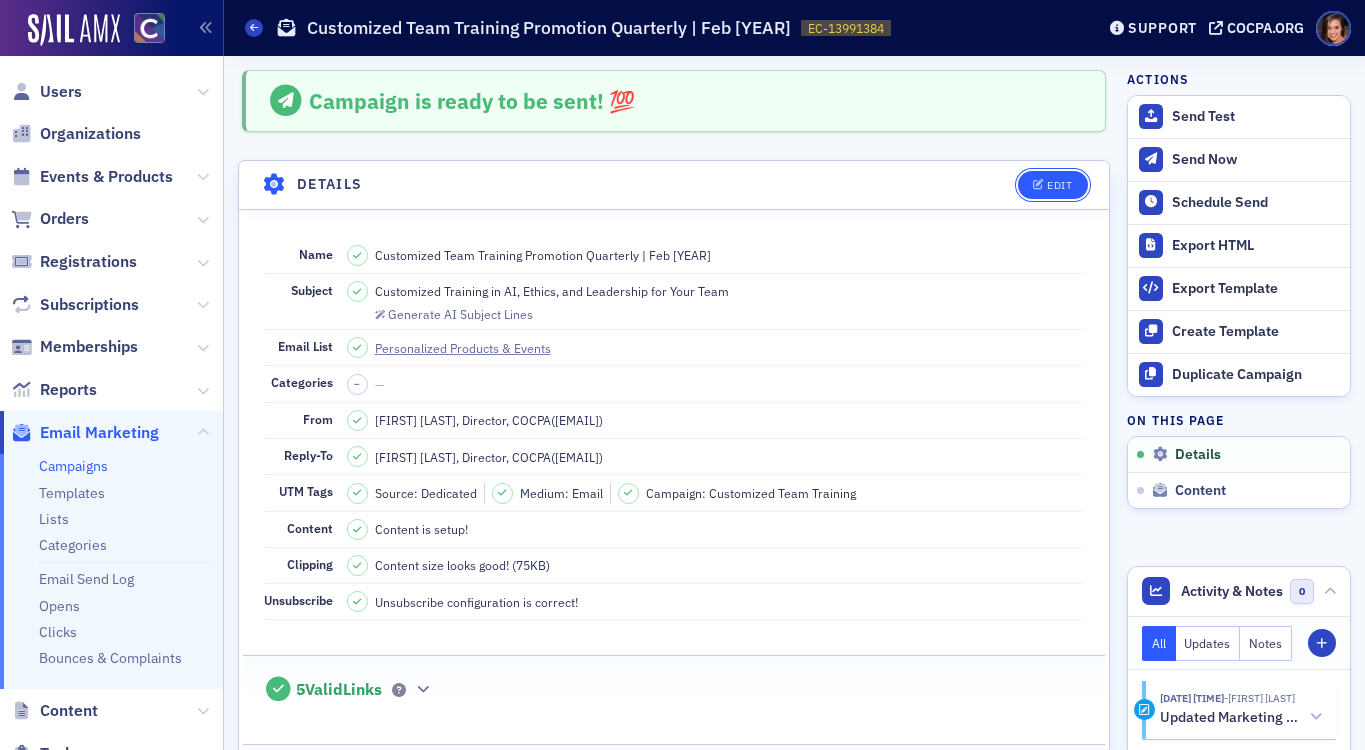 click on "Edit" 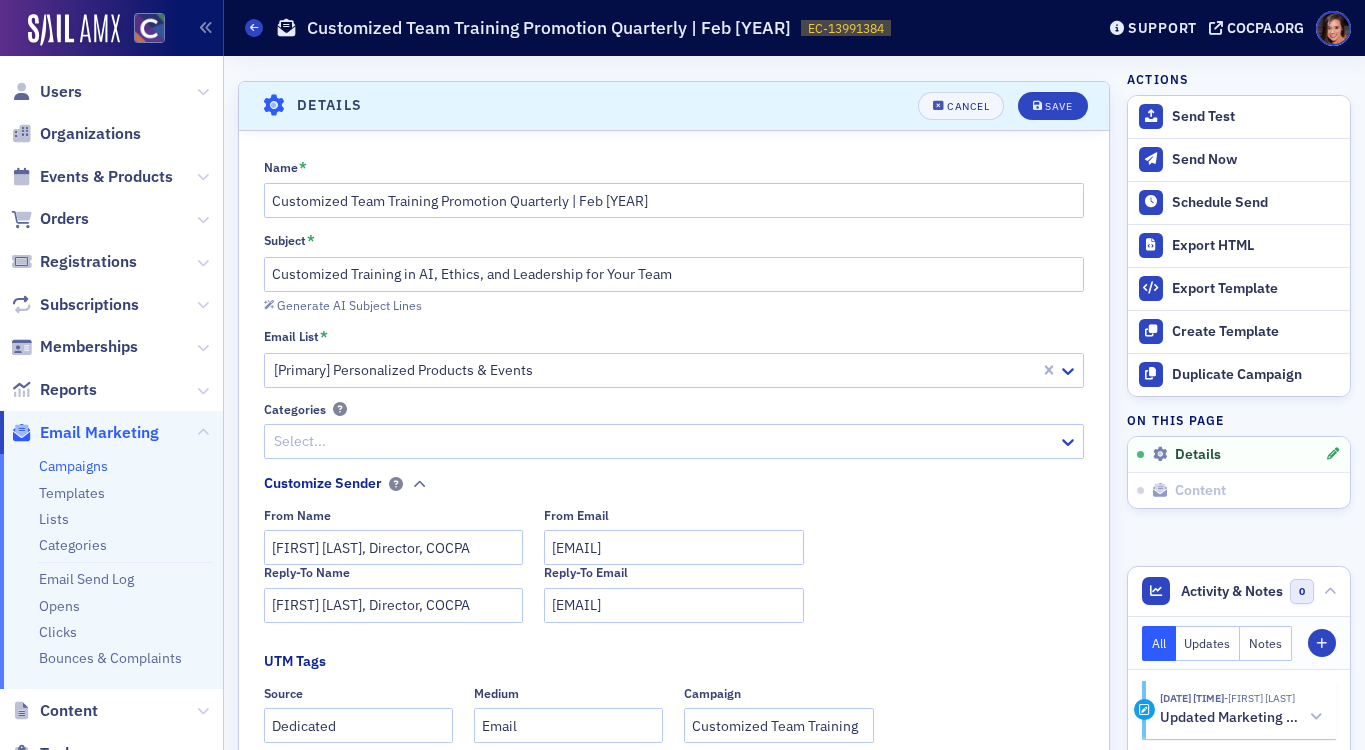 scroll, scrollTop: 93, scrollLeft: 0, axis: vertical 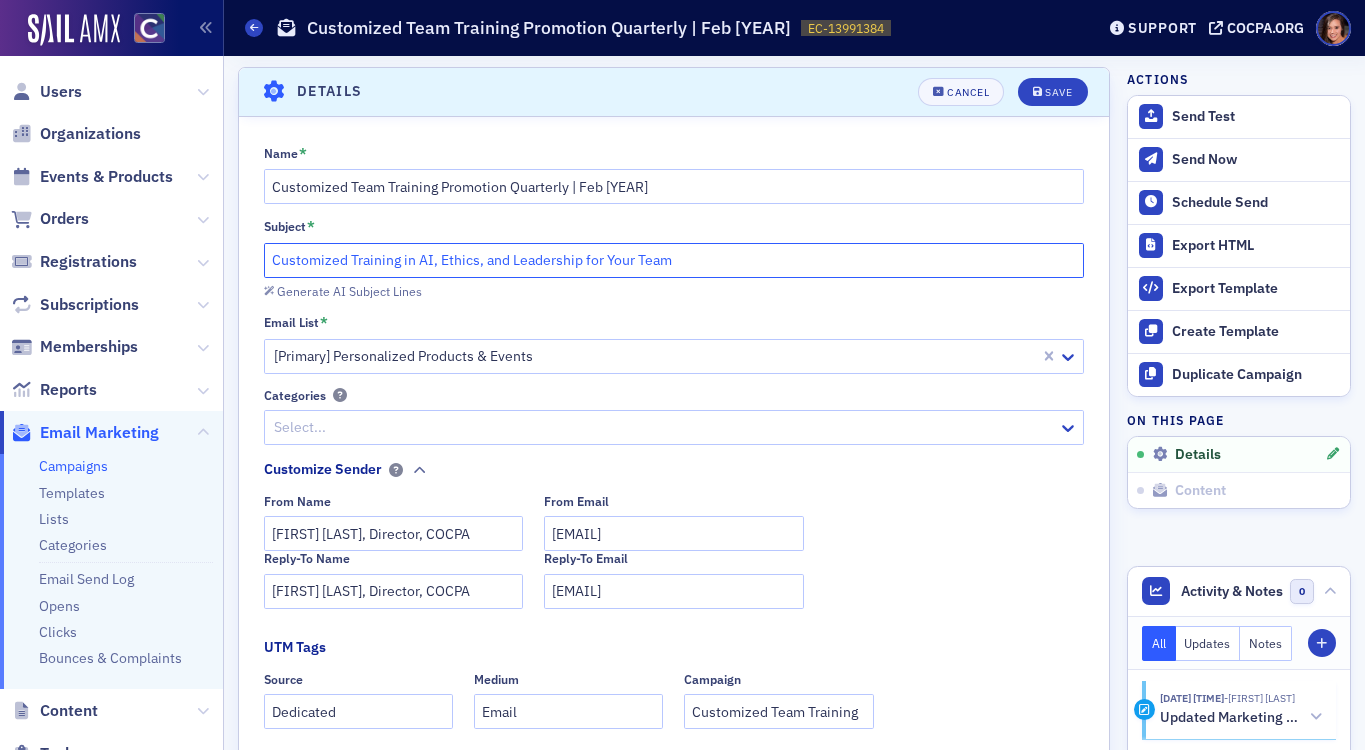 drag, startPoint x: 413, startPoint y: 259, endPoint x: 441, endPoint y: 259, distance: 28 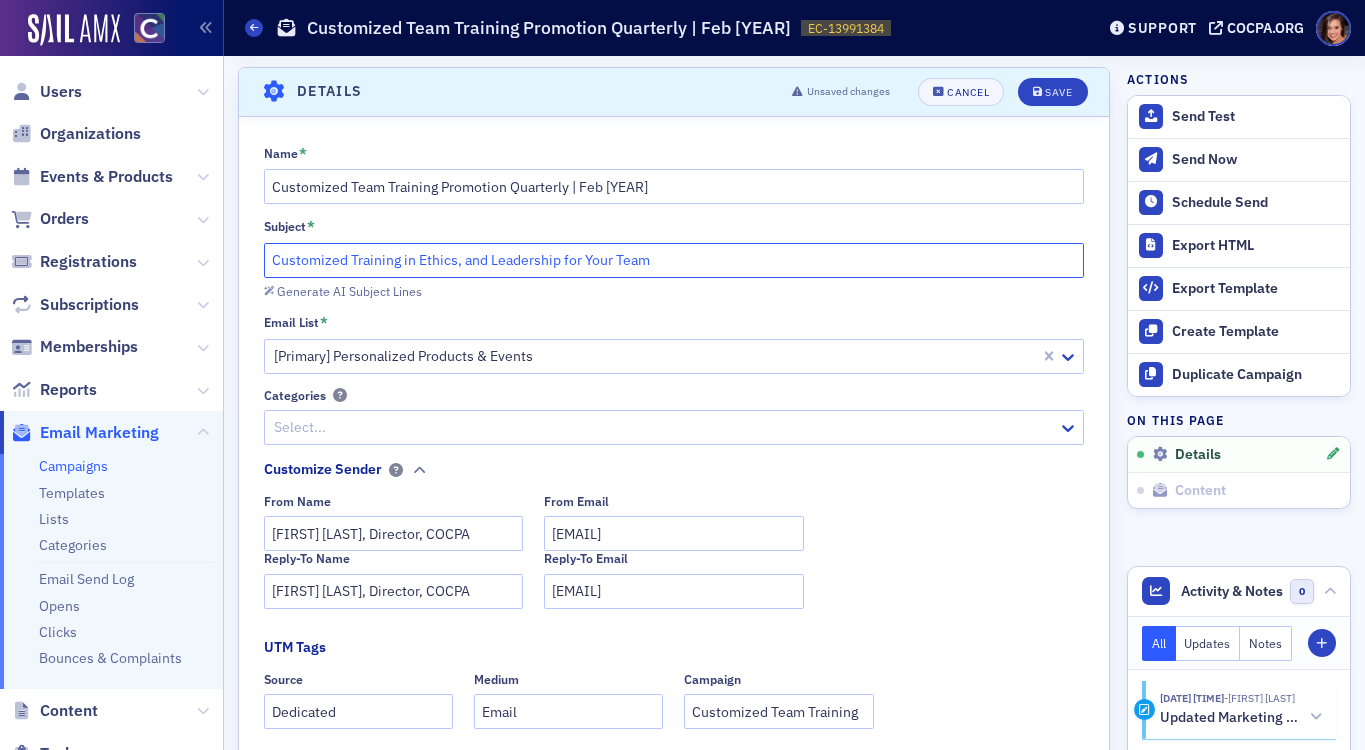 click on "Customized Training in Ethics, and Leadership for Your Team" 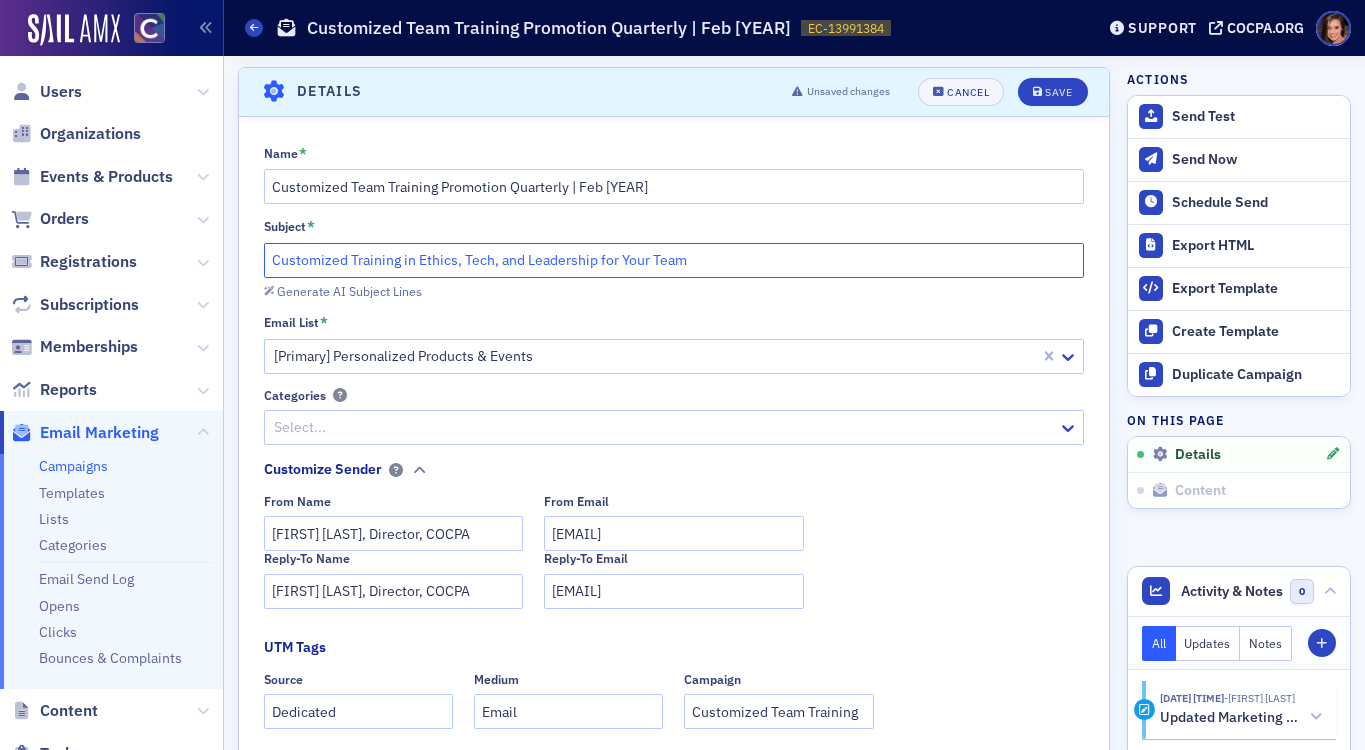 type on "Customized Training in Ethics, Tech, and Leadership for Your Team" 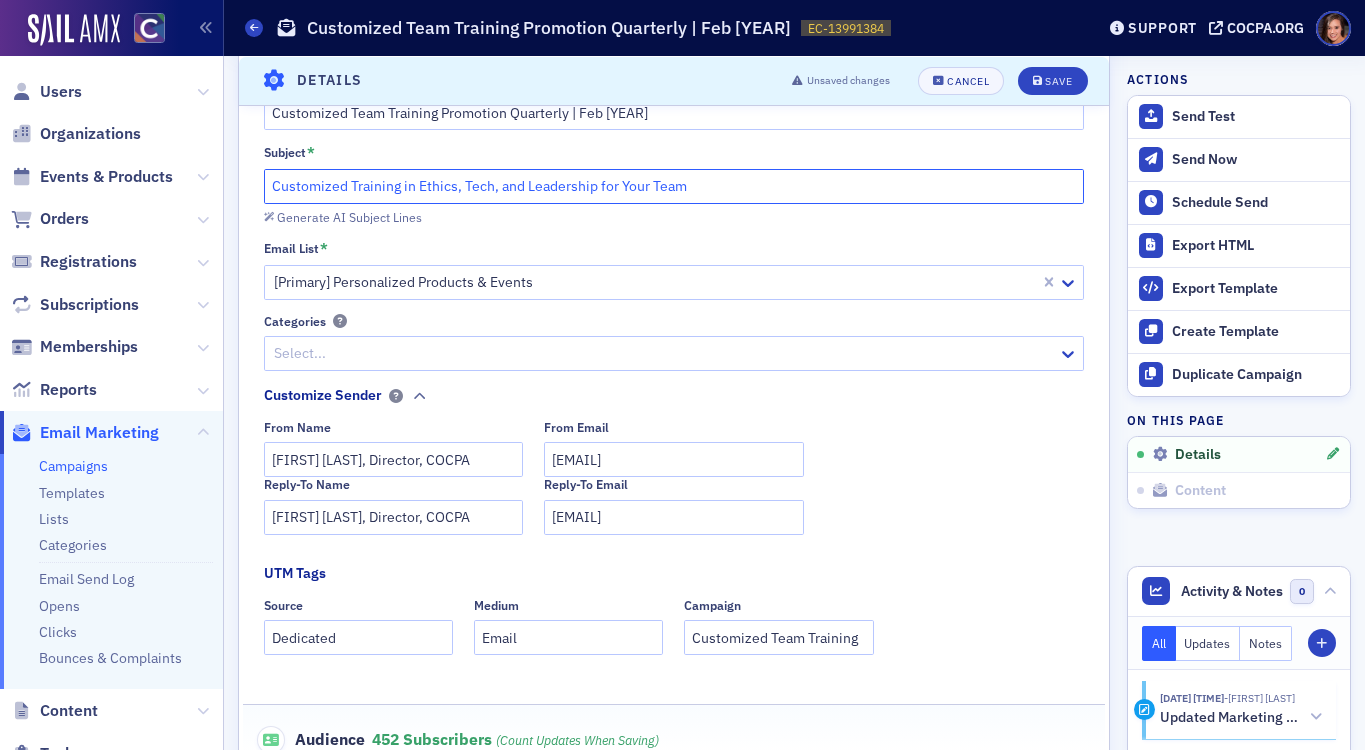 scroll, scrollTop: 4, scrollLeft: 0, axis: vertical 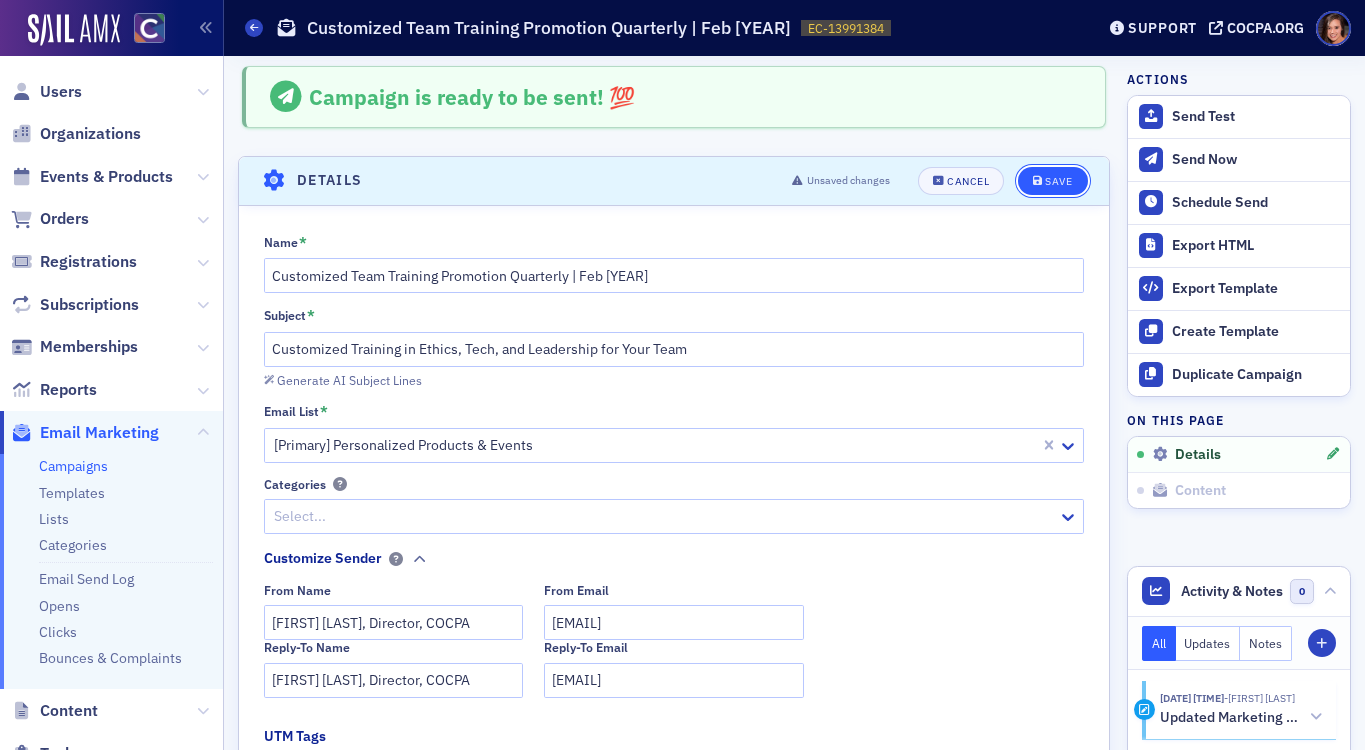 click 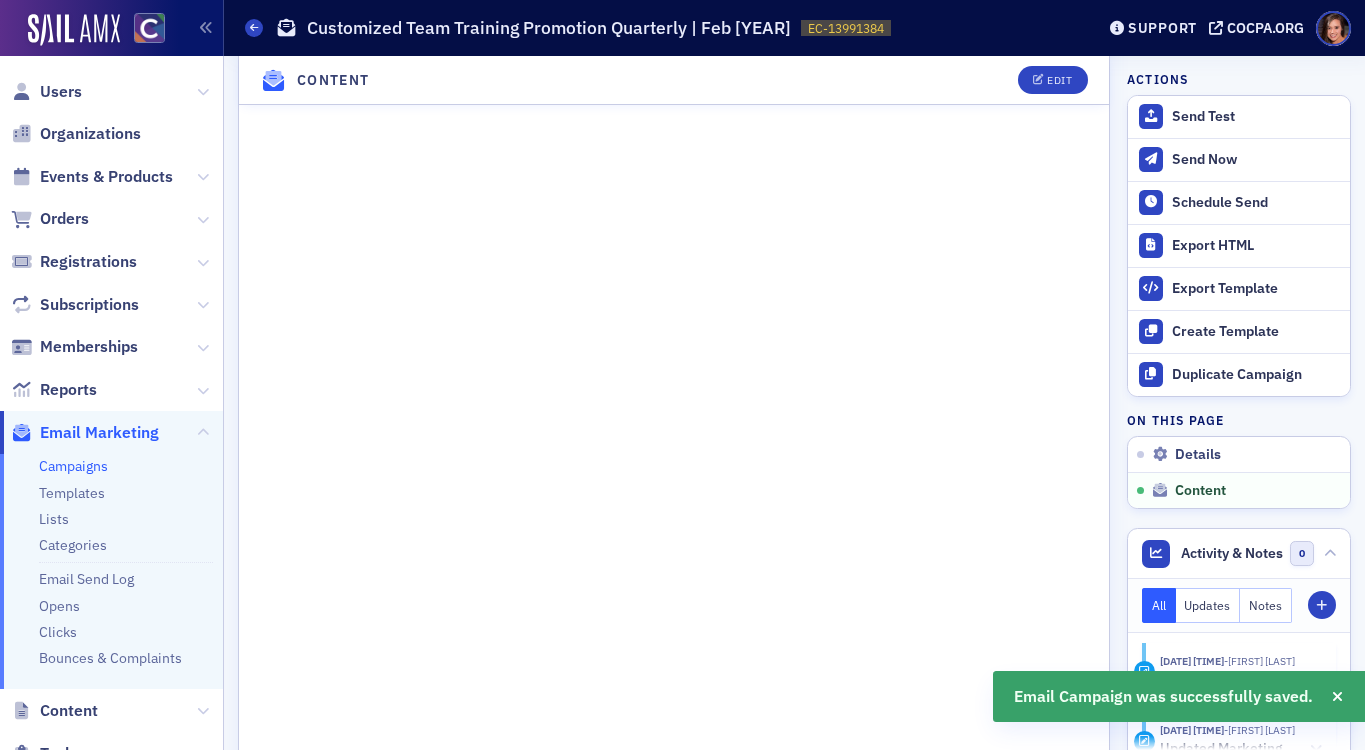 scroll, scrollTop: 1450, scrollLeft: 0, axis: vertical 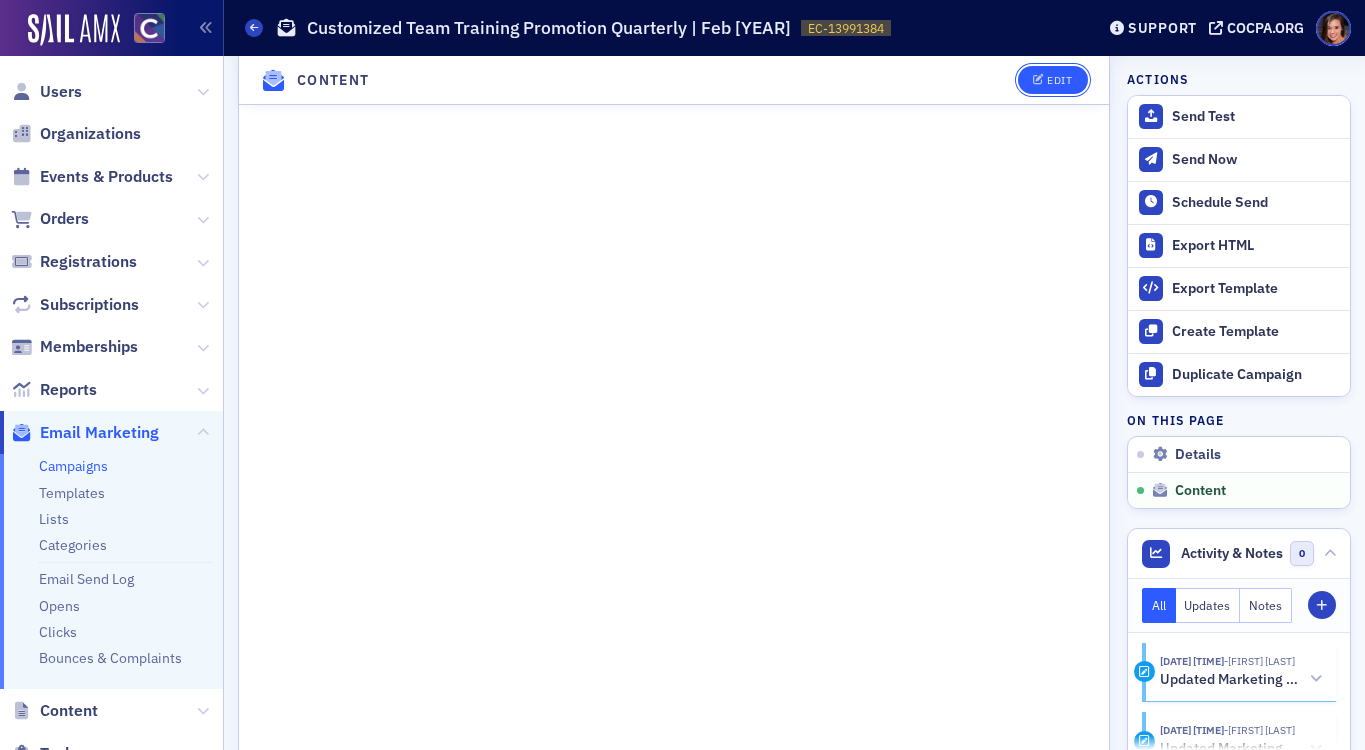 click on "Edit" 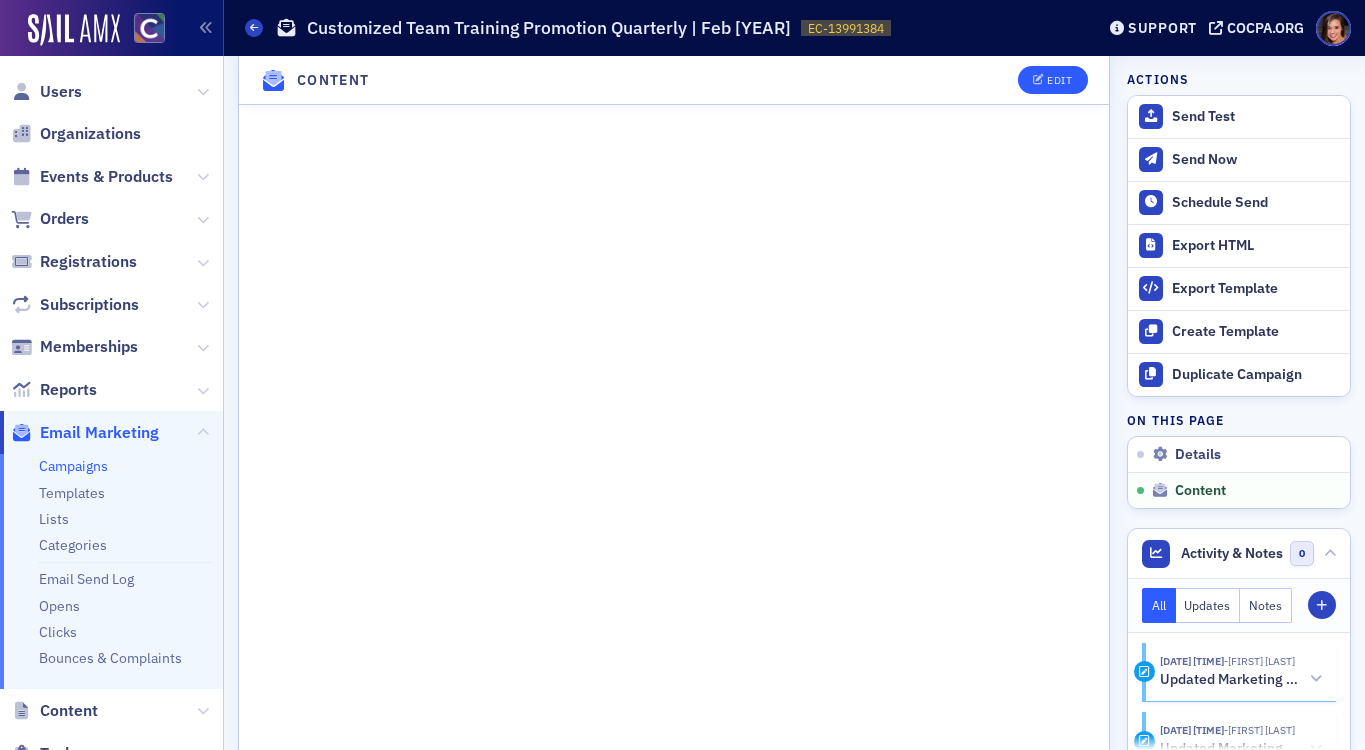 scroll, scrollTop: 270, scrollLeft: 0, axis: vertical 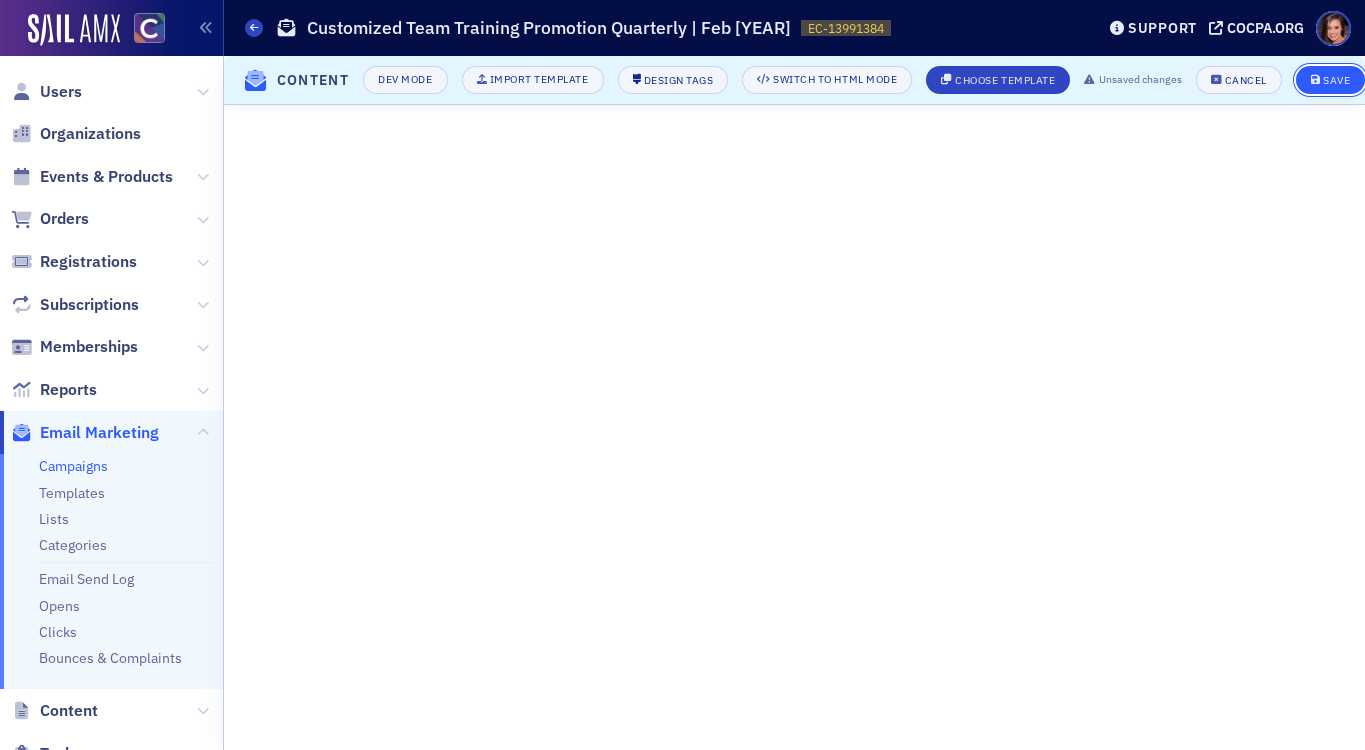 click 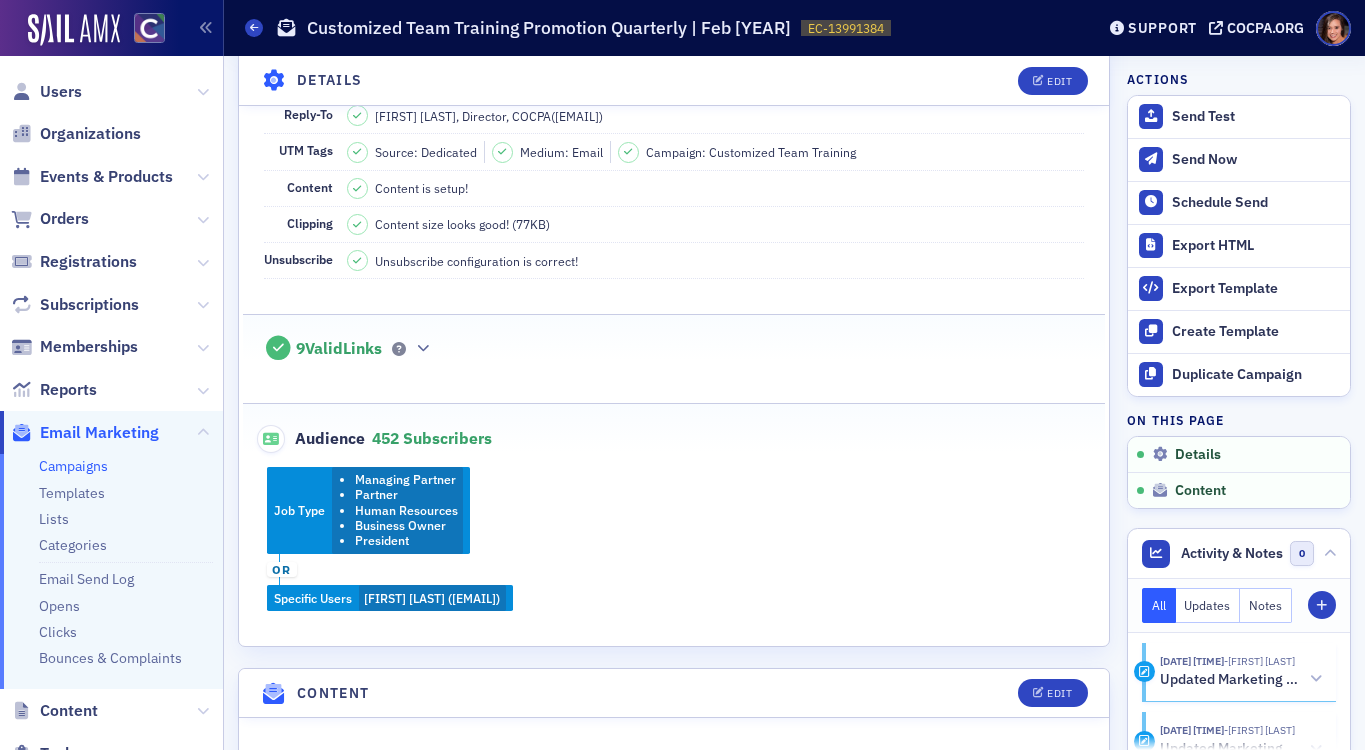 scroll, scrollTop: 0, scrollLeft: 0, axis: both 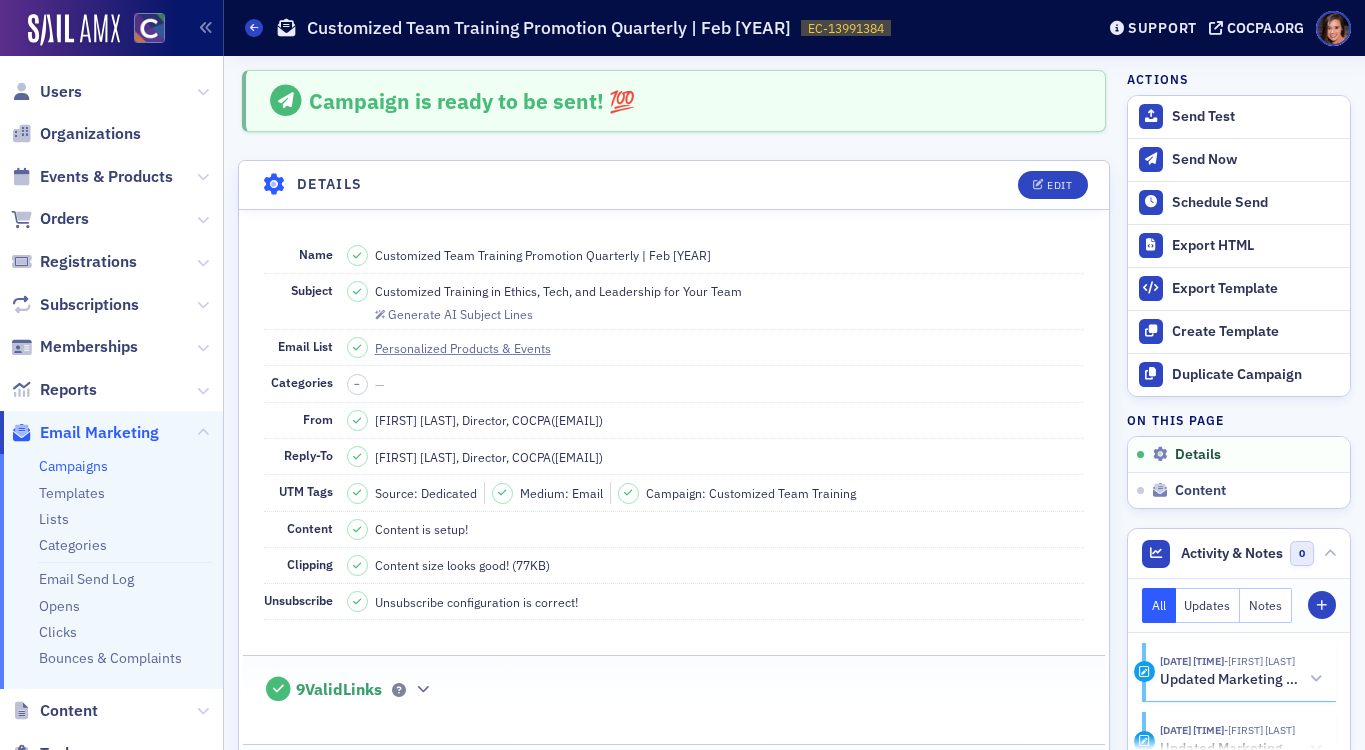 click on "Customized Training in Ethics, Tech, and Leadership for Your Team" 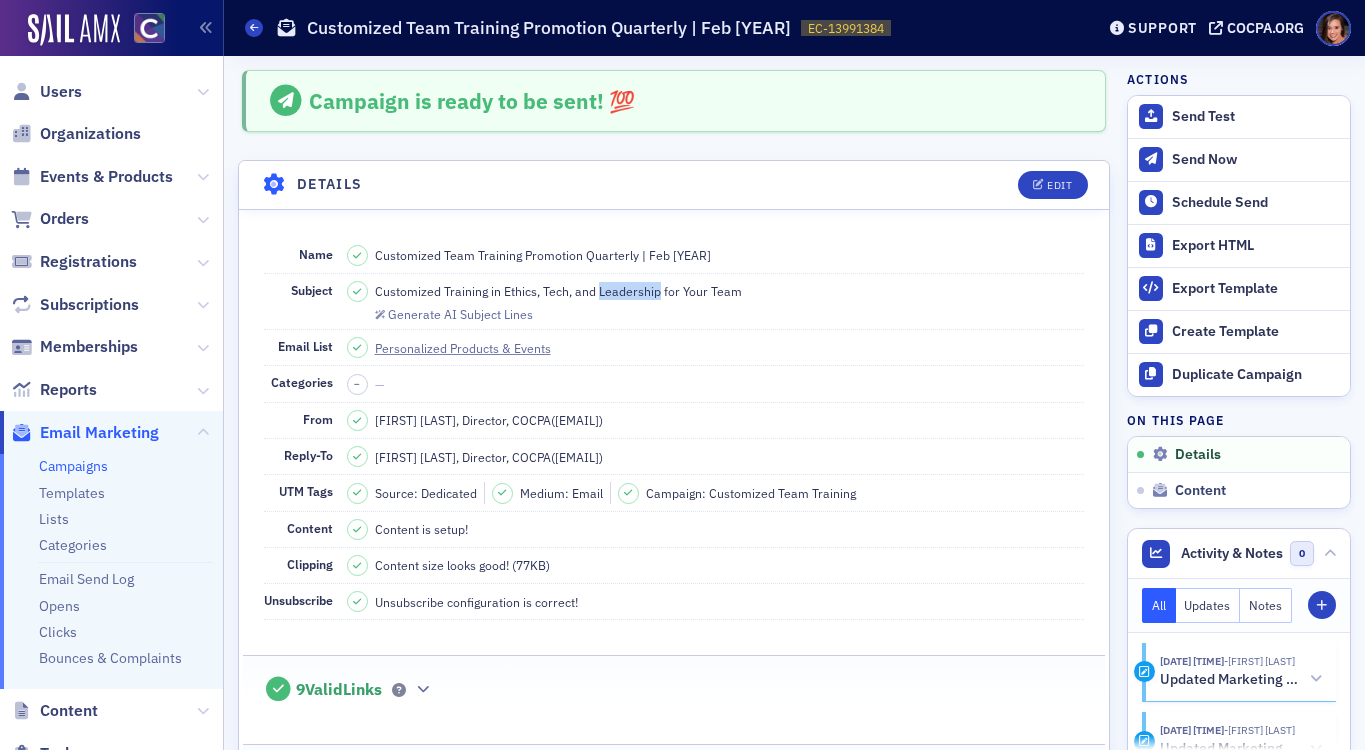 click on "Customized Training in Ethics, Tech, and Leadership for Your Team" 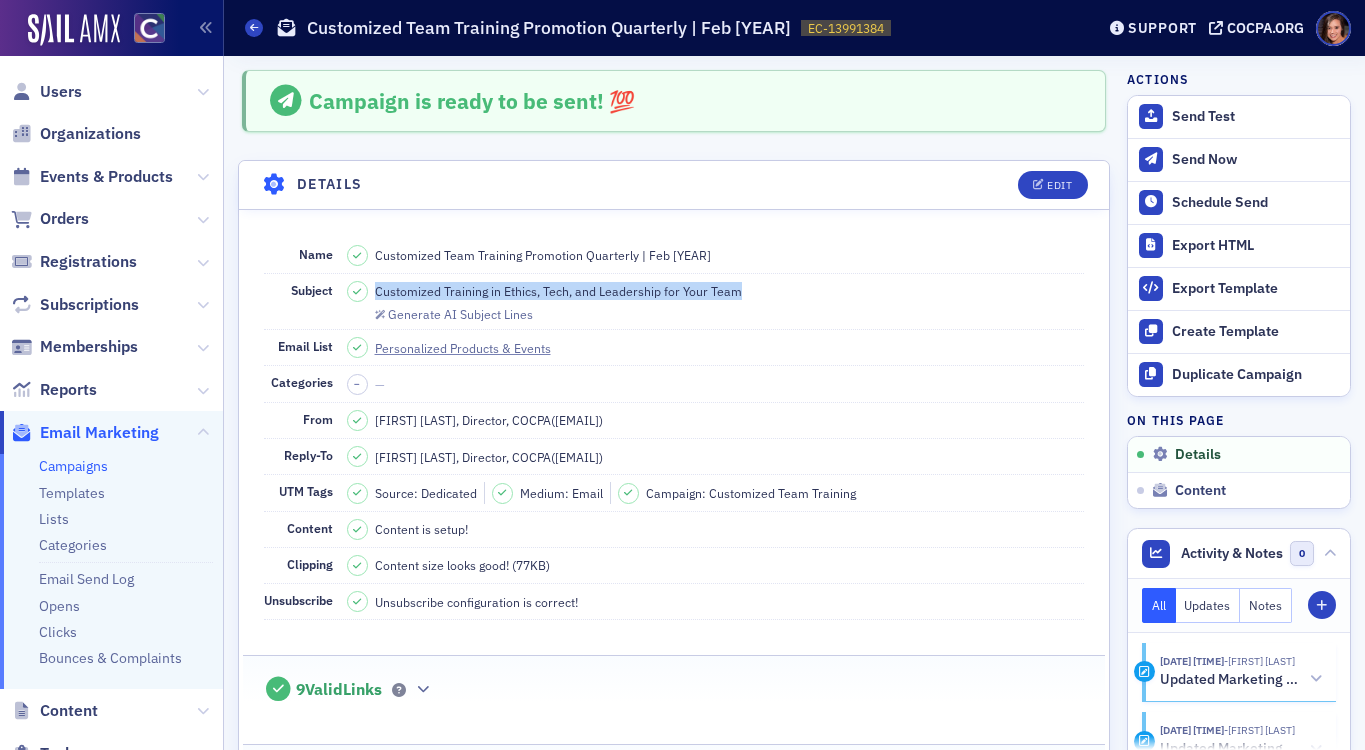 click on "Customized Training in Ethics, Tech, and Leadership for Your Team" 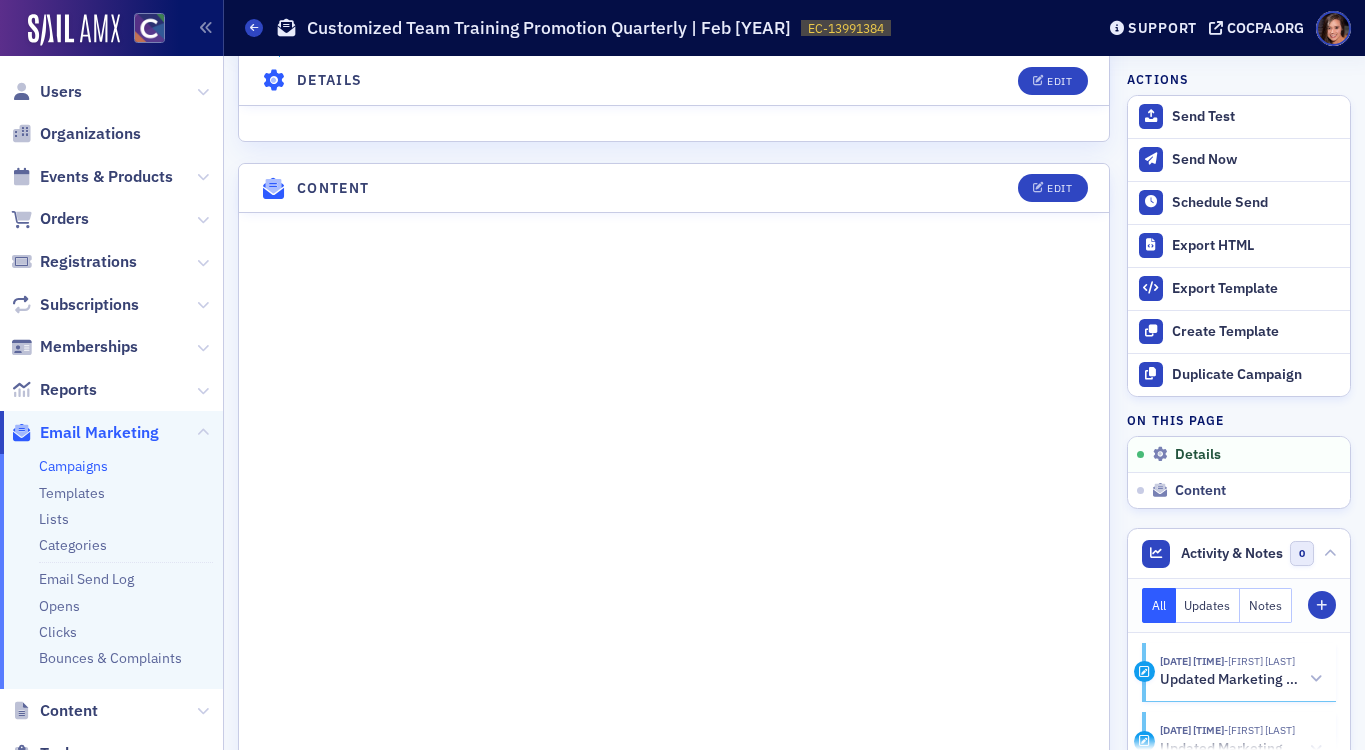 scroll, scrollTop: 0, scrollLeft: 0, axis: both 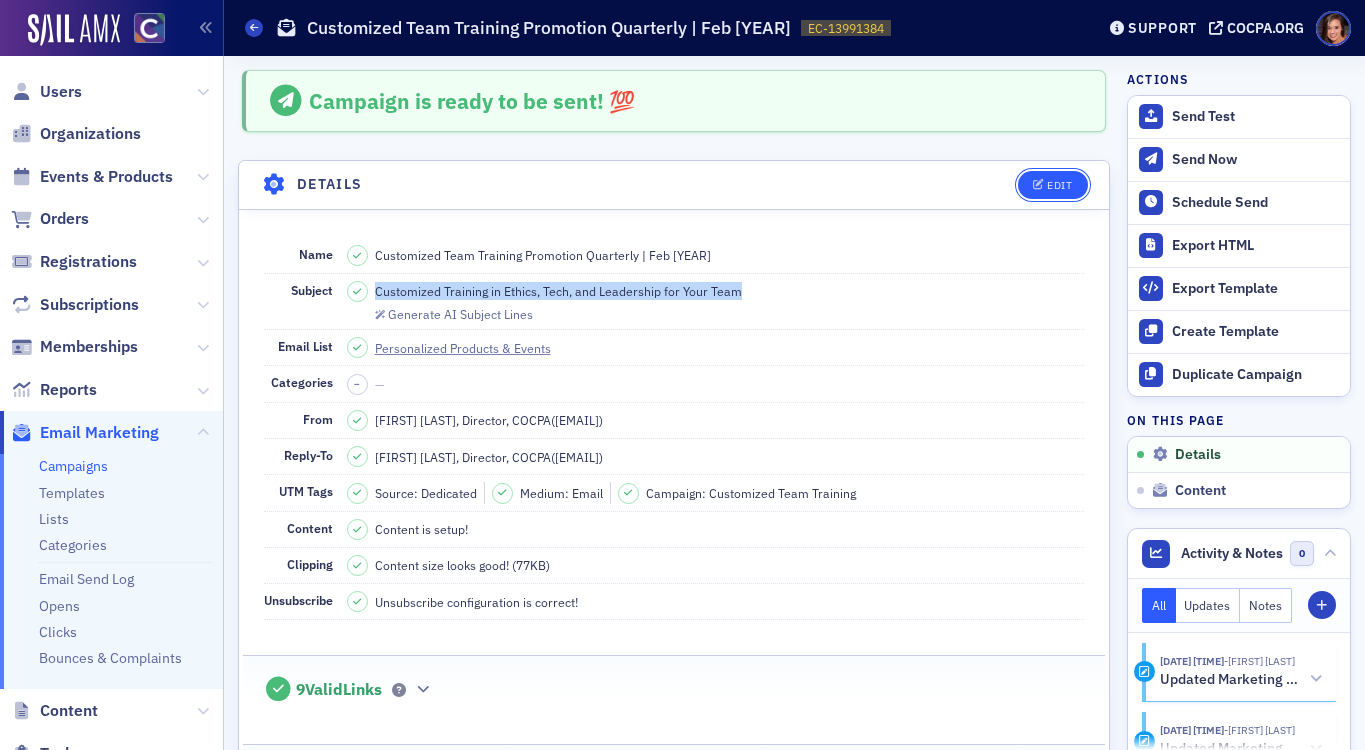 click on "Edit" 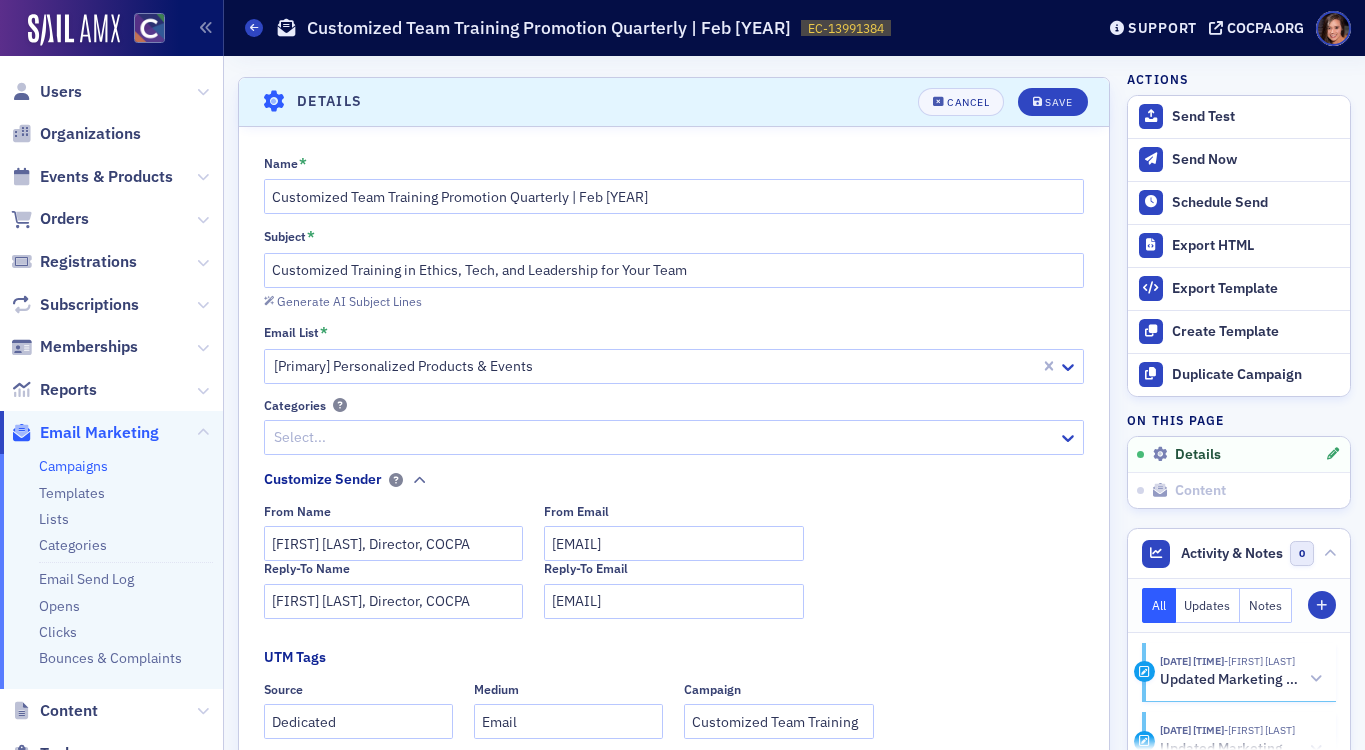 scroll, scrollTop: 93, scrollLeft: 0, axis: vertical 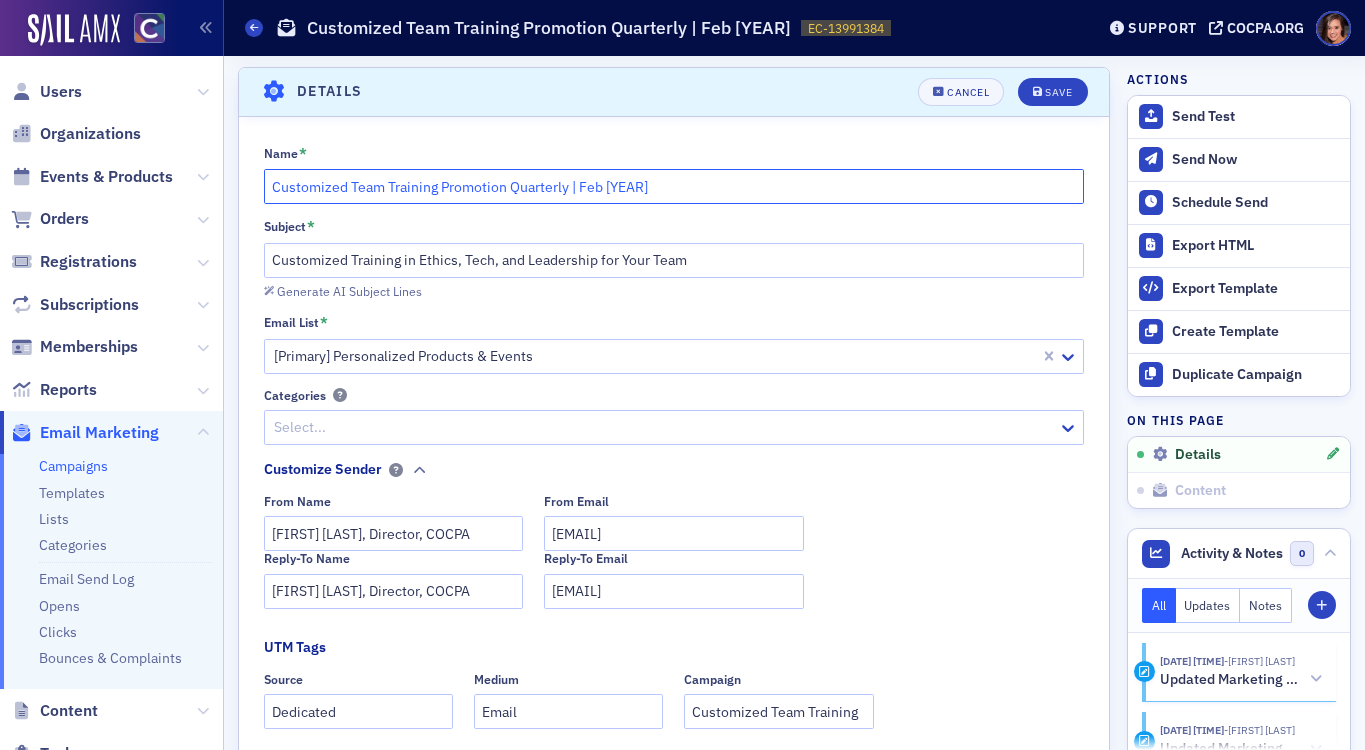 click on "Customized Team Training Promotion Quarterly | Feb [YEAR]" 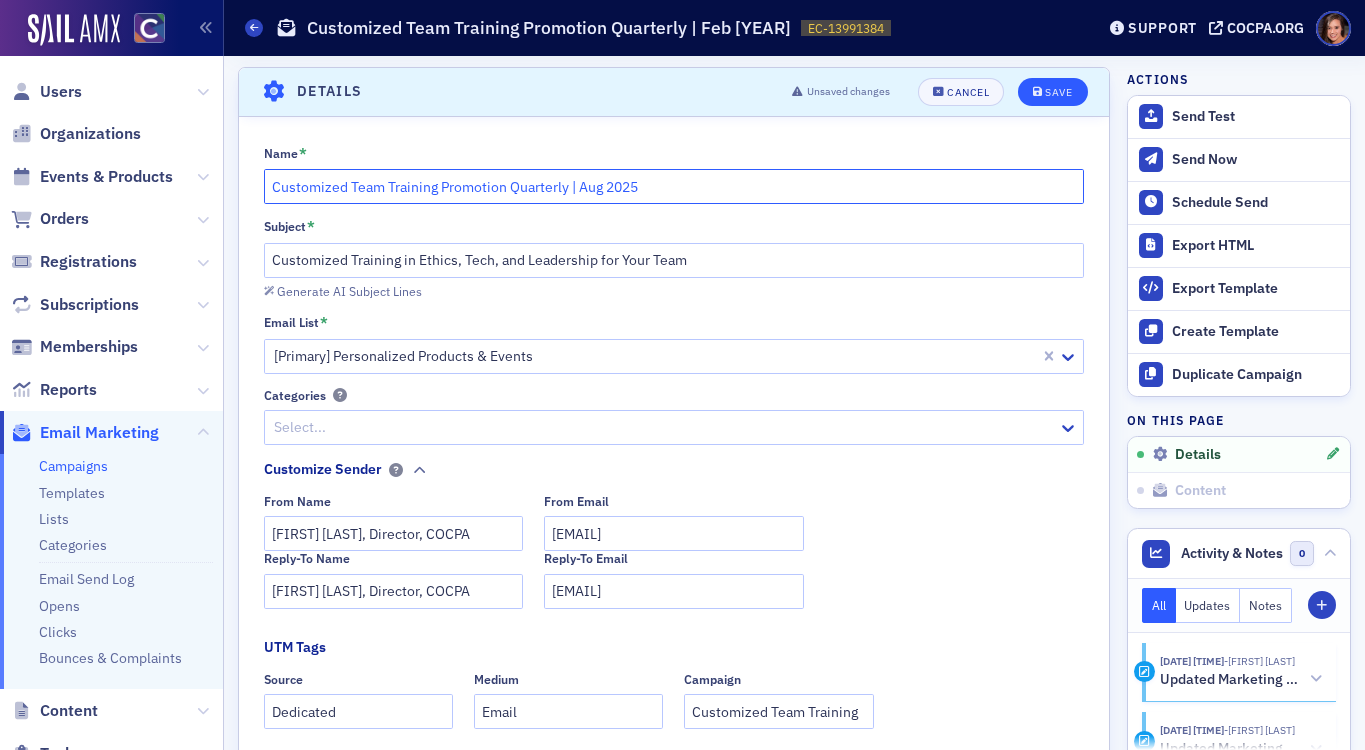 type on "Customized Team Training Promotion Quarterly | Aug 2025" 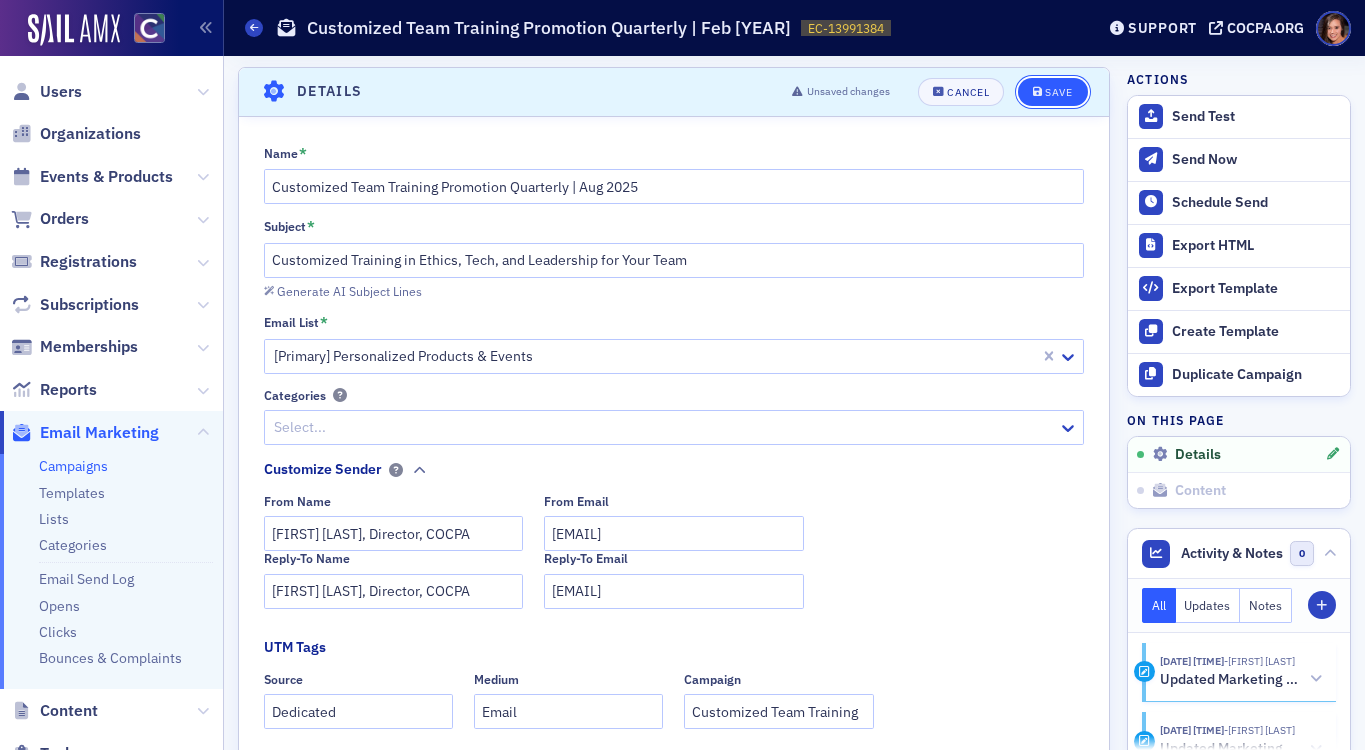 click on "Save" 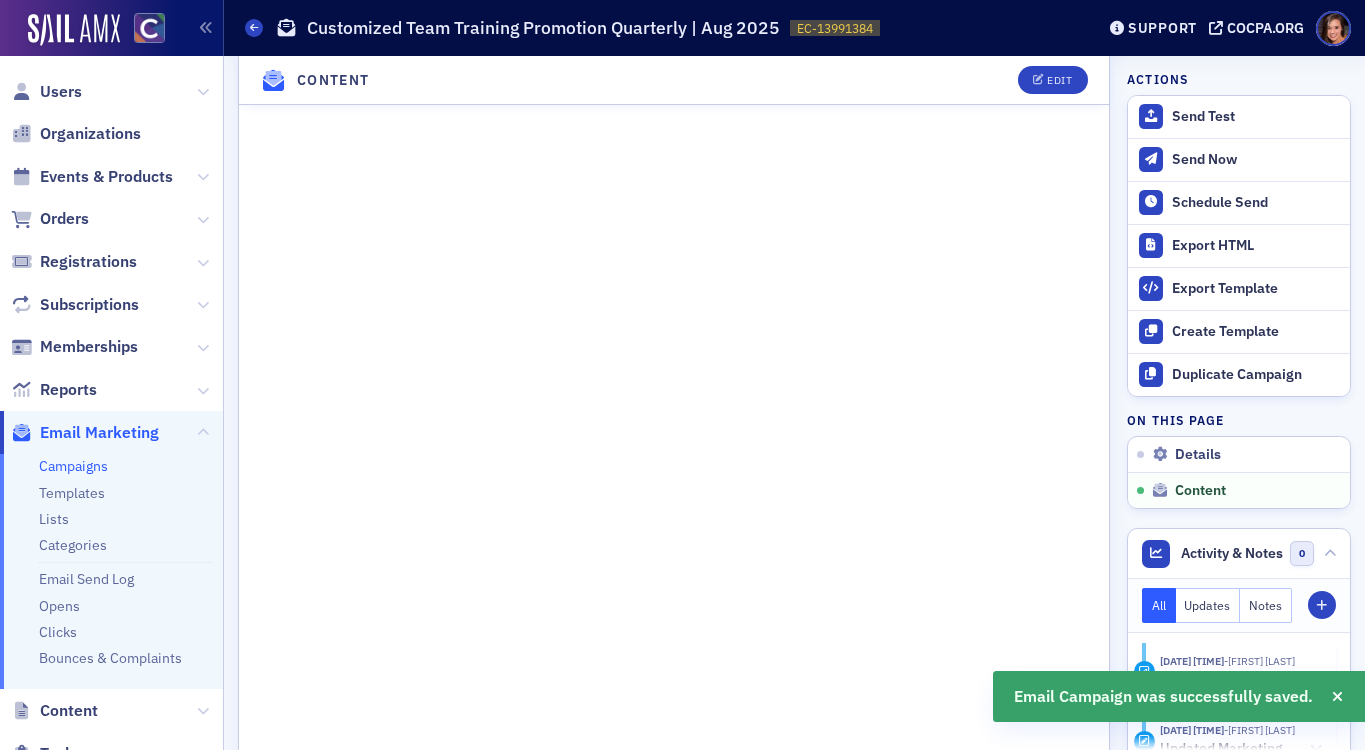 scroll, scrollTop: 1449, scrollLeft: 0, axis: vertical 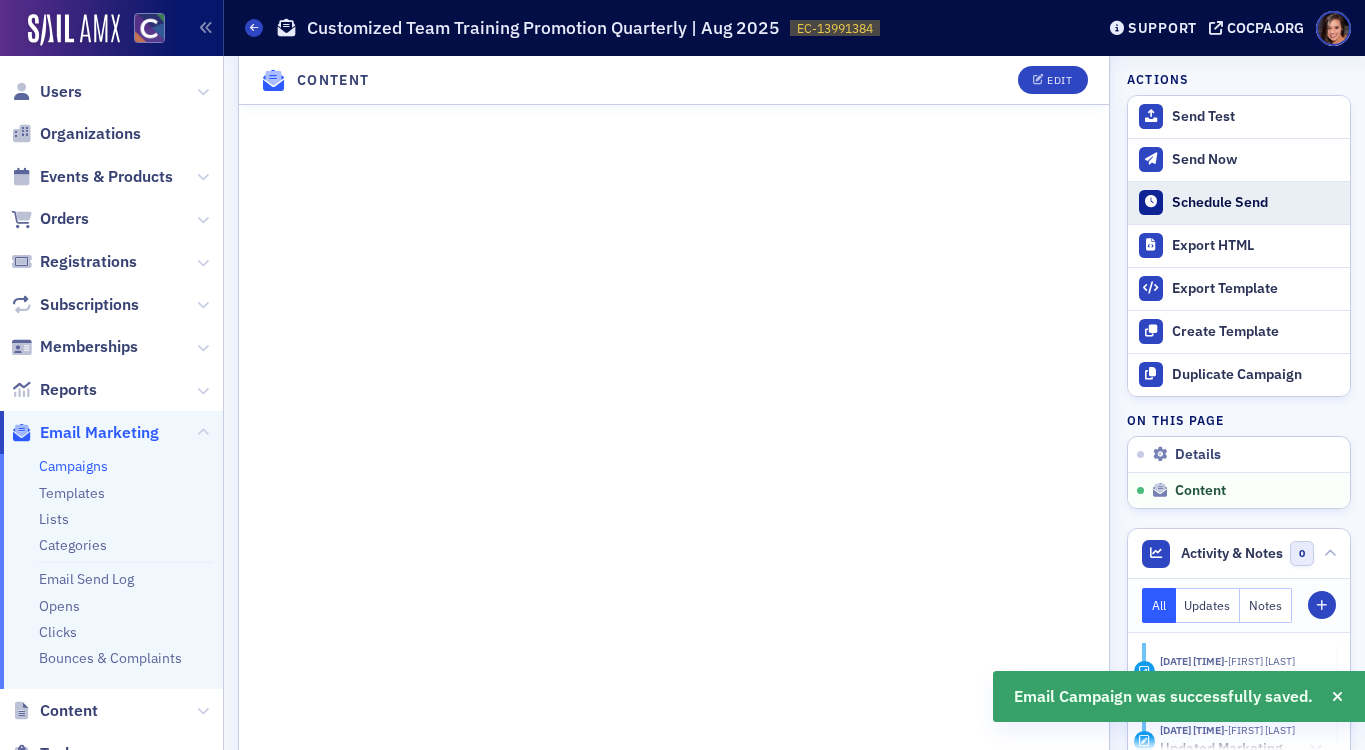click on "Schedule Send" 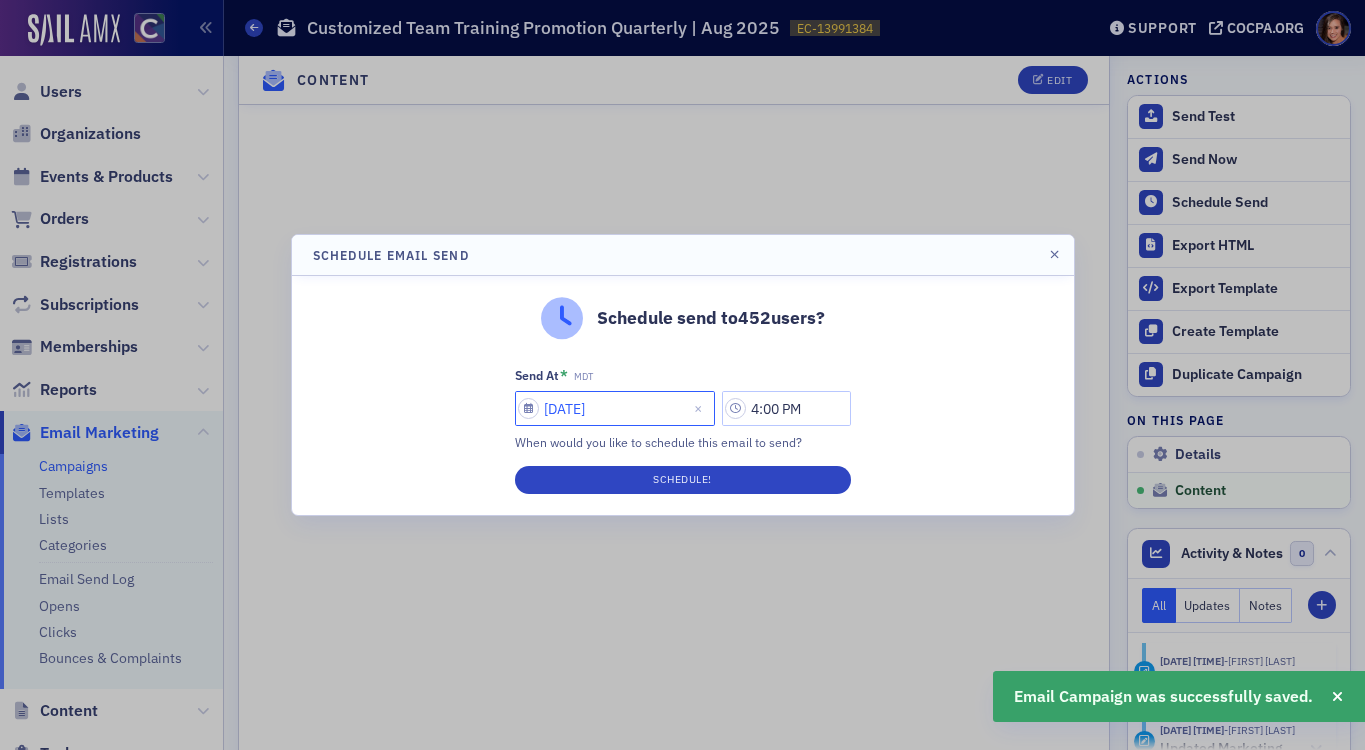 click on "[DATE]" at bounding box center [615, 408] 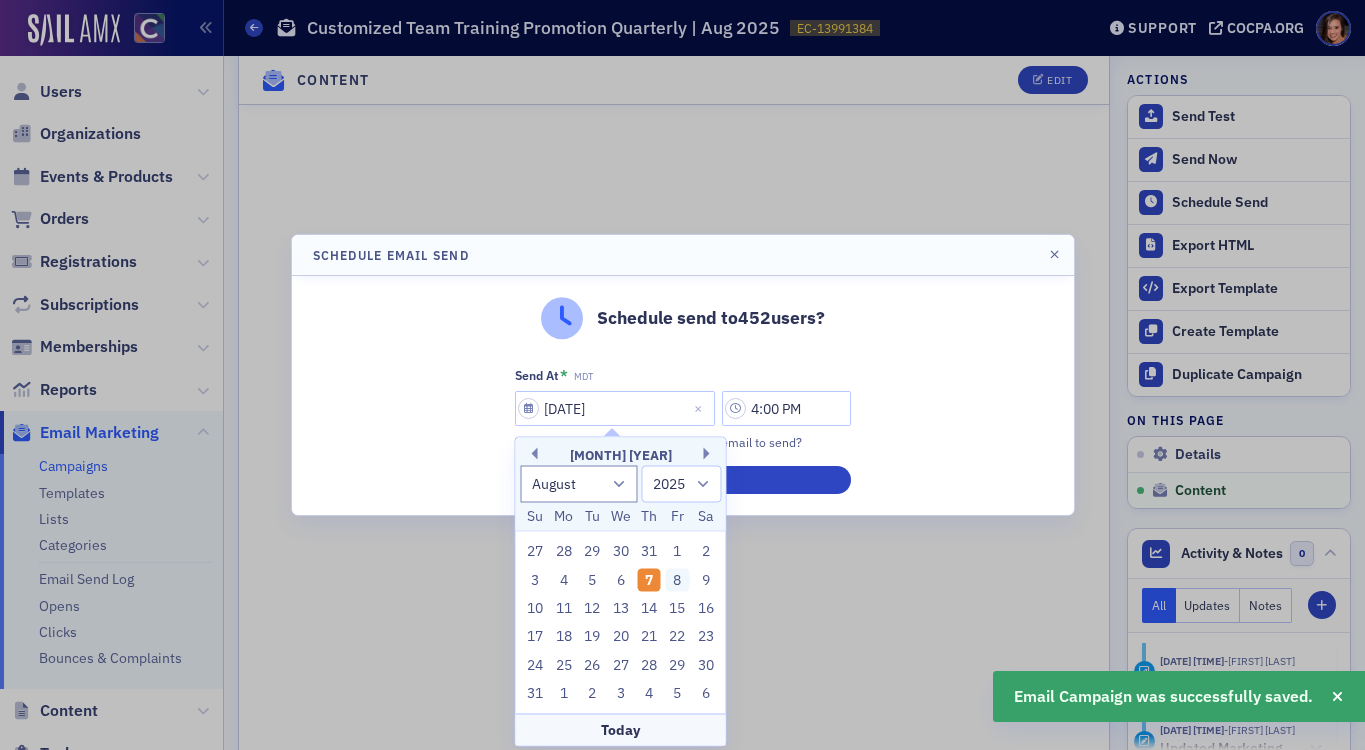 click on "8" at bounding box center (678, 580) 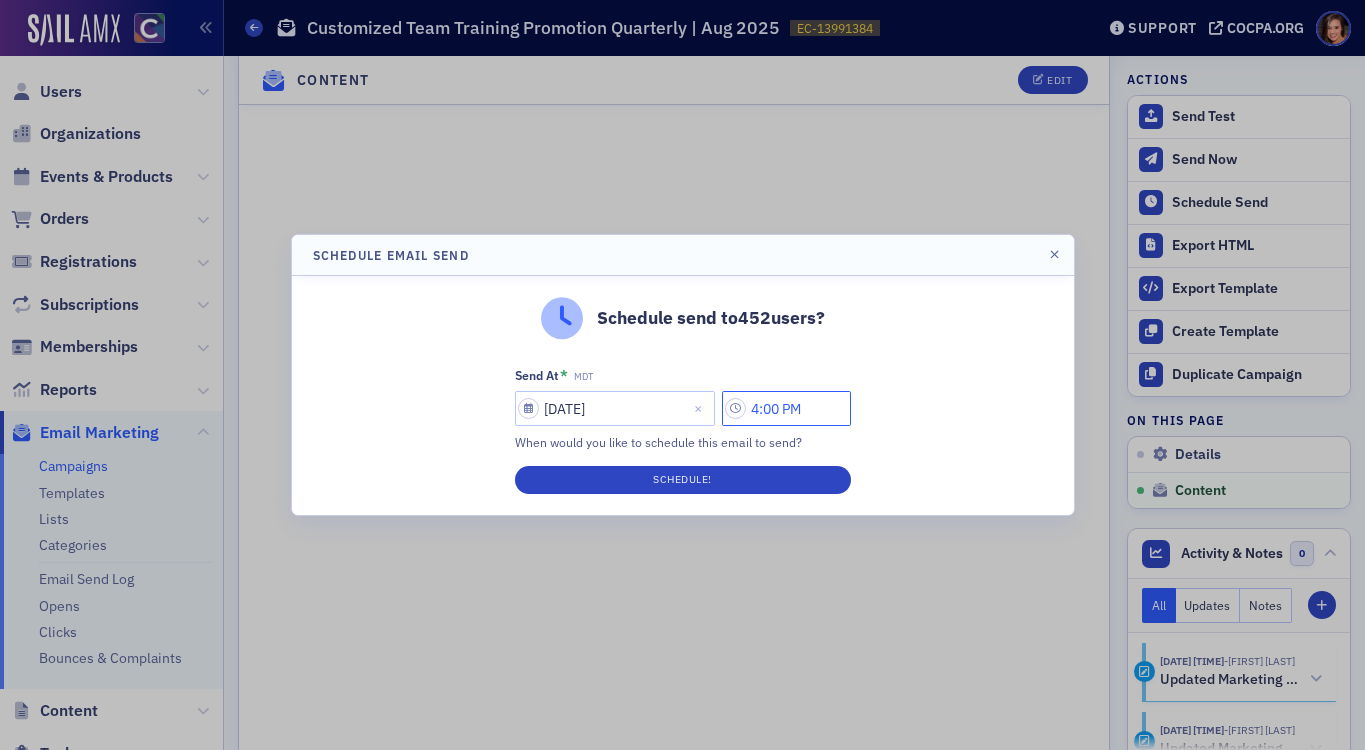 click on "4:00 PM" at bounding box center (786, 408) 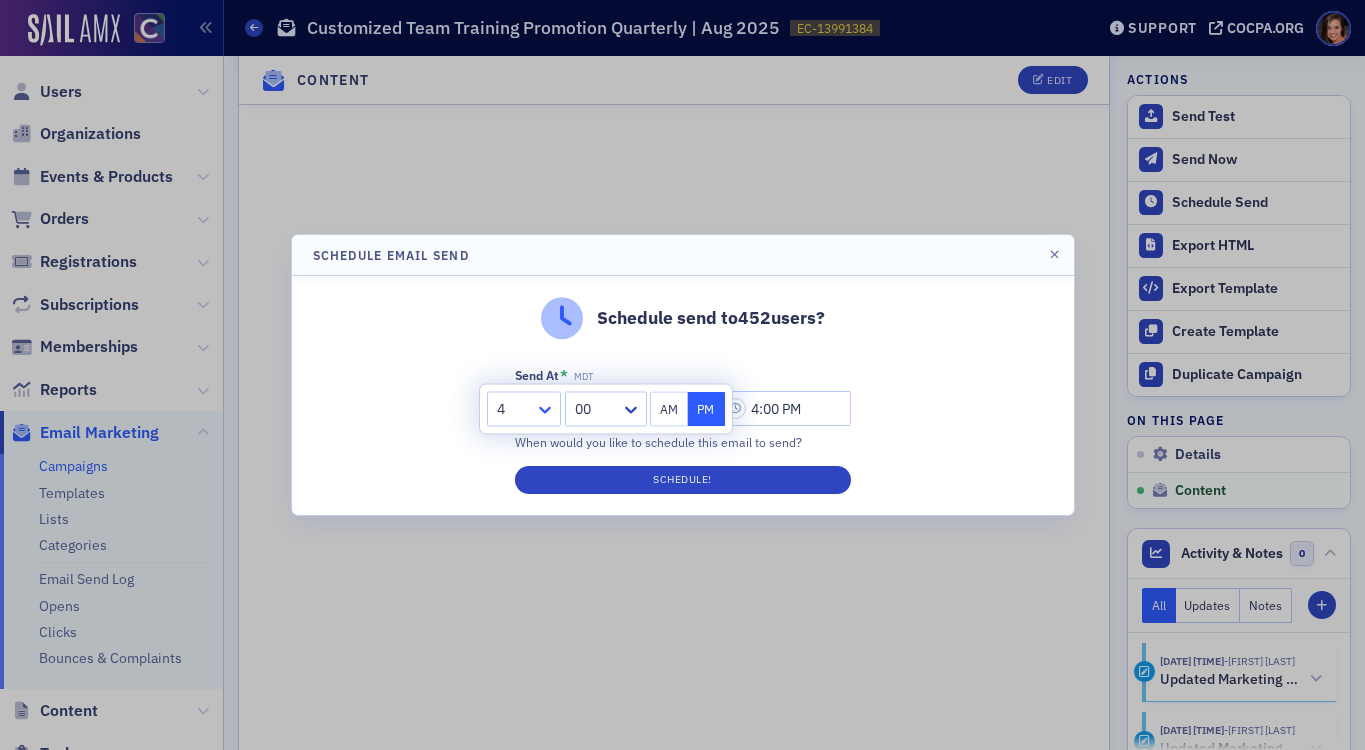 click 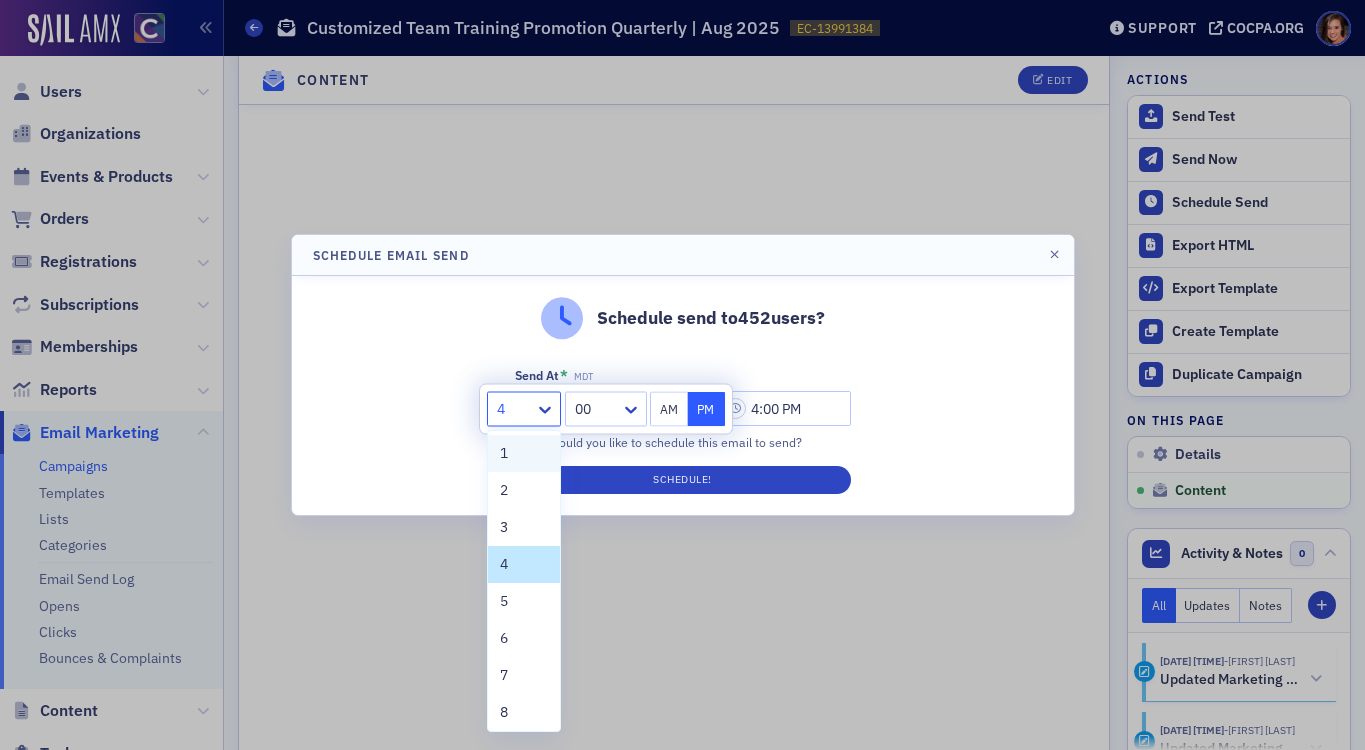click on "1" at bounding box center (524, 453) 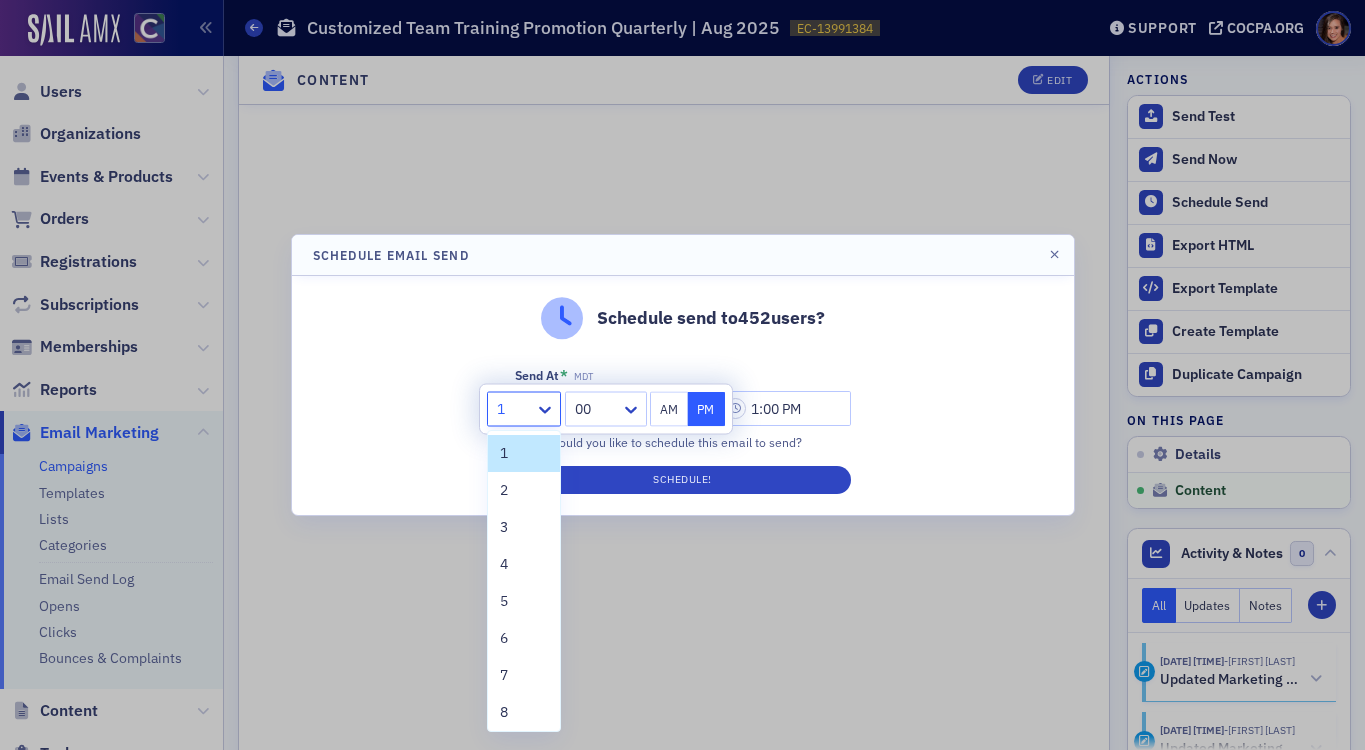click at bounding box center [514, 409] 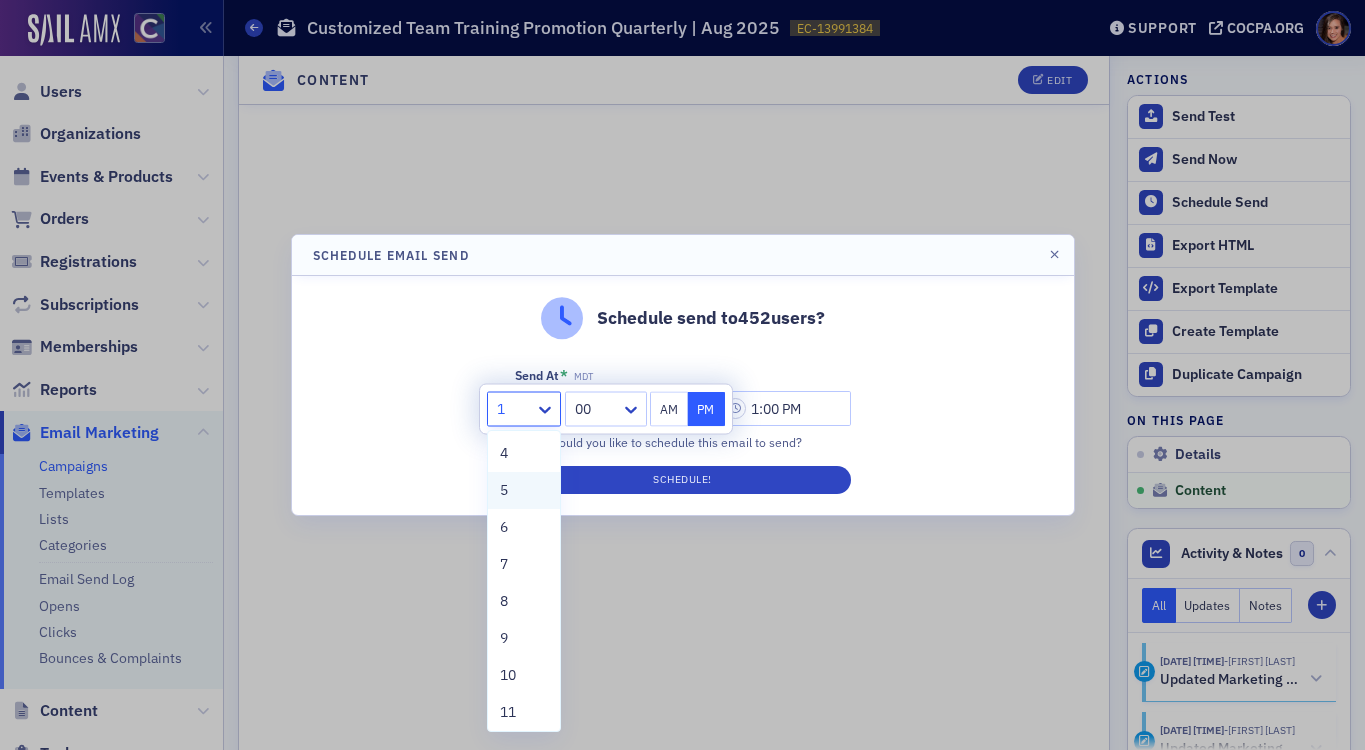 scroll, scrollTop: 152, scrollLeft: 0, axis: vertical 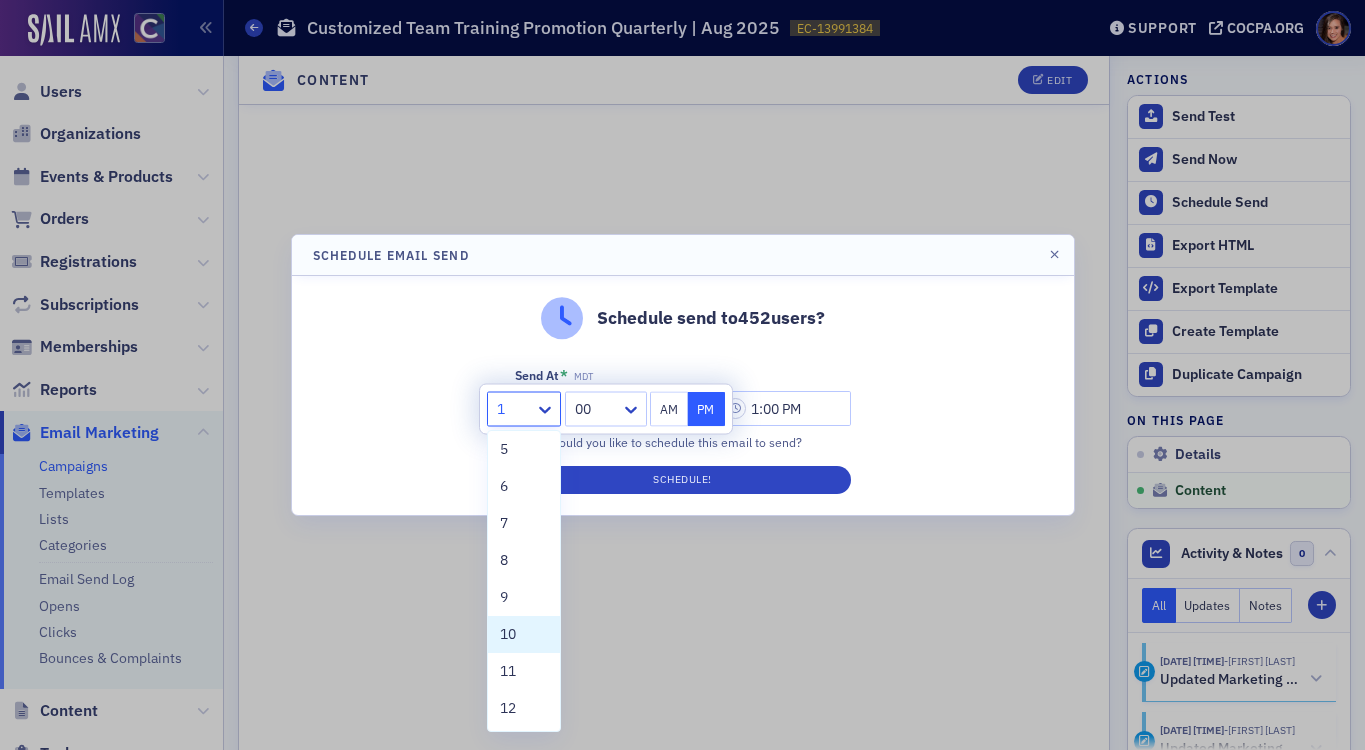 click on "Schedule send to  452  users? Send At * [TIMEZONE] [DATE] [TIME] When would you like to schedule this email to send? Schedule!" at bounding box center [683, 395] 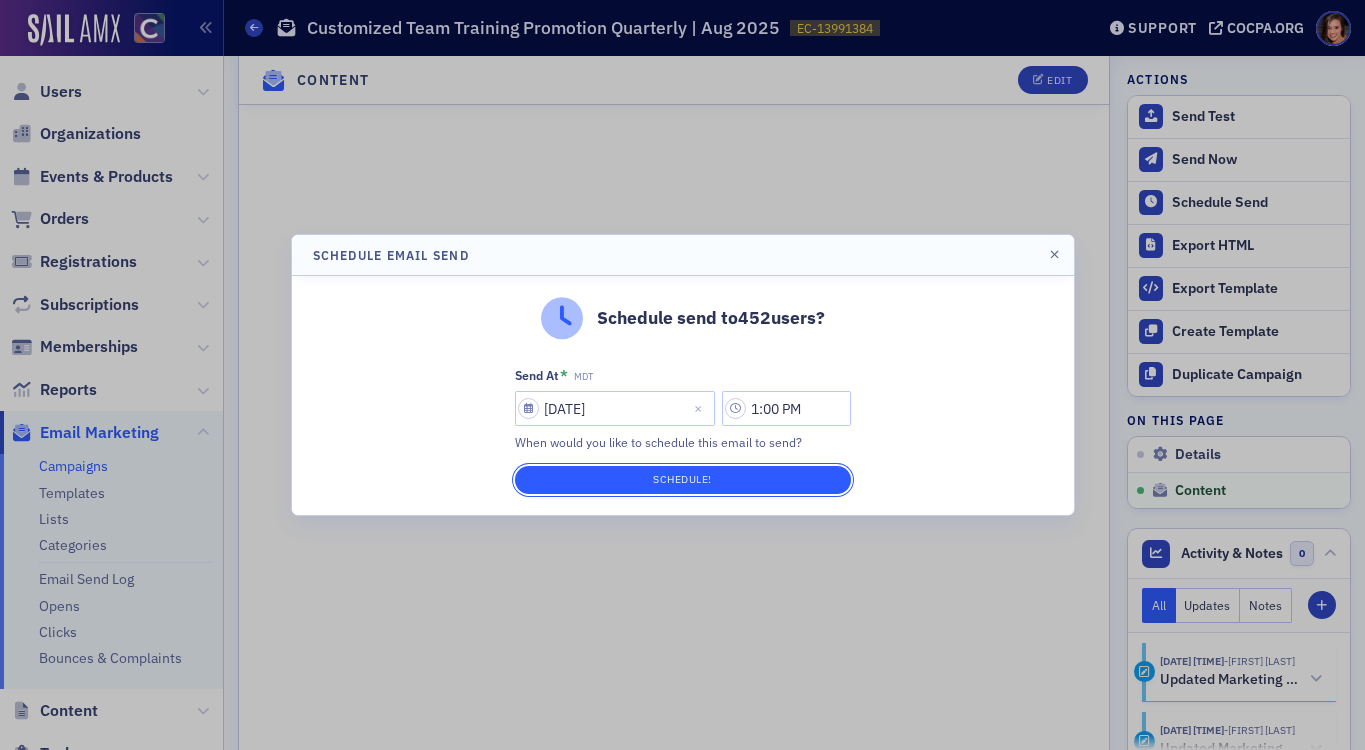 click on "Schedule!" at bounding box center (683, 480) 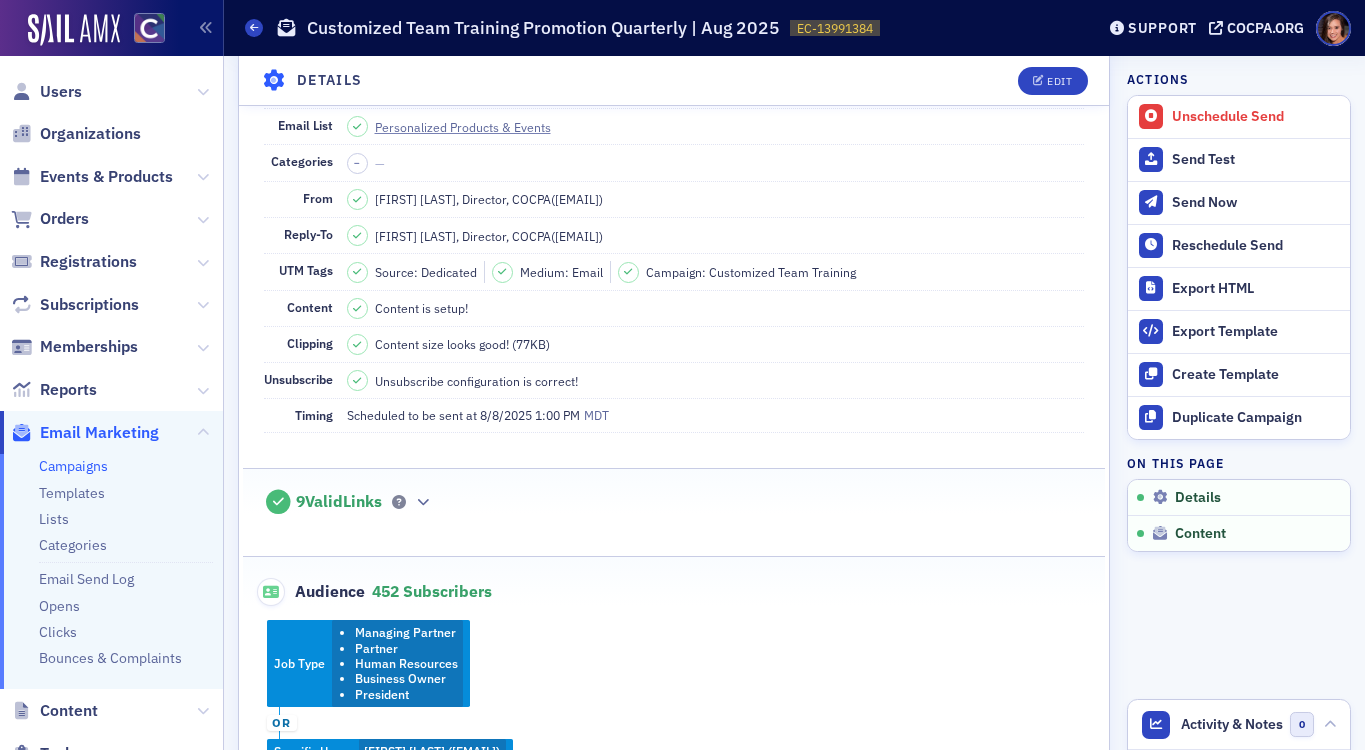 scroll, scrollTop: 0, scrollLeft: 0, axis: both 